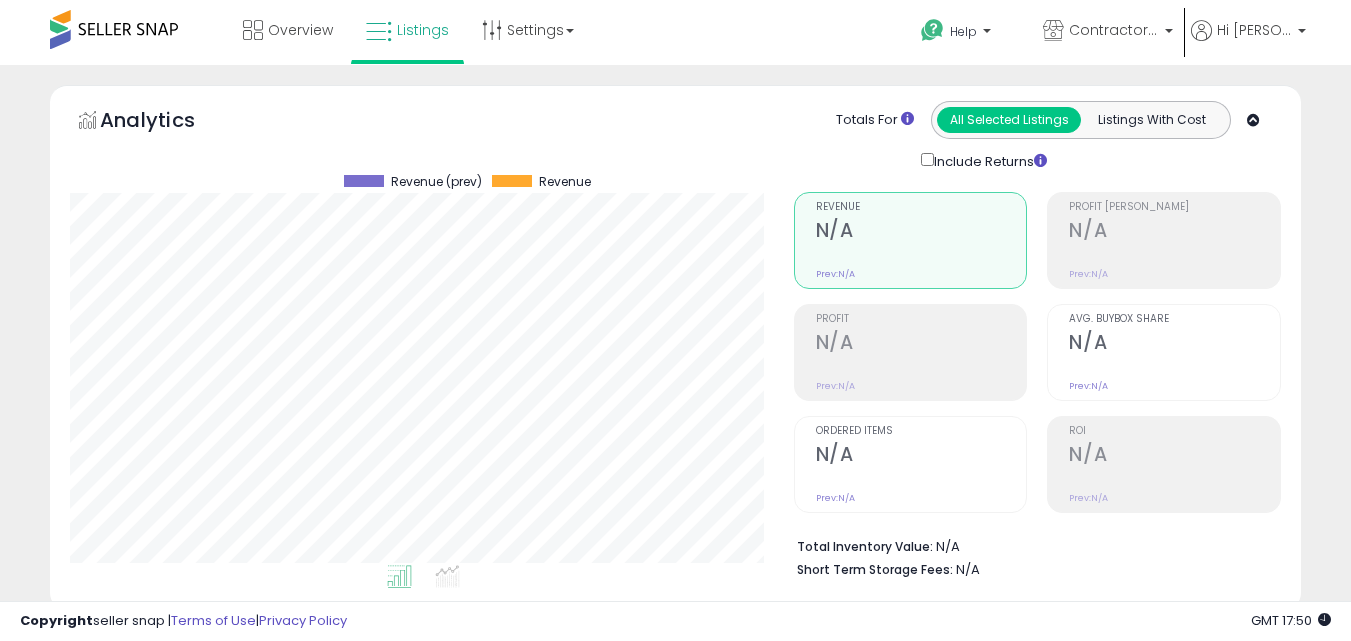 scroll, scrollTop: 579, scrollLeft: 0, axis: vertical 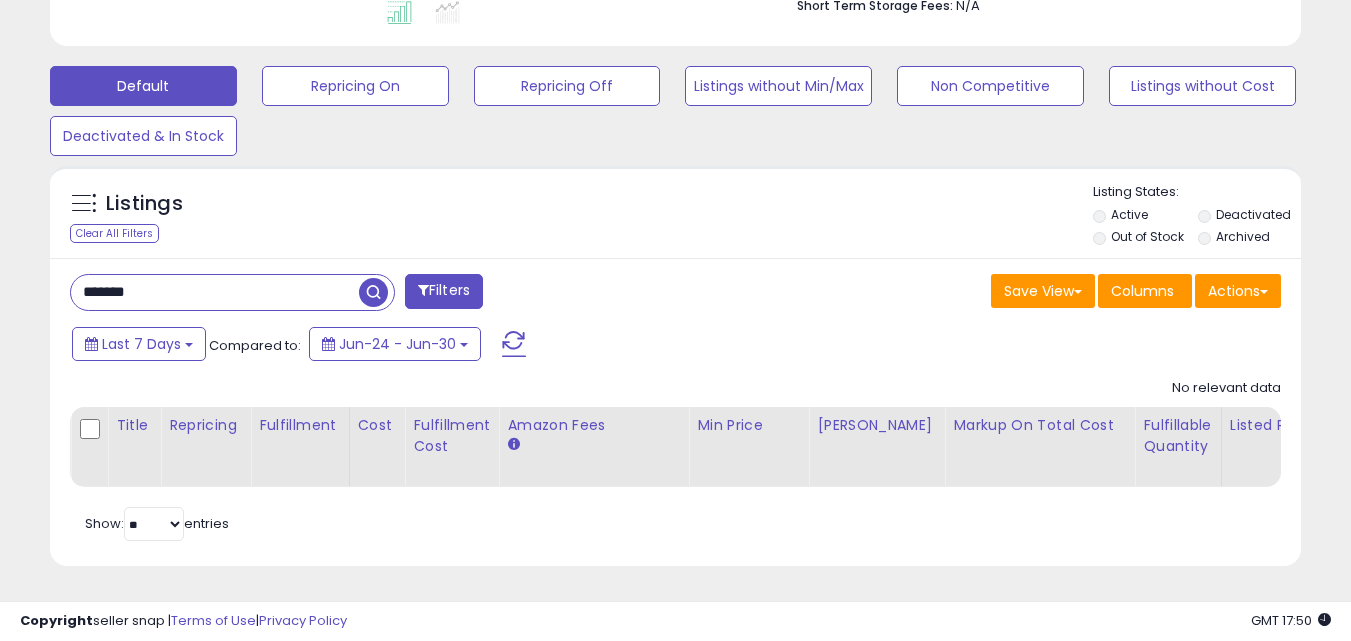 click on "*******" at bounding box center (215, 292) 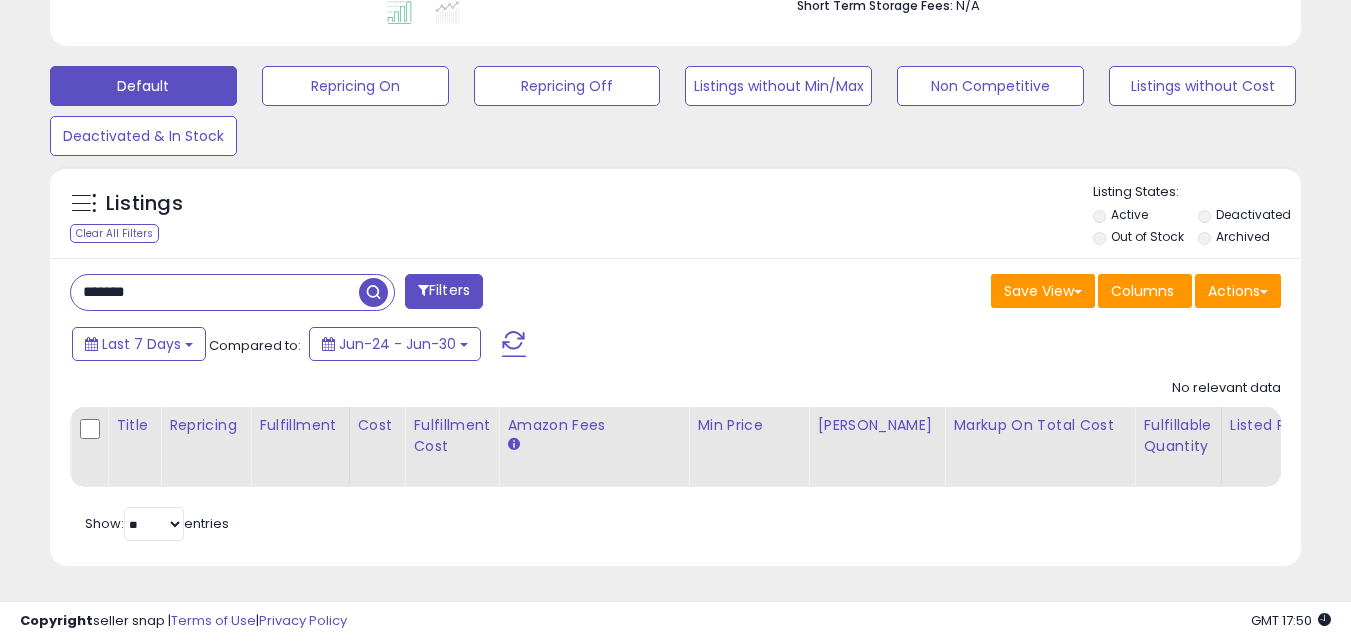 paste on "**********" 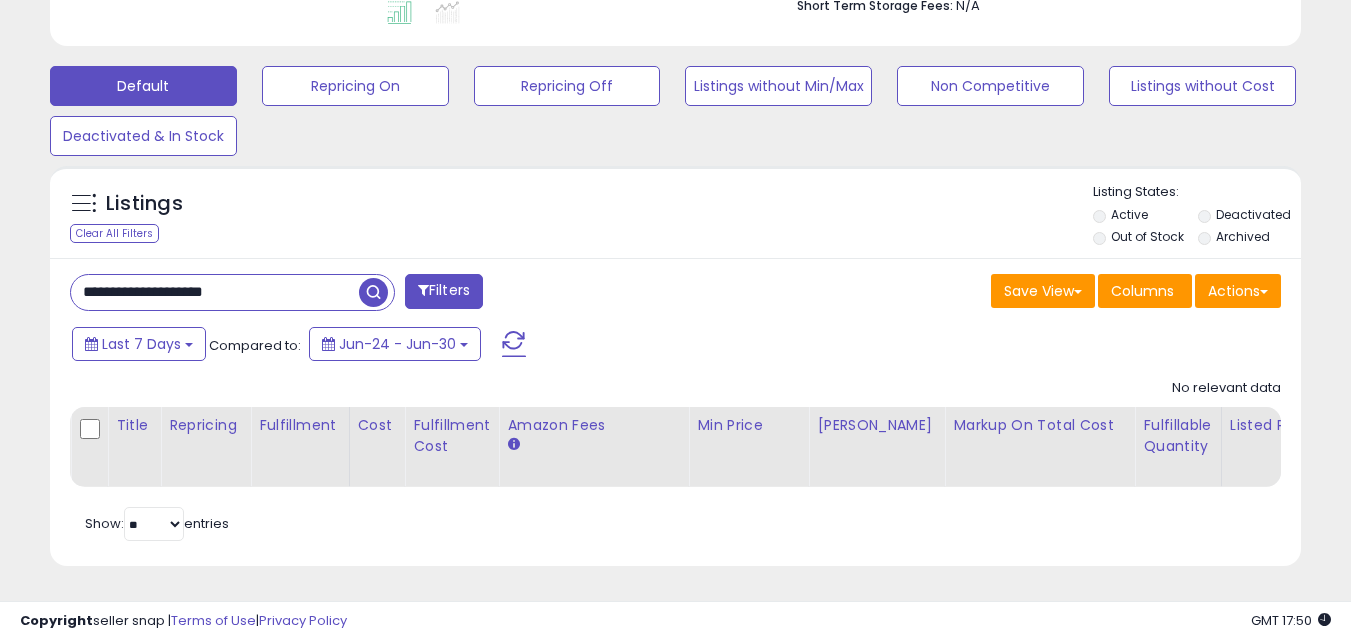 click at bounding box center (373, 292) 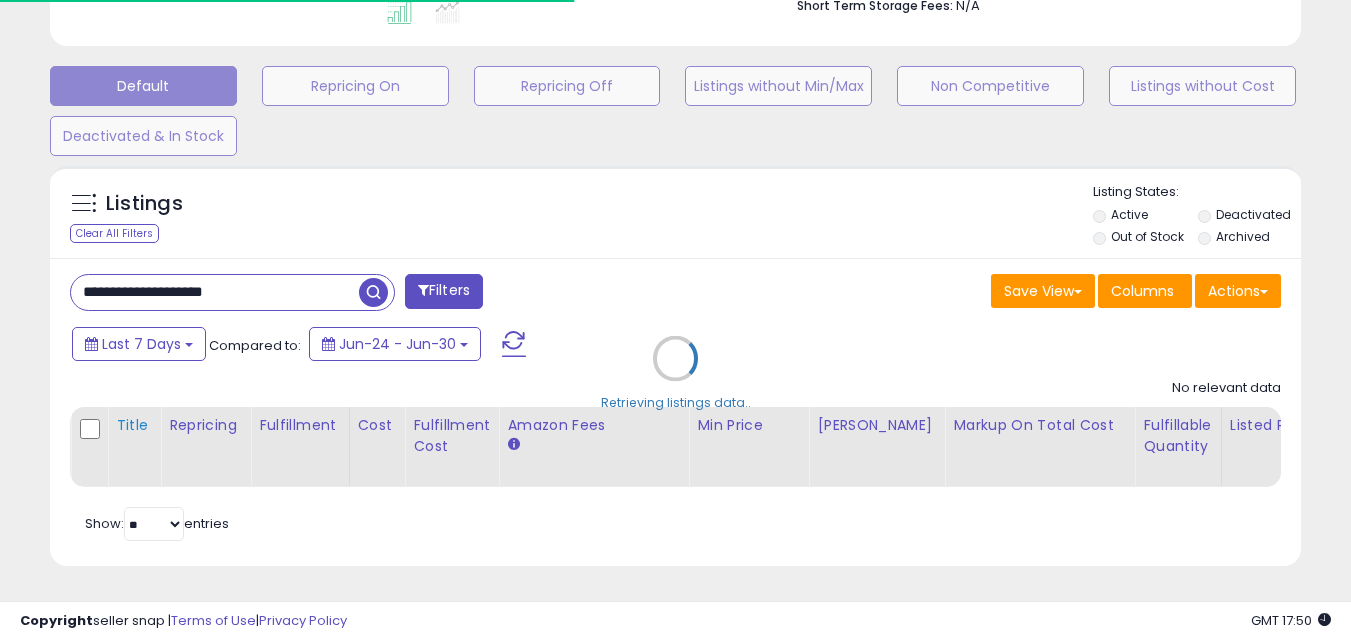 scroll, scrollTop: 410, scrollLeft: 724, axis: both 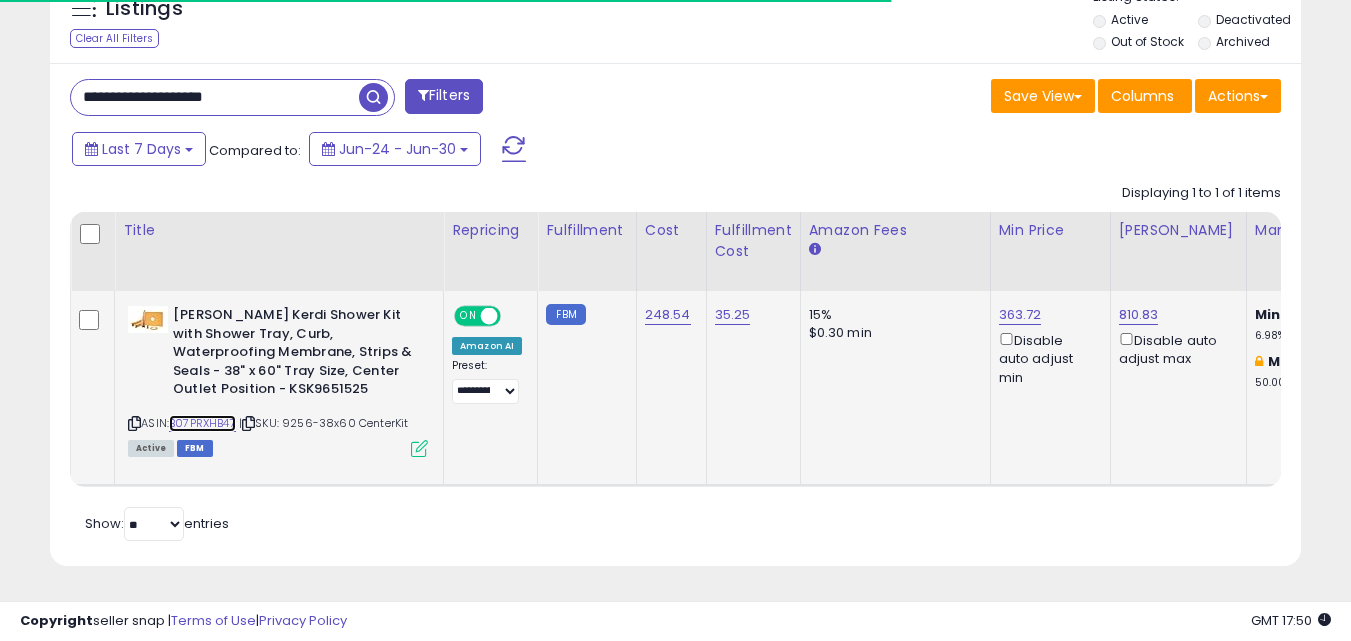 click on "B07PRXHB47" at bounding box center (202, 423) 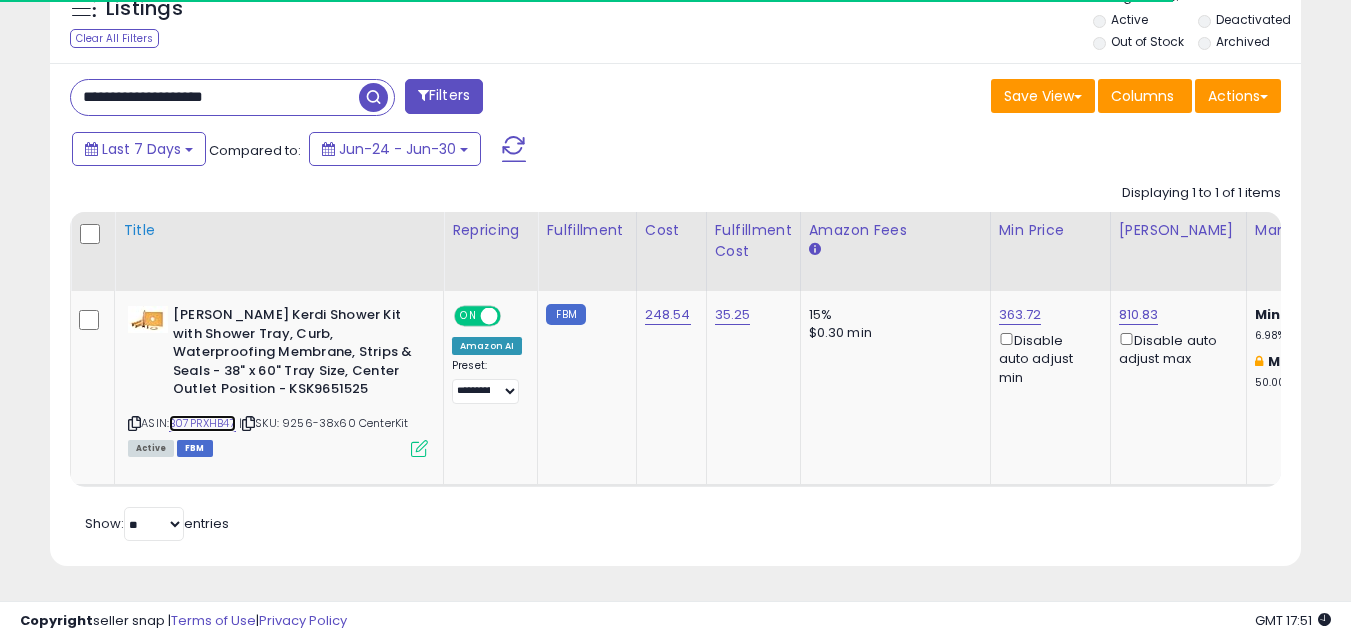 scroll, scrollTop: 999590, scrollLeft: 999276, axis: both 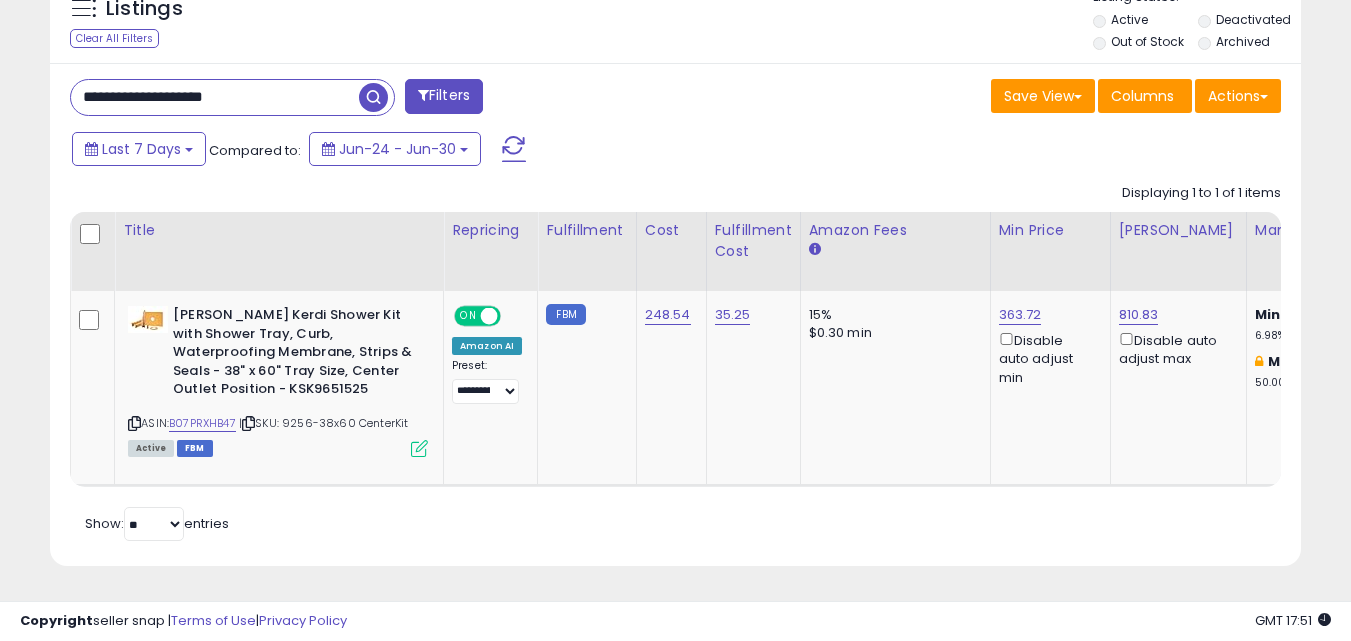drag, startPoint x: 251, startPoint y: 73, endPoint x: 51, endPoint y: 98, distance: 201.55644 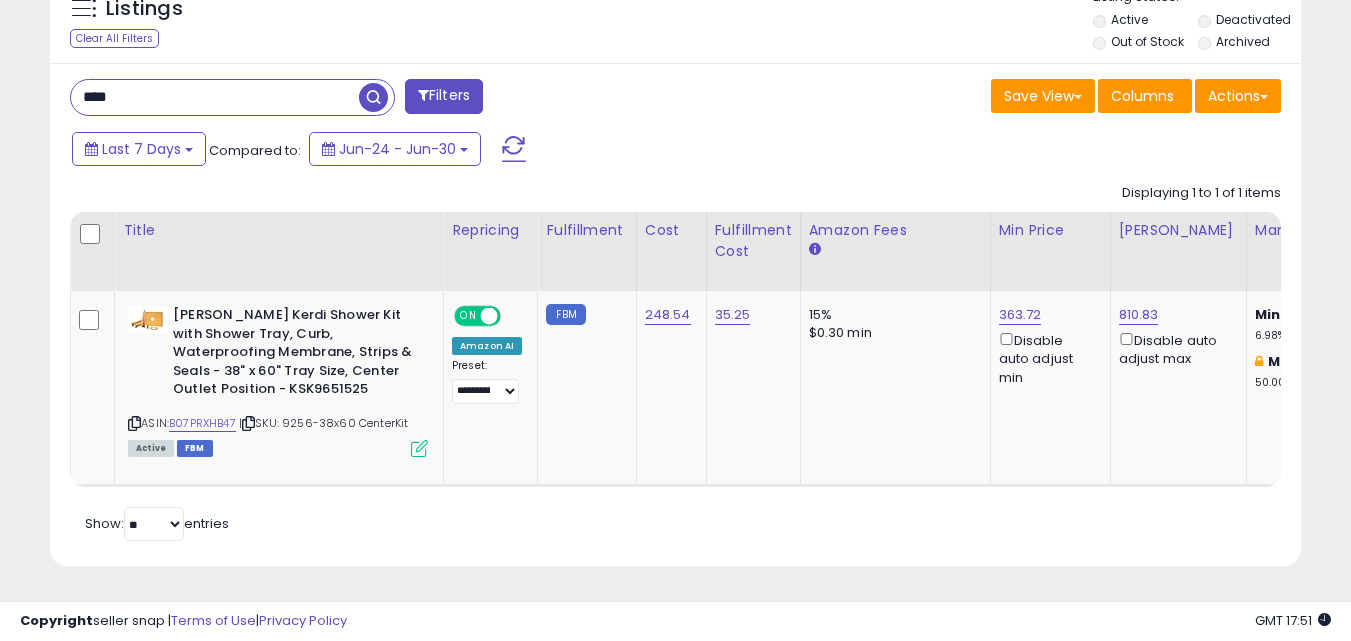 click at bounding box center (373, 97) 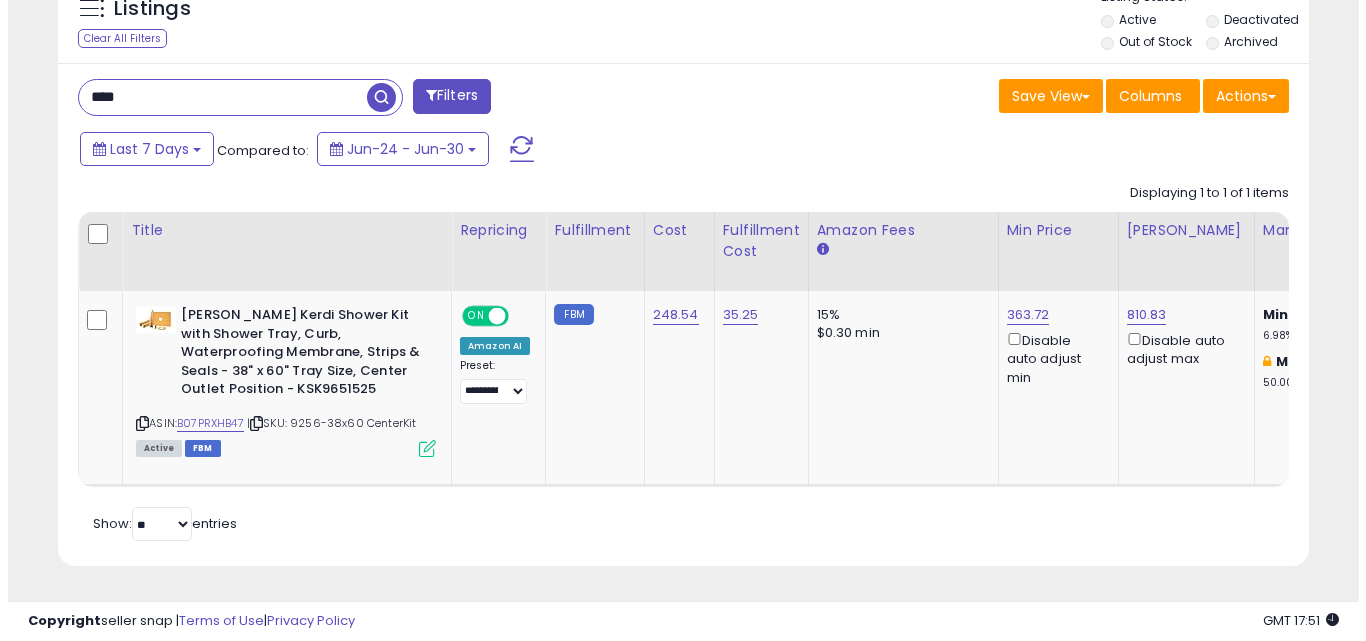 scroll, scrollTop: 579, scrollLeft: 0, axis: vertical 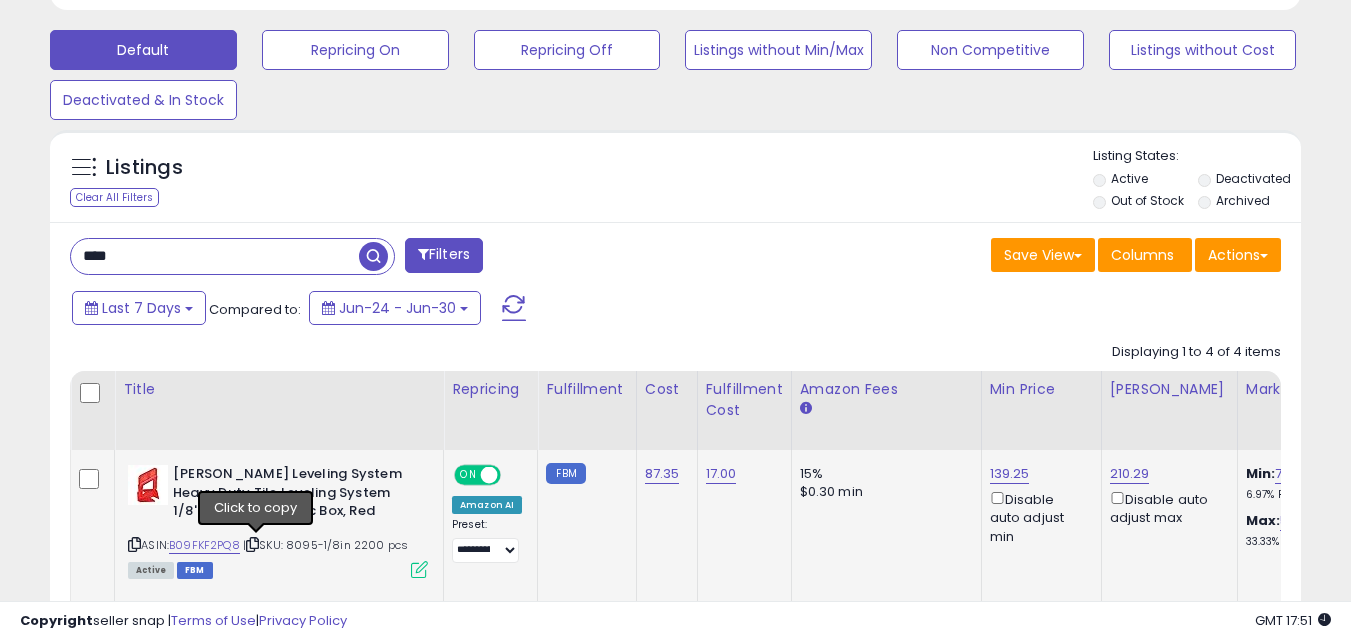 click at bounding box center [252, 544] 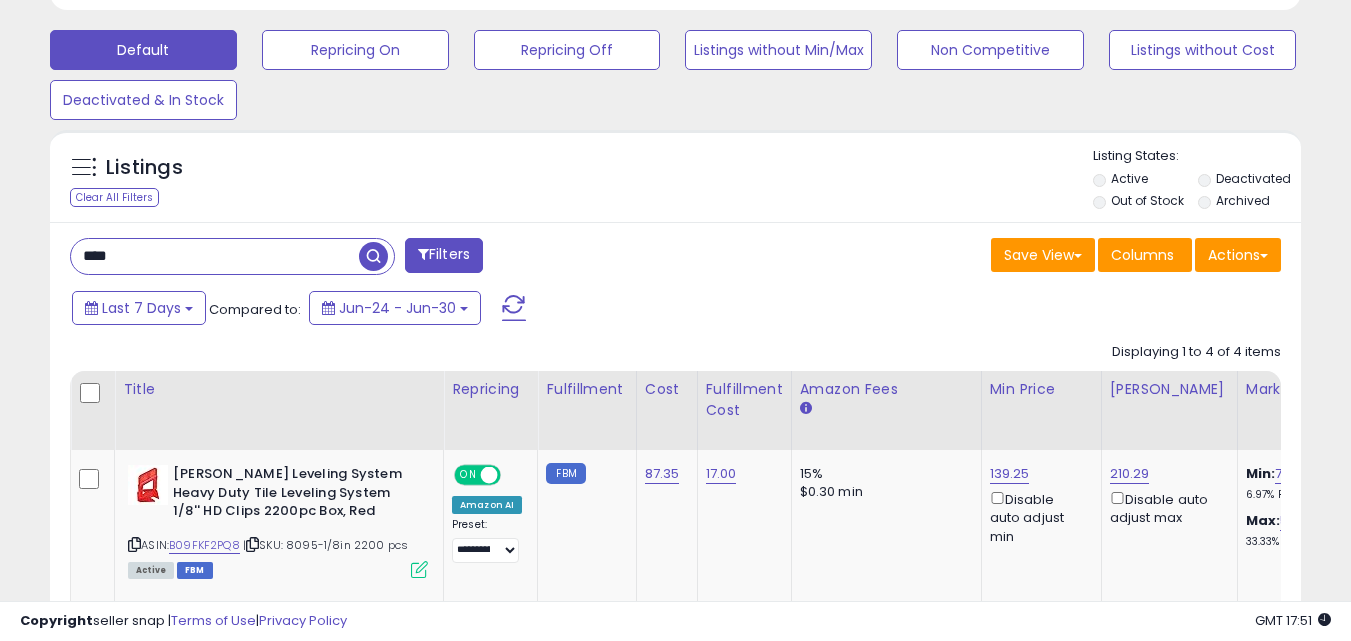 click on "****" at bounding box center (215, 256) 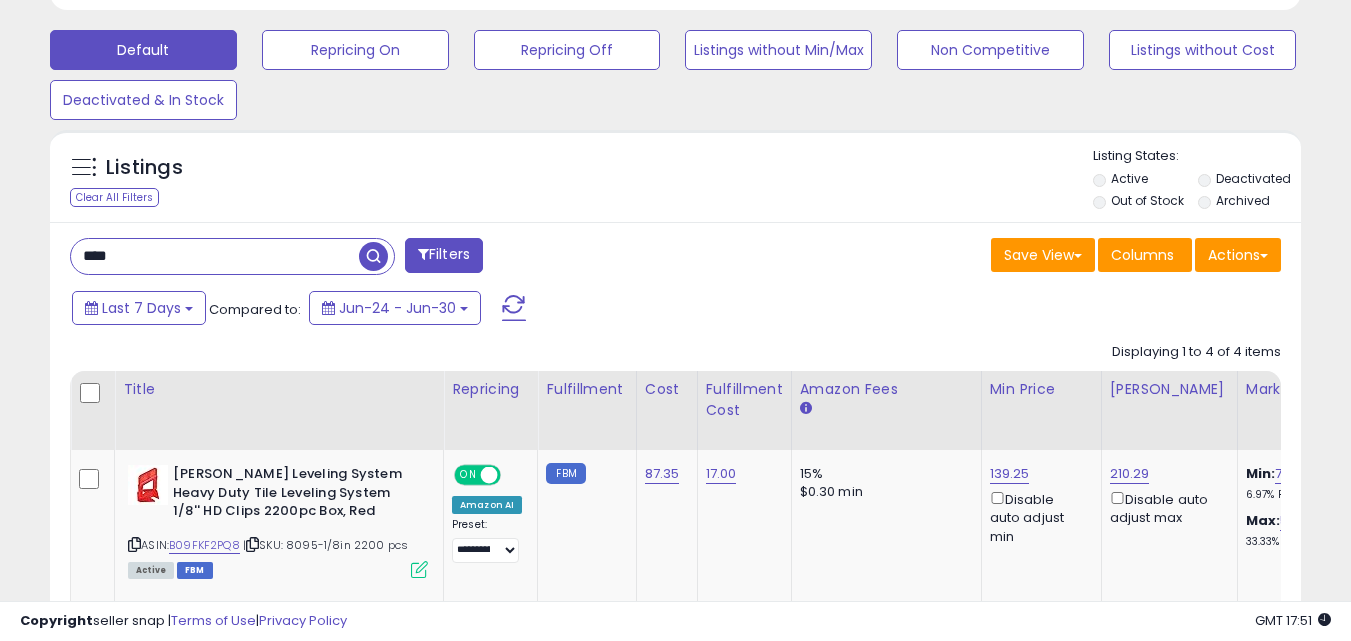 paste on "**********" 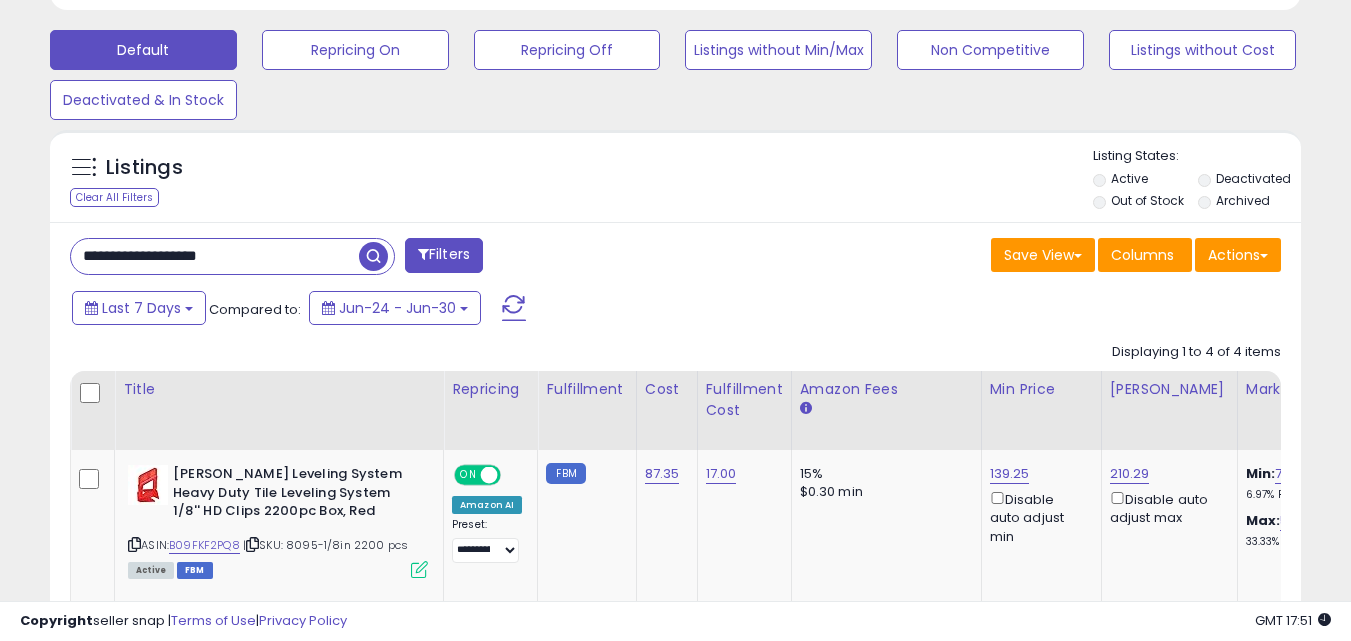 click at bounding box center (373, 256) 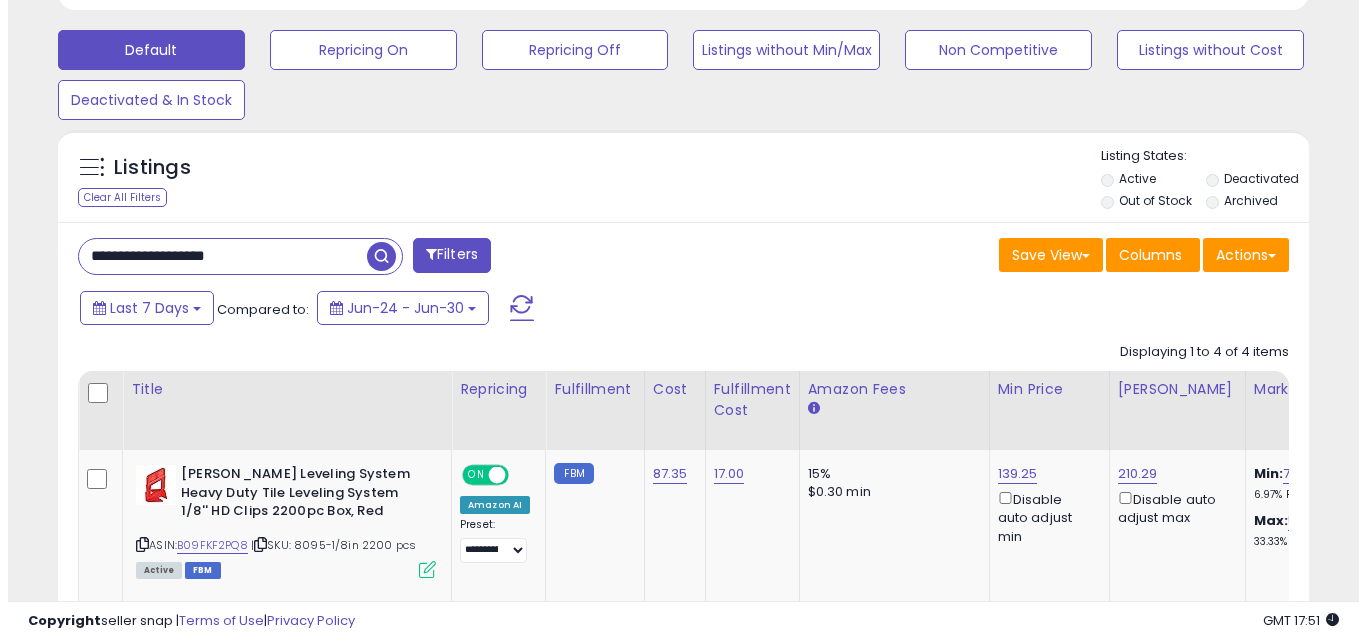 scroll, scrollTop: 579, scrollLeft: 0, axis: vertical 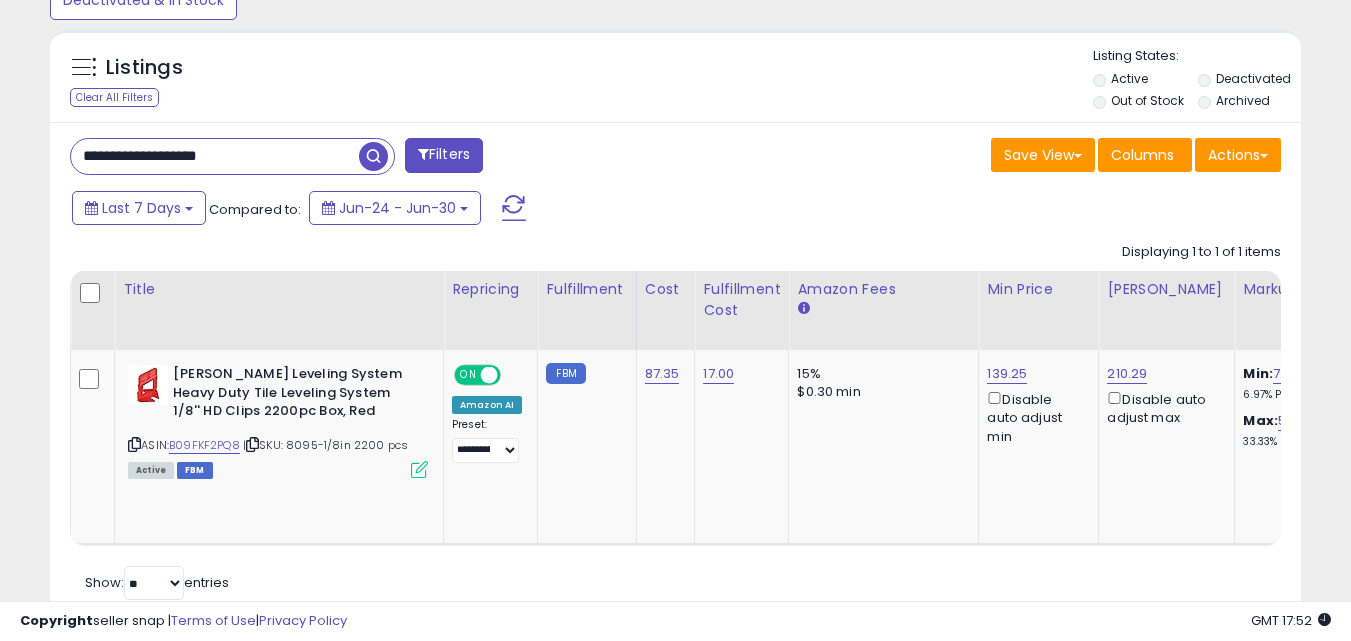 click on "**********" at bounding box center [215, 156] 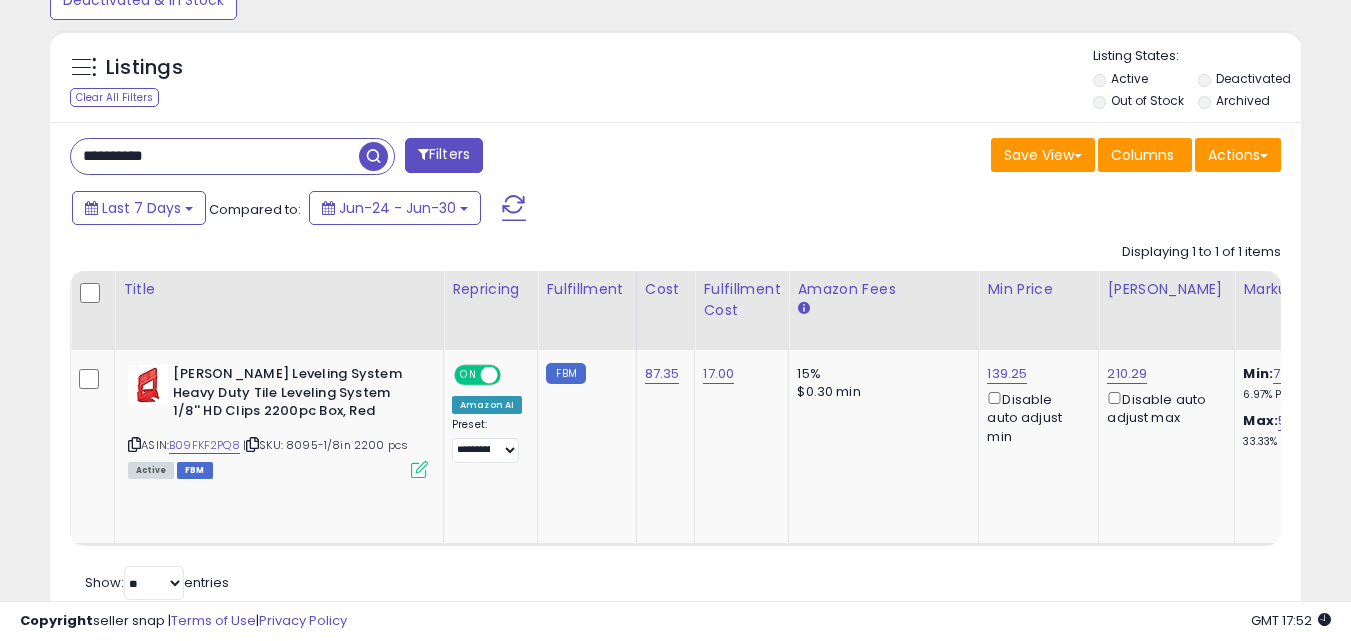 click at bounding box center [373, 156] 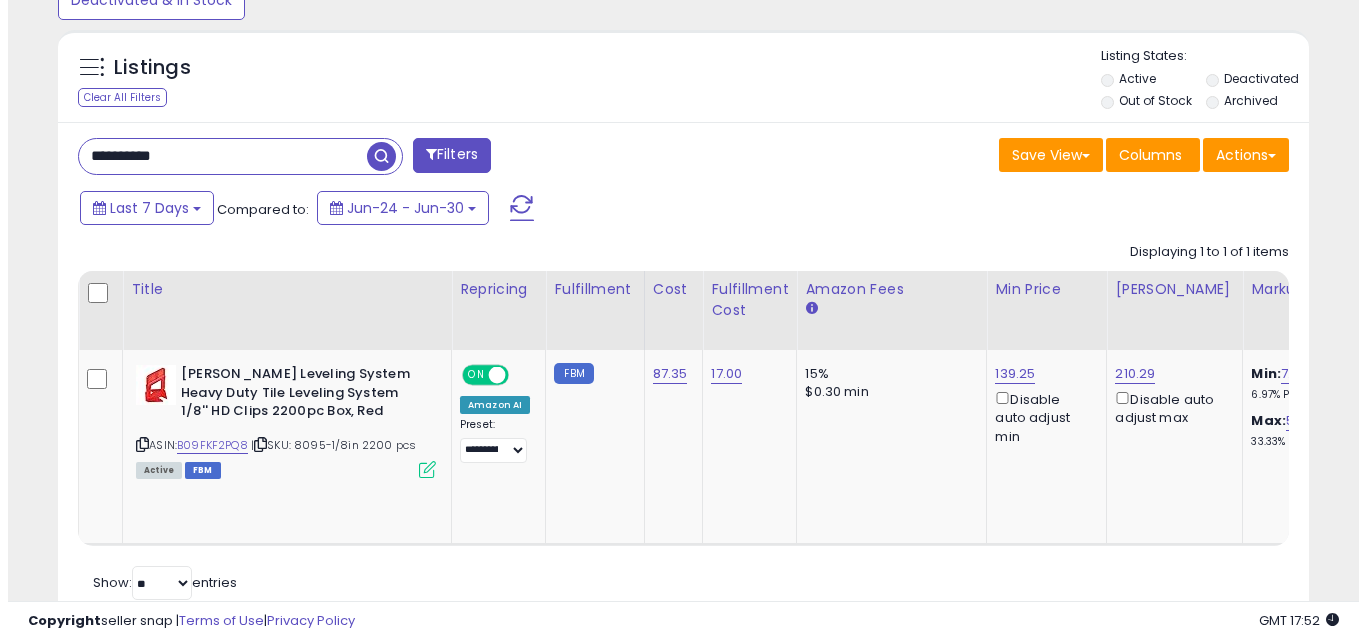 scroll, scrollTop: 579, scrollLeft: 0, axis: vertical 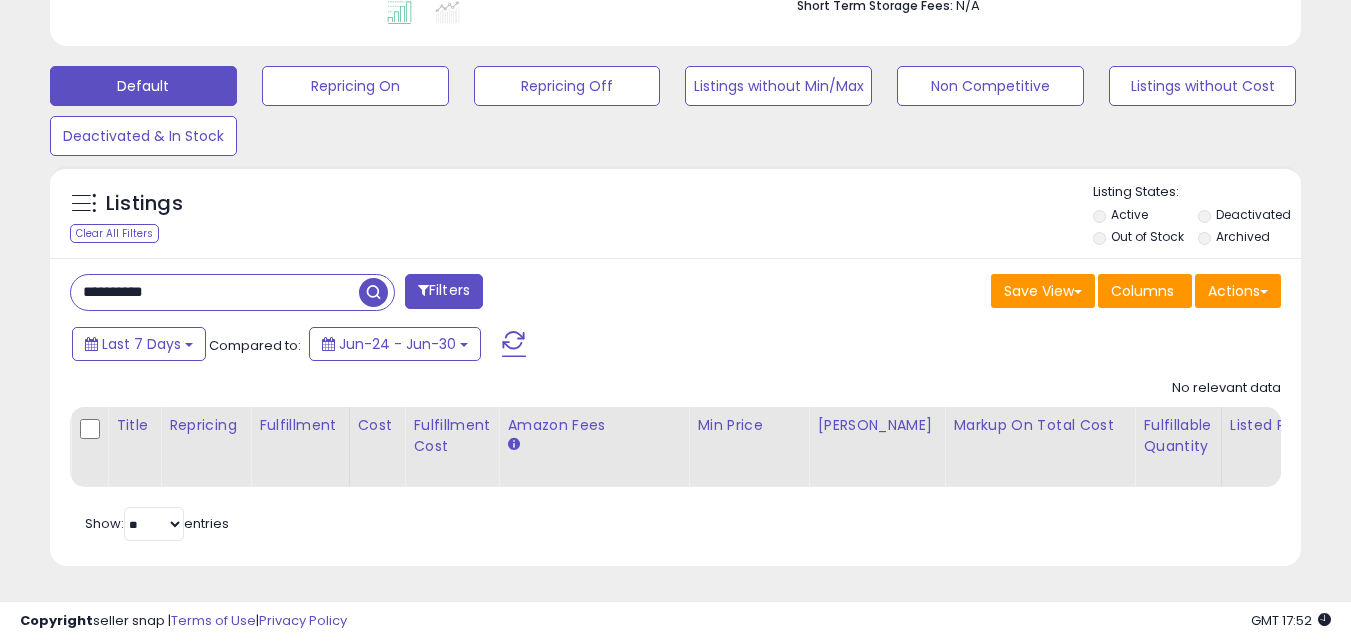 click at bounding box center [373, 292] 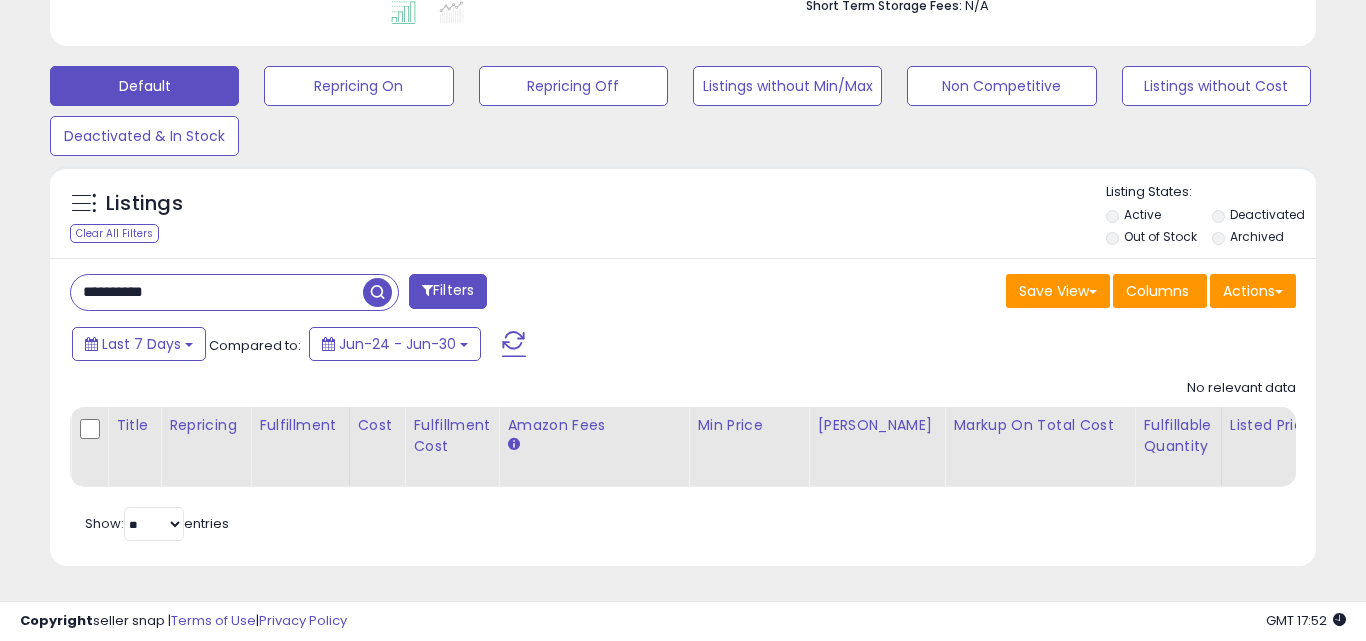 scroll, scrollTop: 999590, scrollLeft: 999267, axis: both 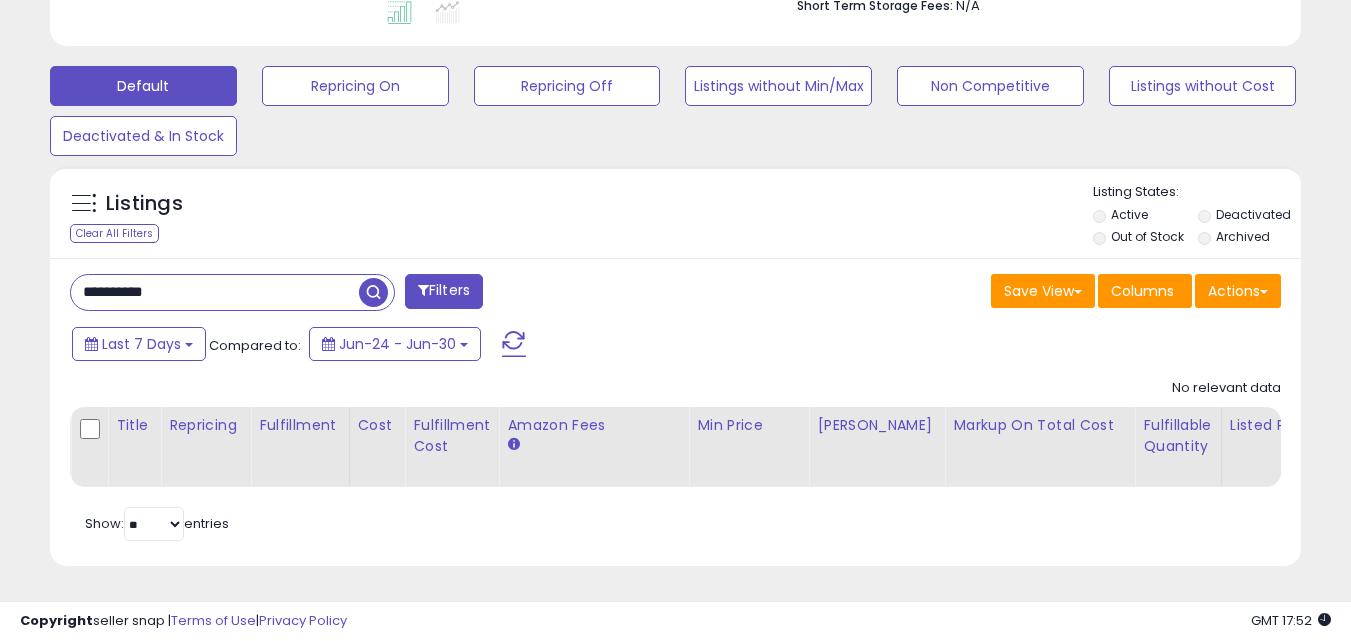 click on "**********" at bounding box center [215, 292] 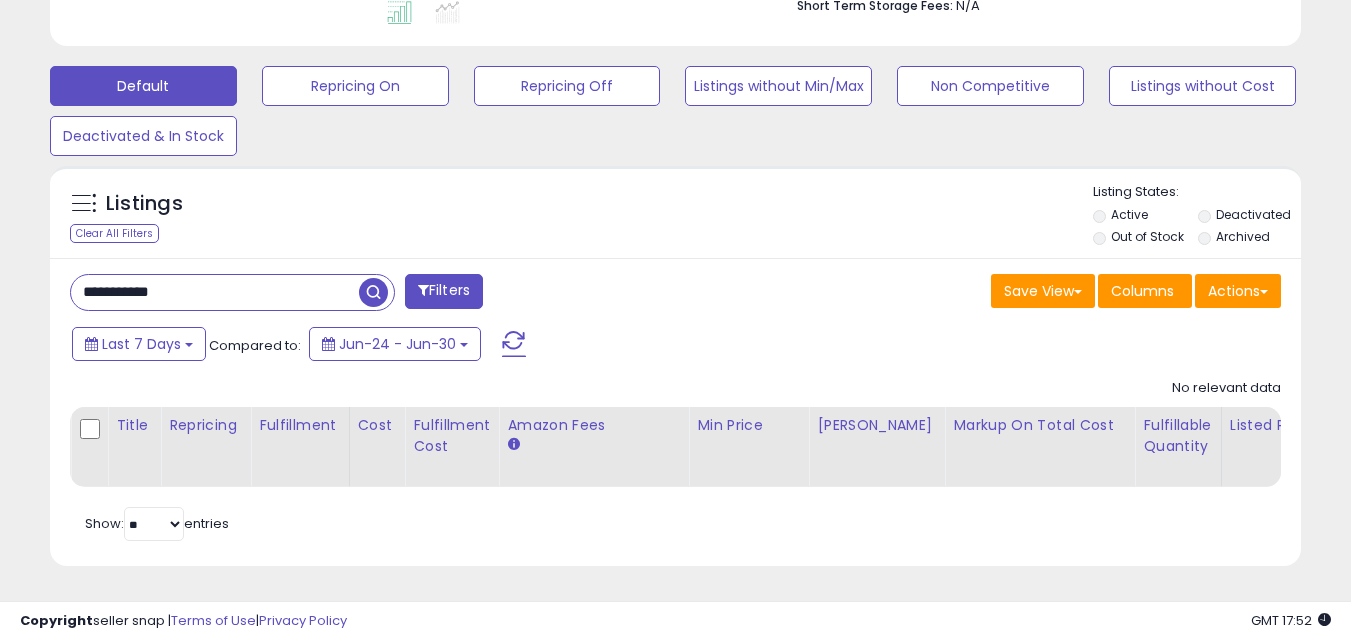 type on "**********" 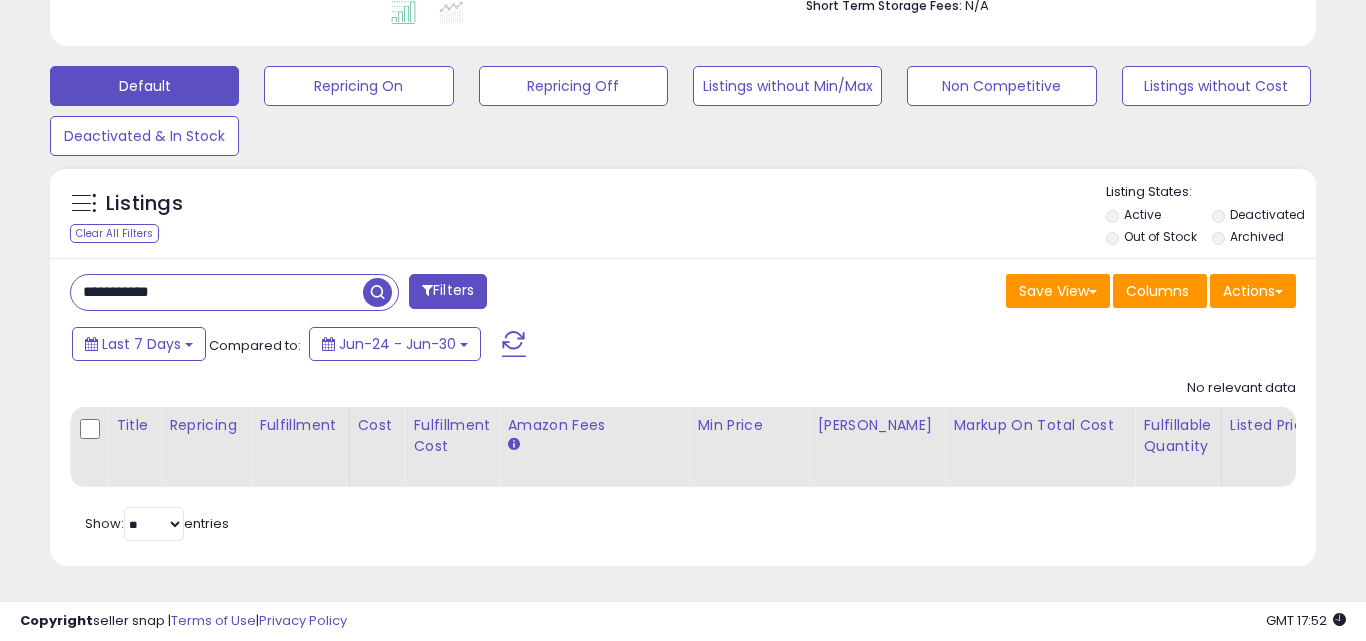 scroll, scrollTop: 999590, scrollLeft: 999267, axis: both 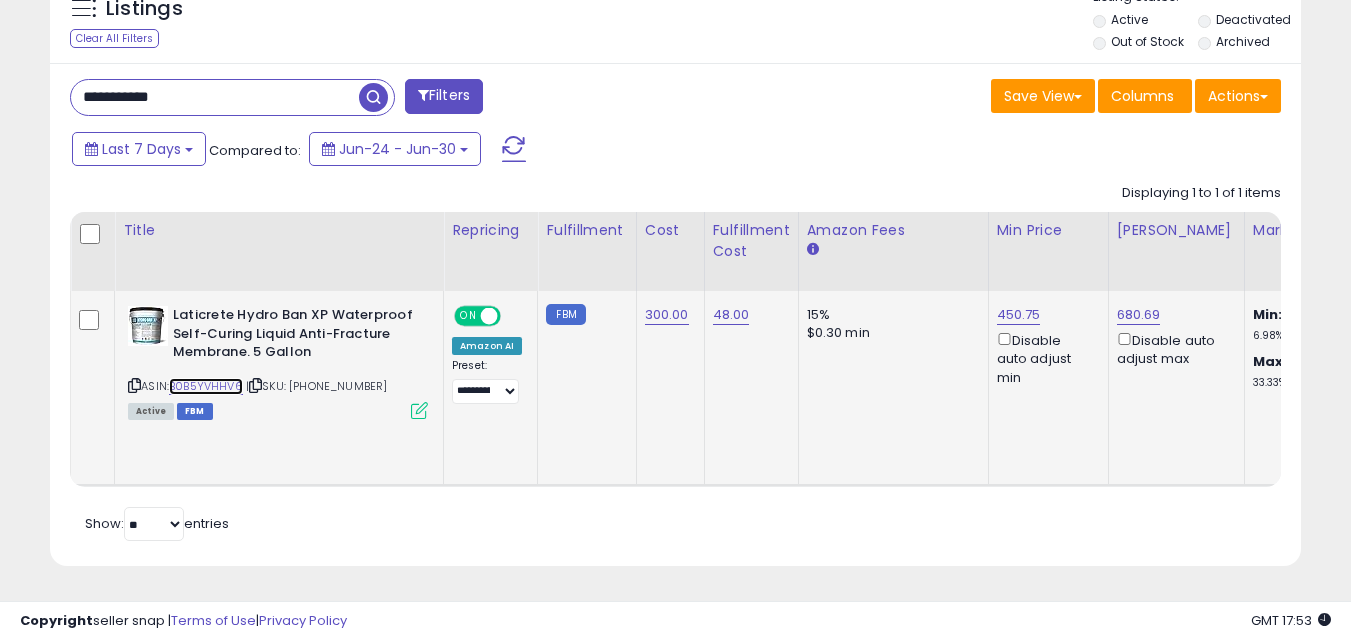 click on "B0B5YVHHV6" at bounding box center (206, 386) 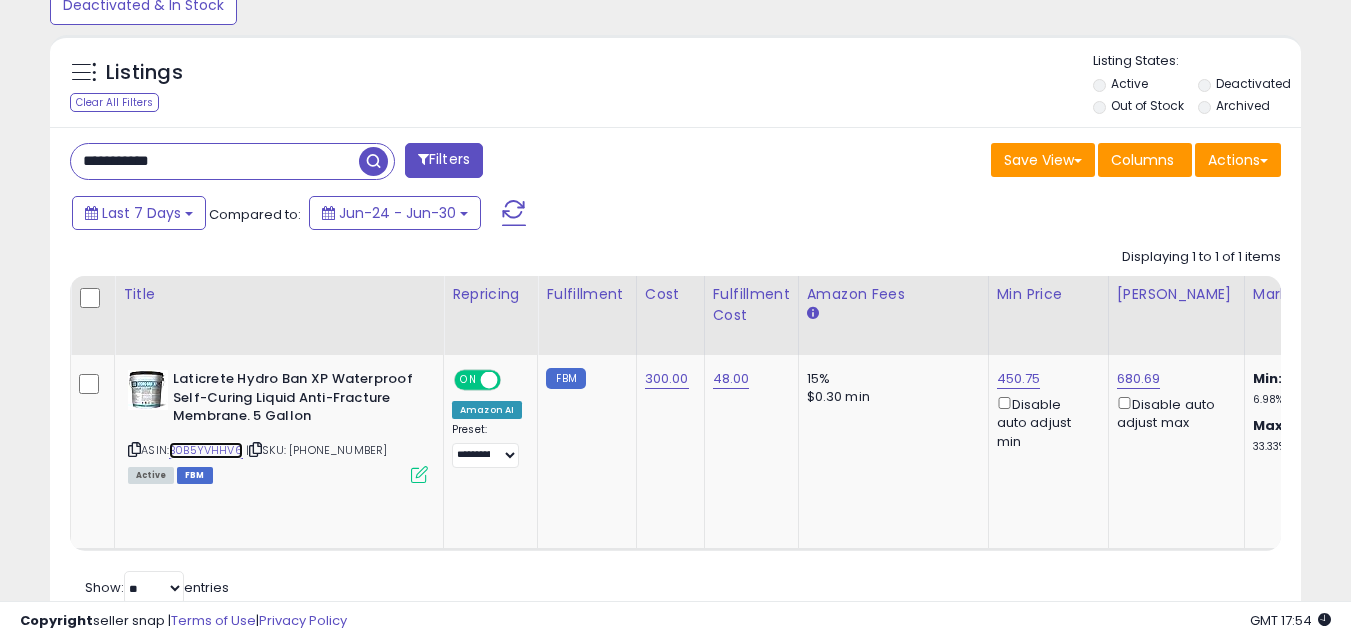 scroll, scrollTop: 700, scrollLeft: 0, axis: vertical 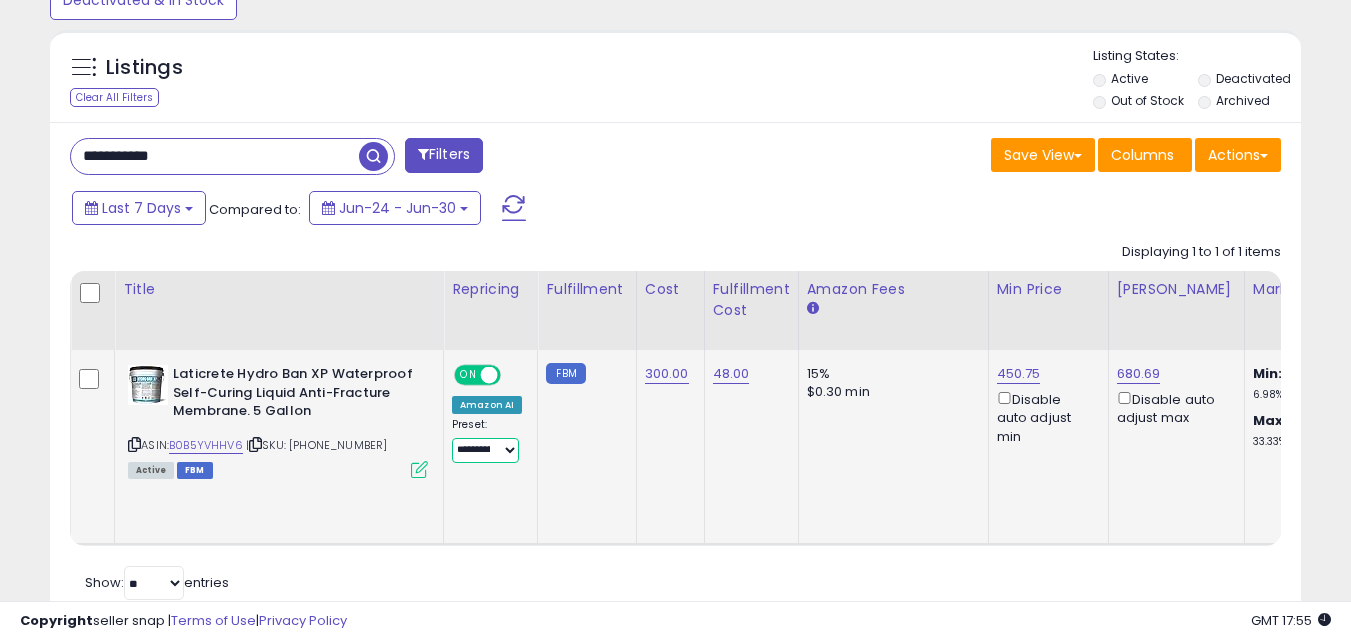 click on "**********" at bounding box center [485, 450] 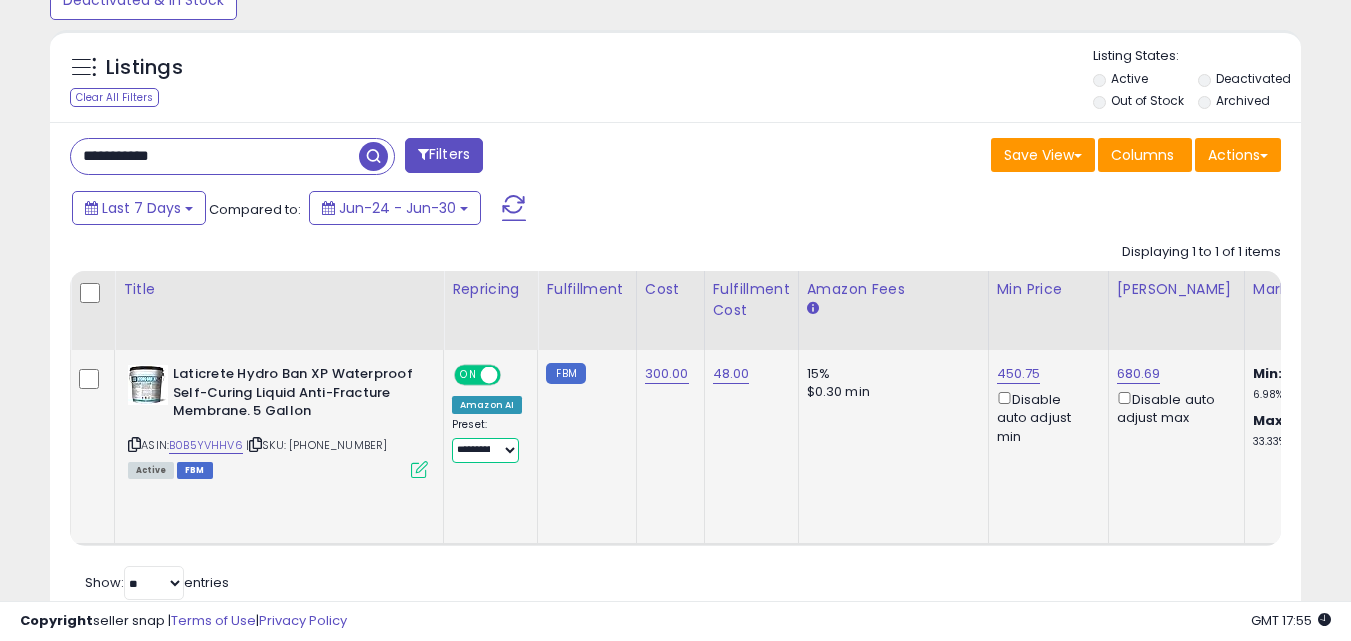 click on "**********" at bounding box center (485, 450) 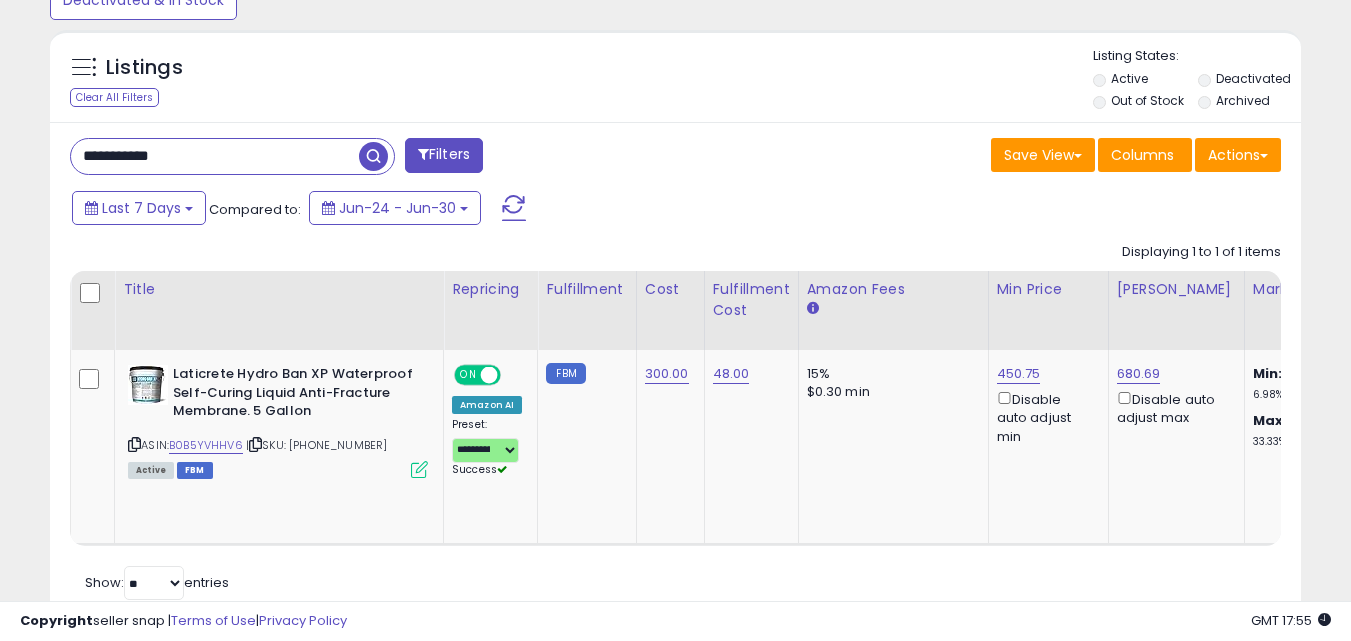 click on "Displaying 1 to 1 of 1 items
Title
Repricing" 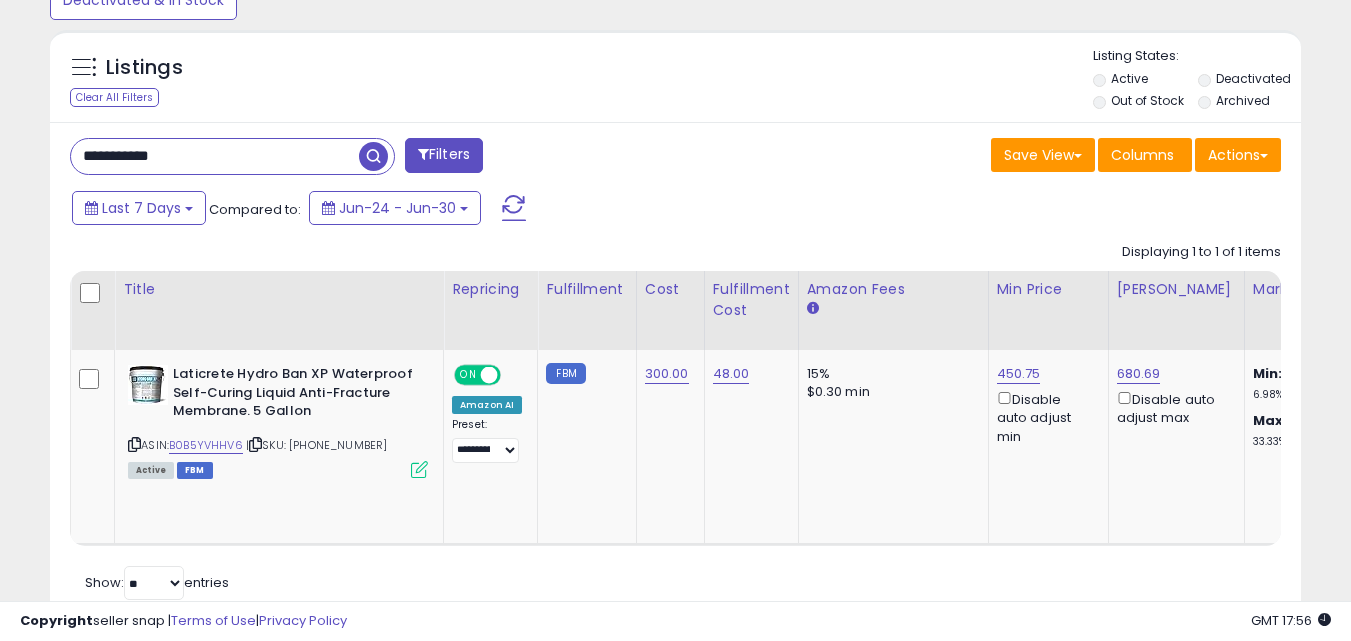 click on "**********" at bounding box center (215, 156) 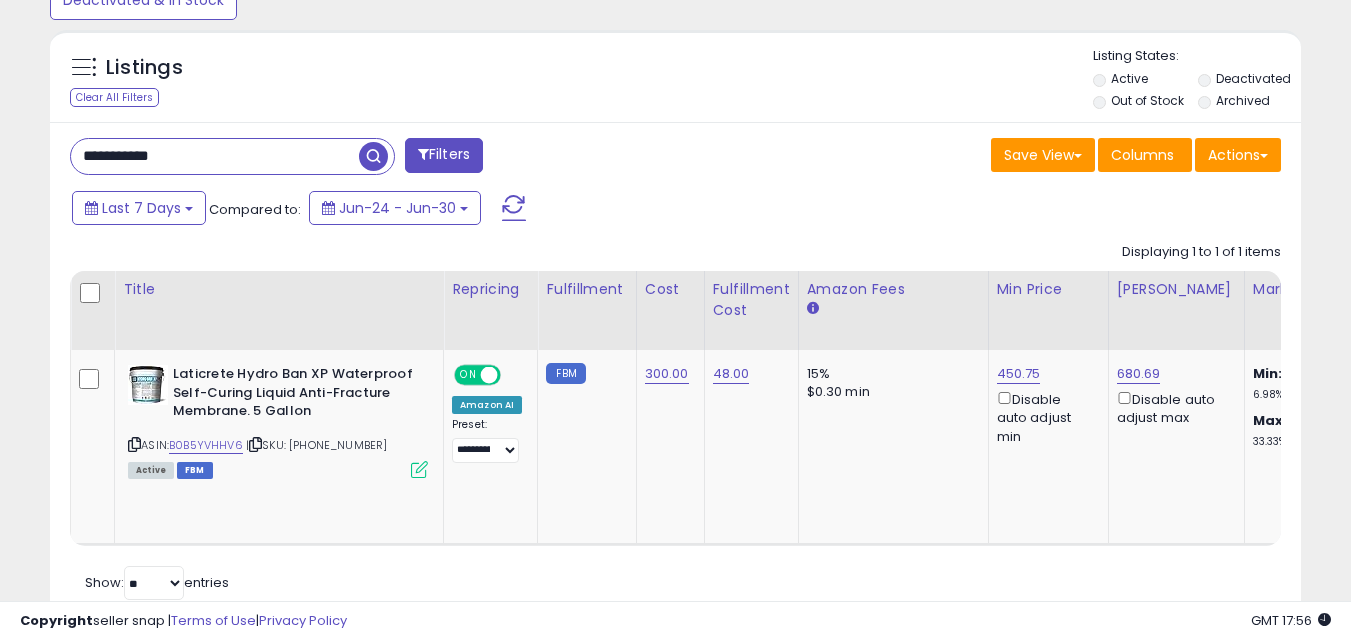 click on "**********" at bounding box center (215, 156) 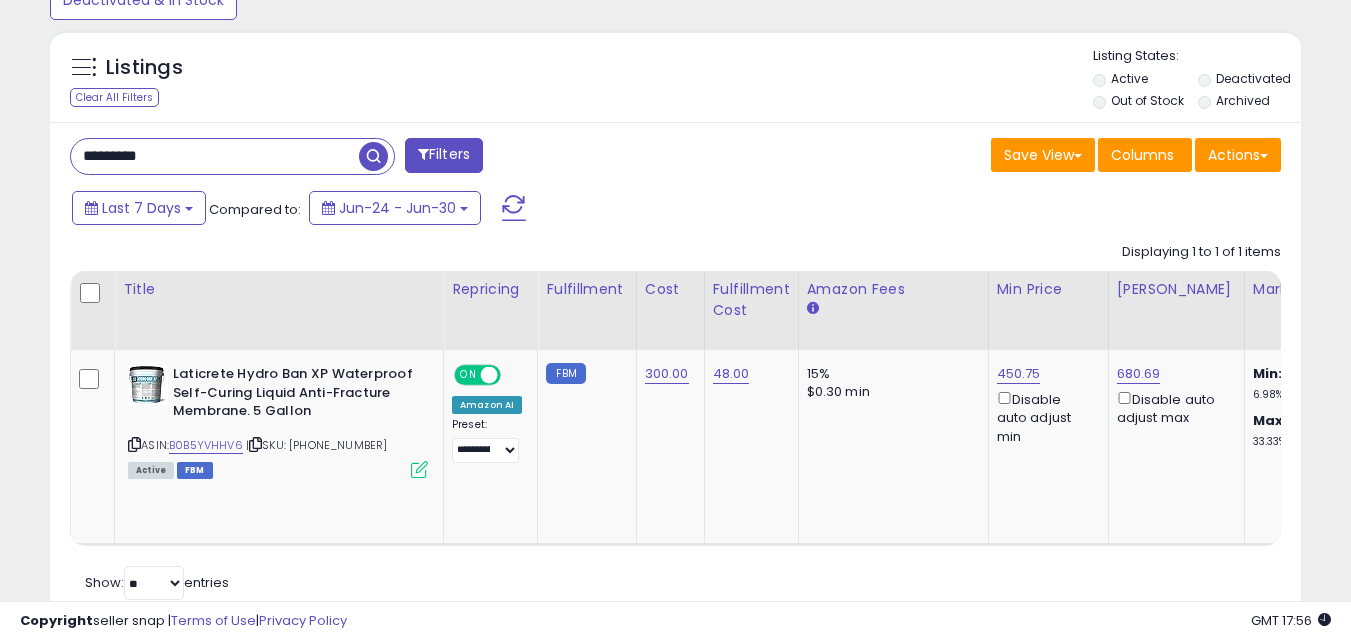 click at bounding box center [373, 156] 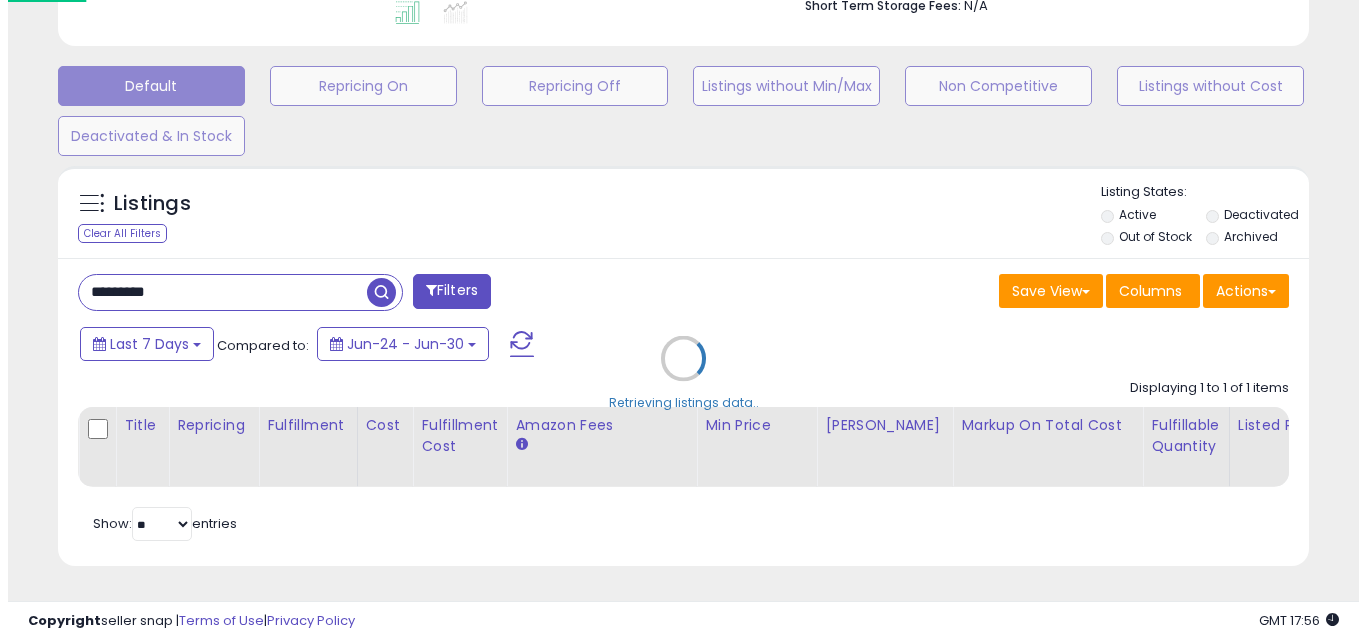 scroll, scrollTop: 579, scrollLeft: 0, axis: vertical 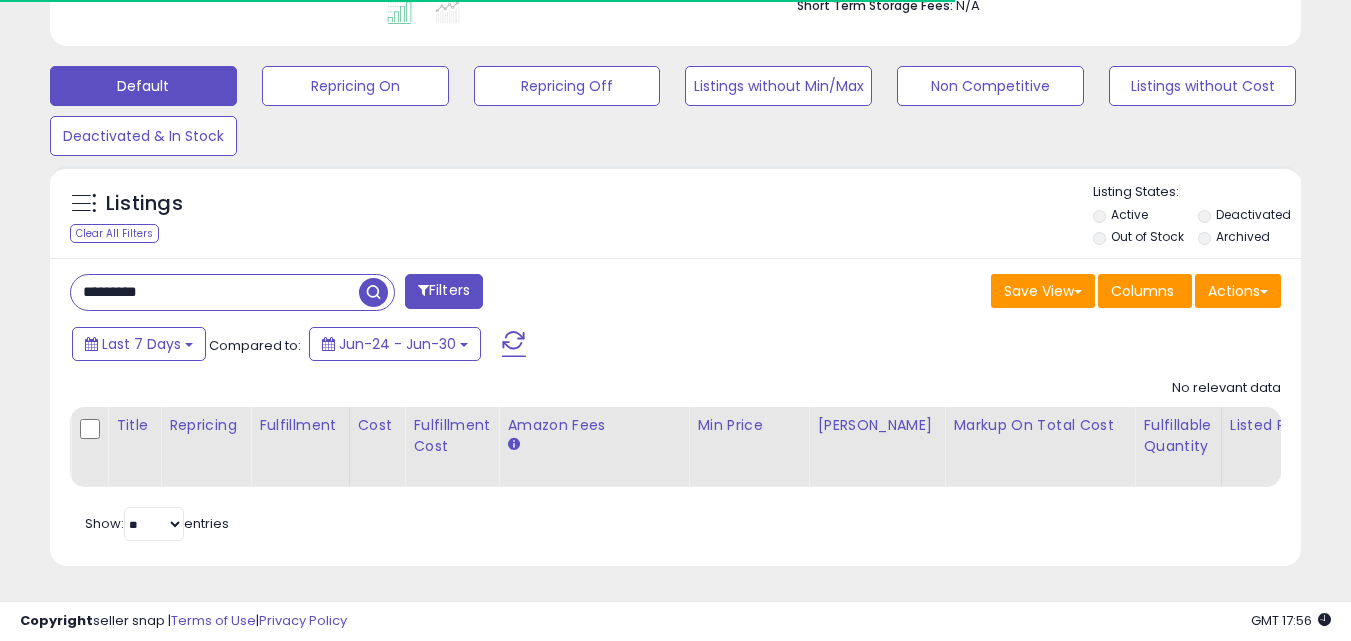 click at bounding box center [373, 292] 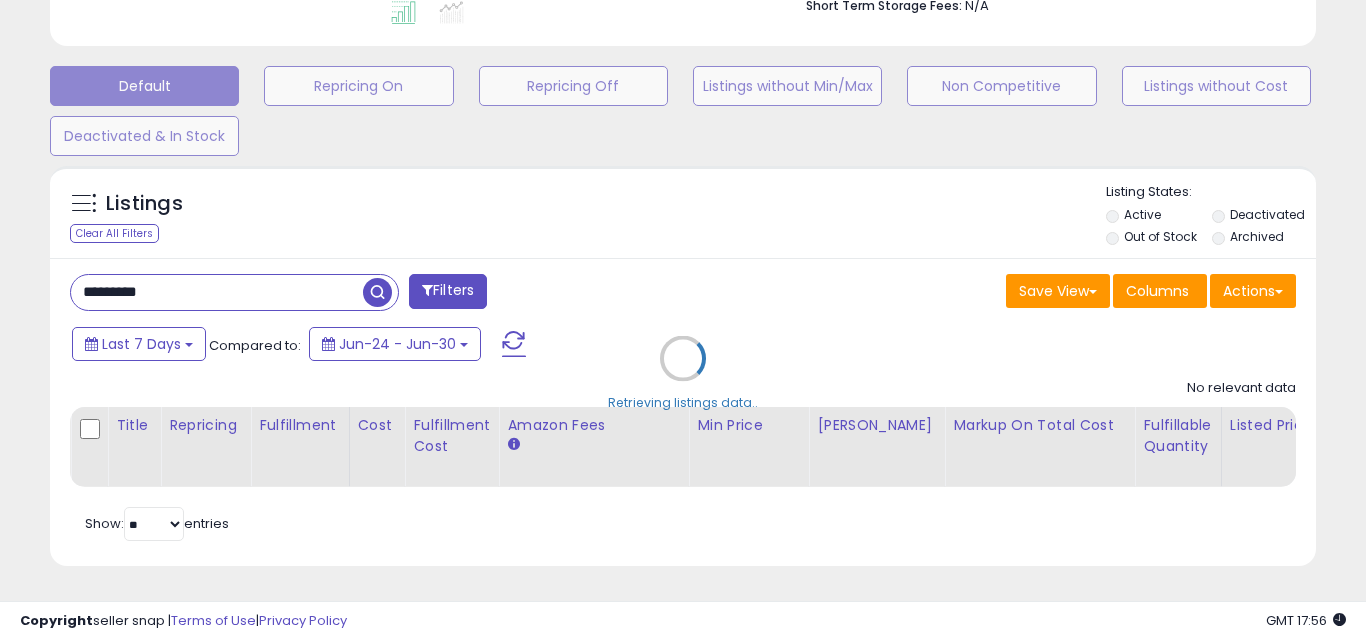 scroll, scrollTop: 999590, scrollLeft: 999267, axis: both 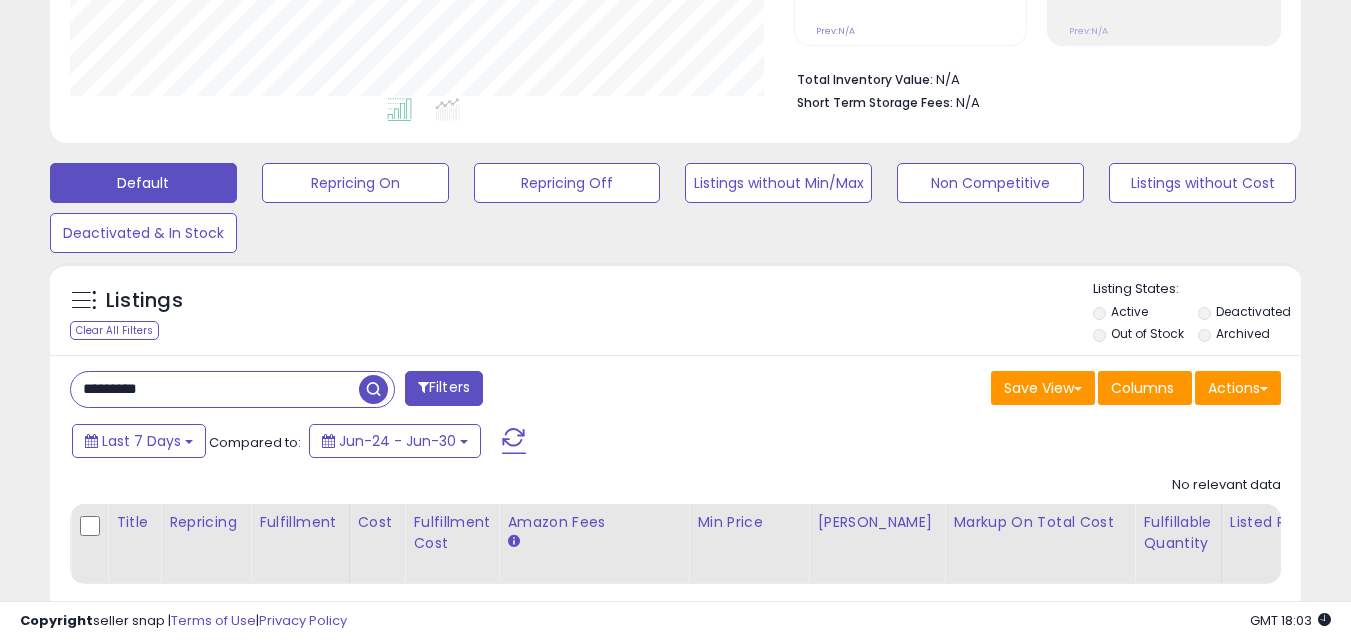 click on "*********" at bounding box center [215, 389] 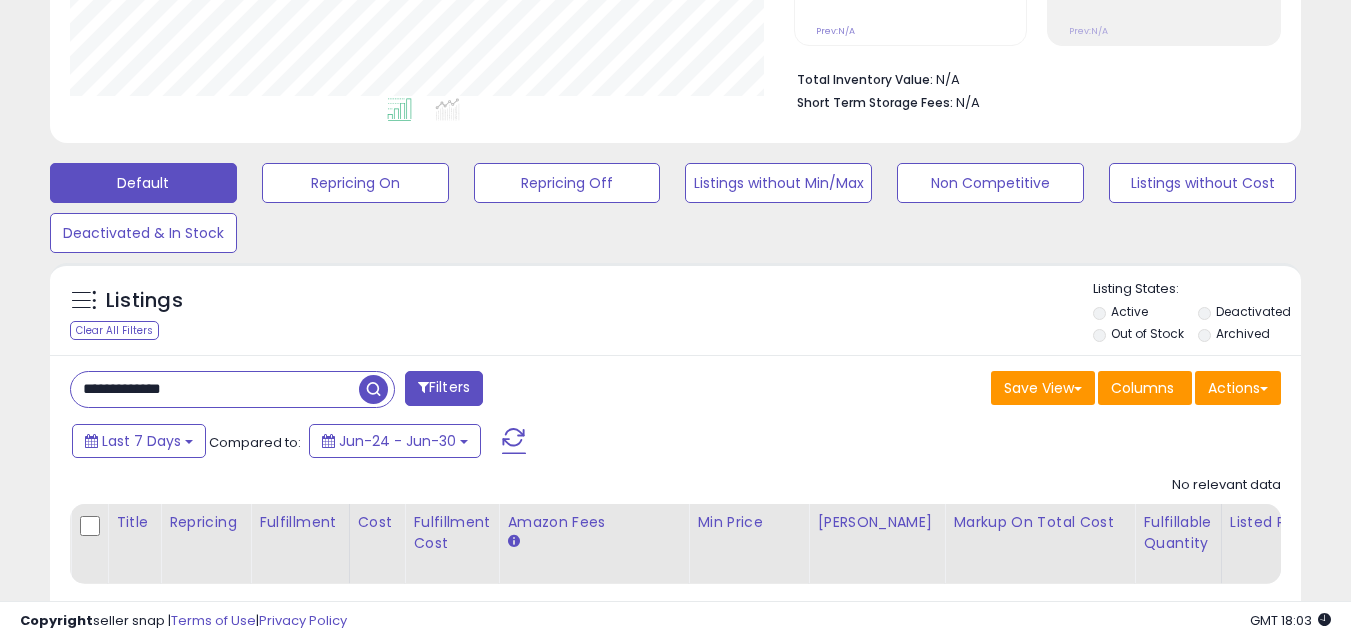 click at bounding box center (373, 389) 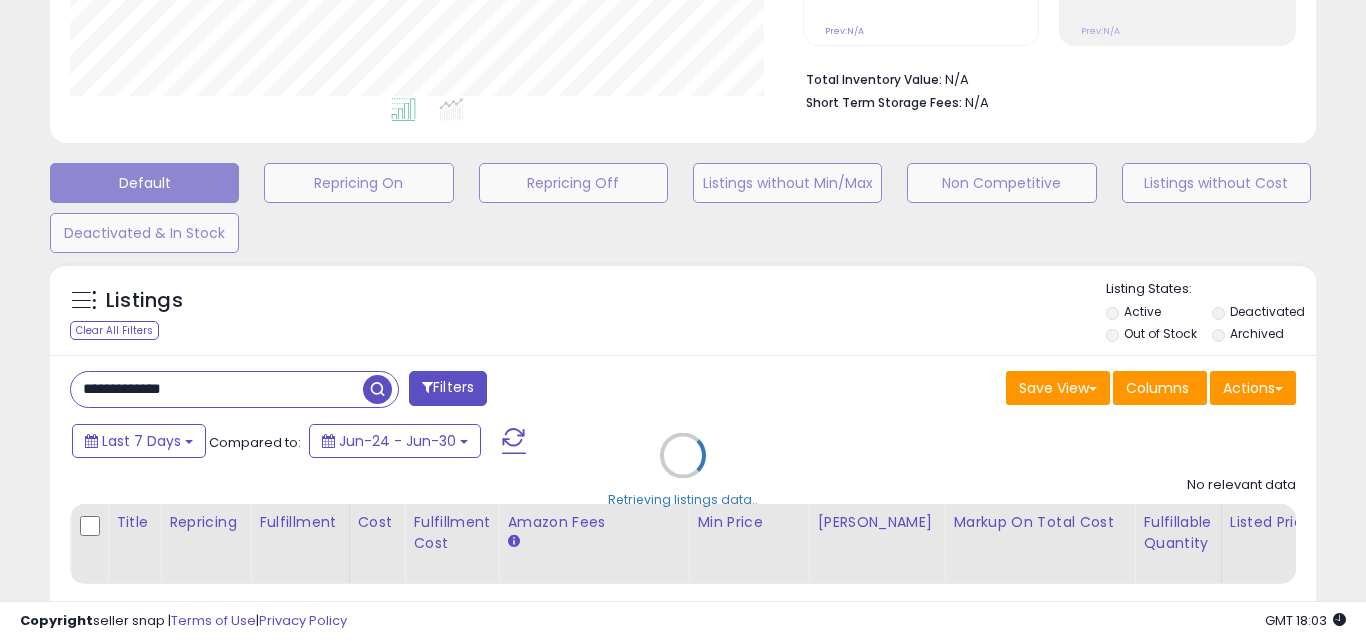 scroll, scrollTop: 999590, scrollLeft: 999267, axis: both 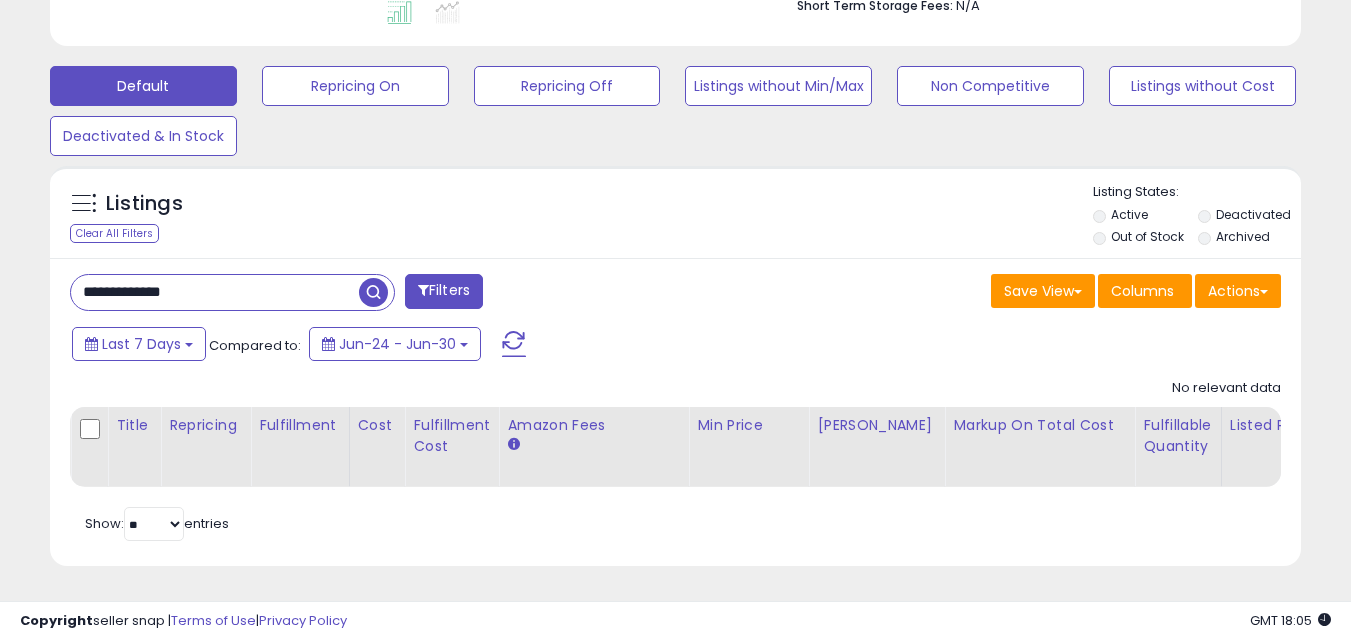 click on "**********" at bounding box center [215, 292] 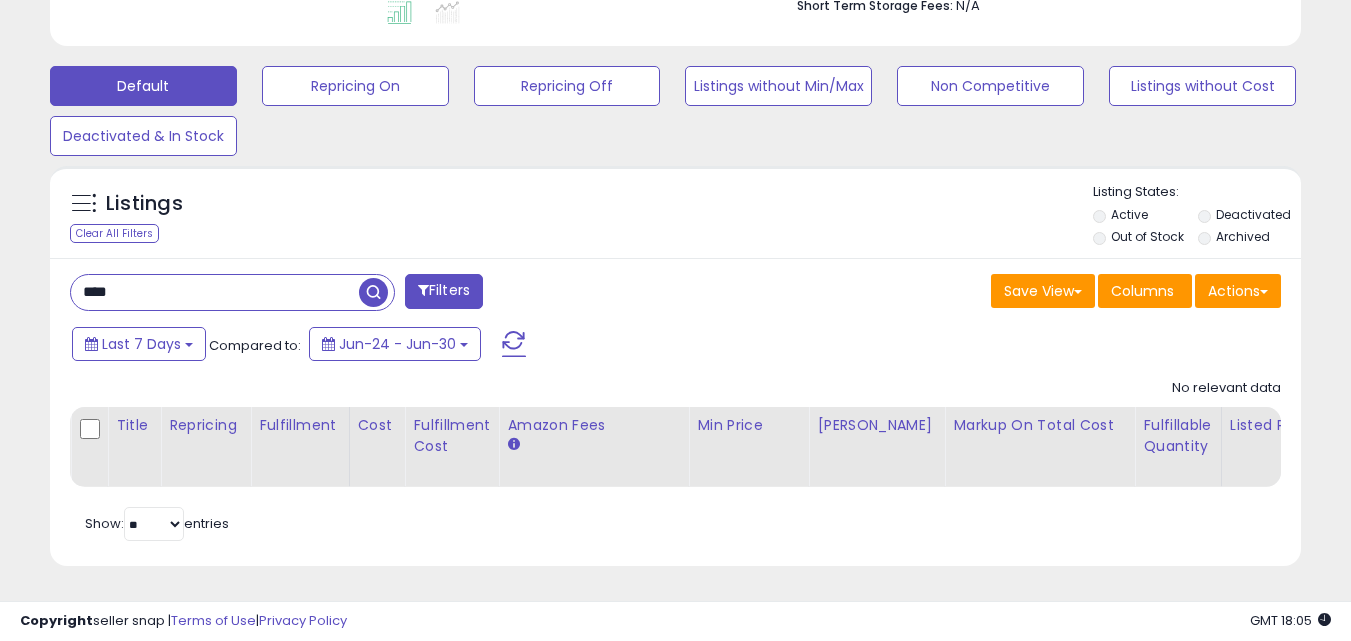 type on "****" 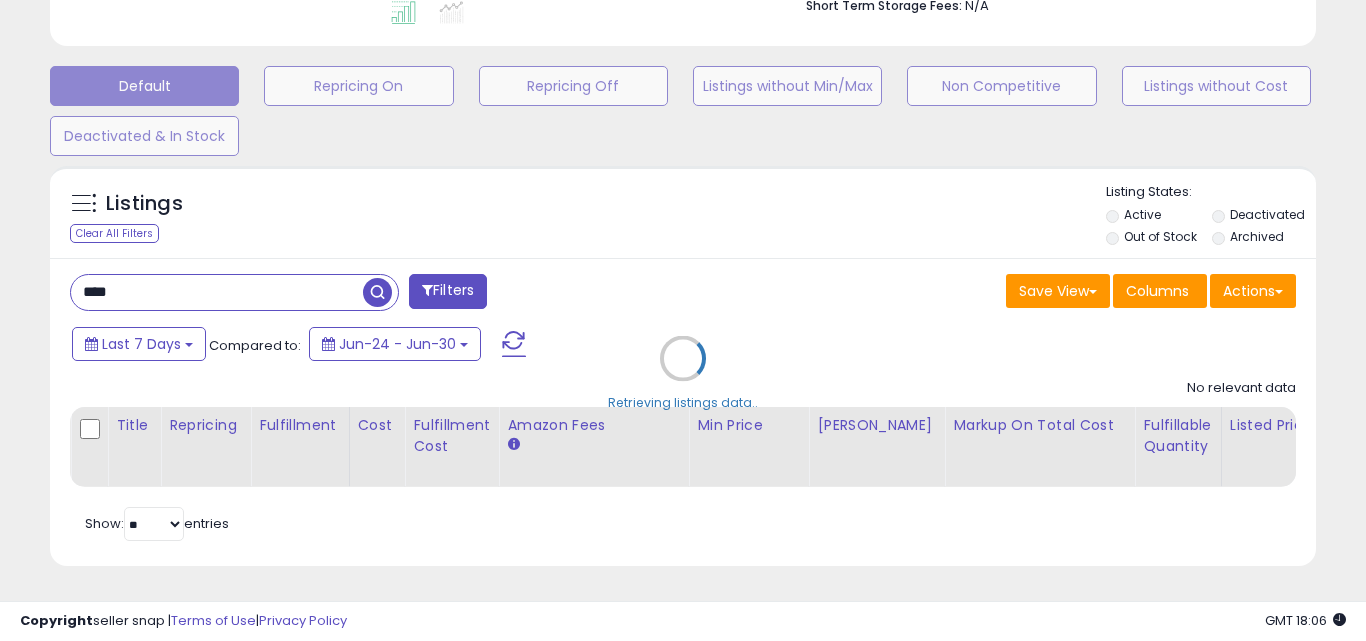 scroll, scrollTop: 999590, scrollLeft: 999267, axis: both 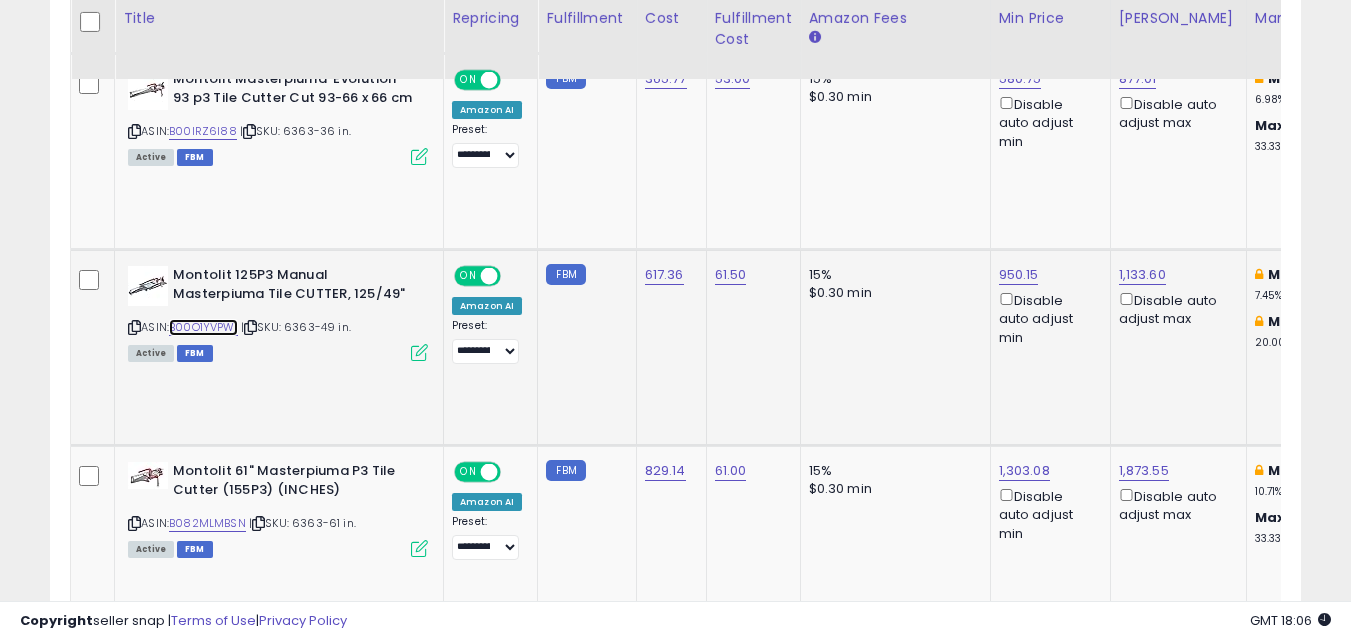 click on "B00O1YVPWI" at bounding box center [203, 327] 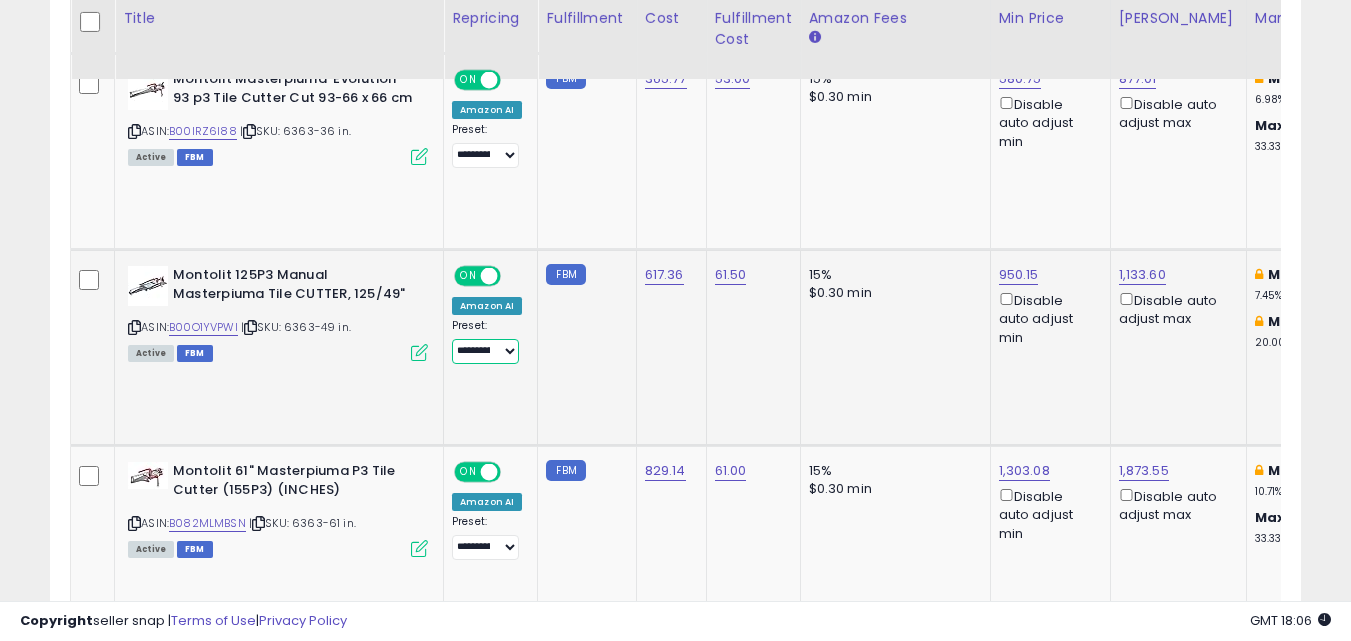 click on "**********" at bounding box center (485, 351) 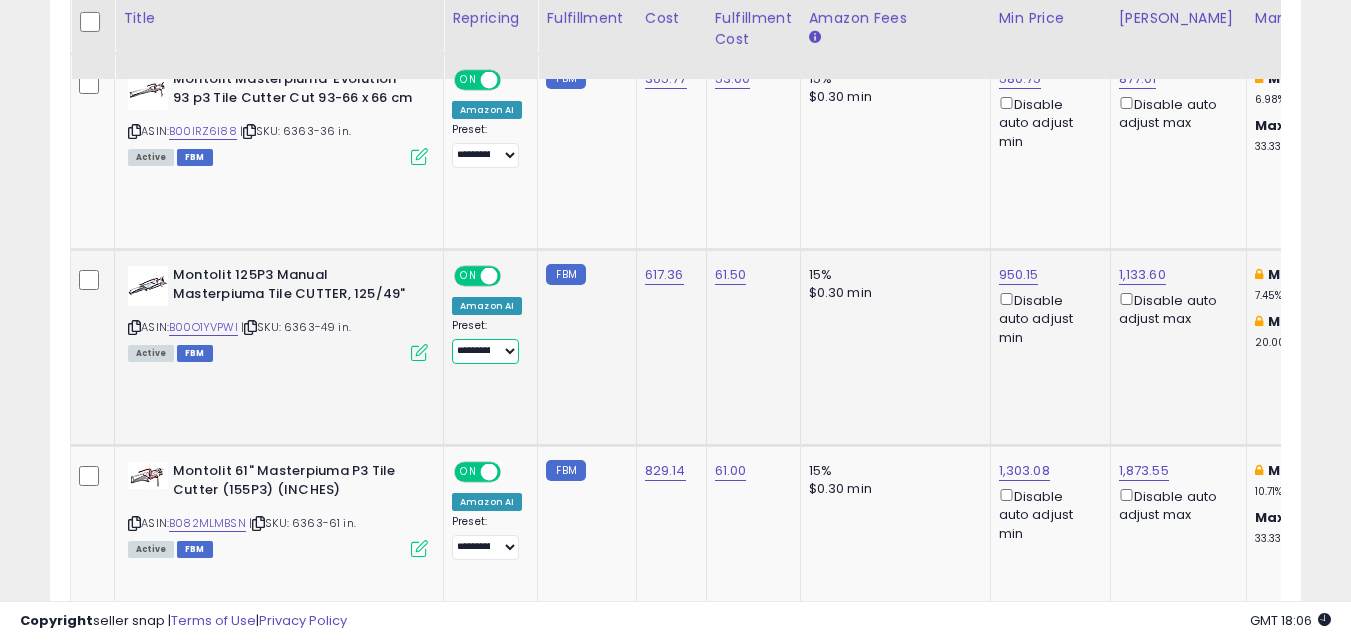 select on "**********" 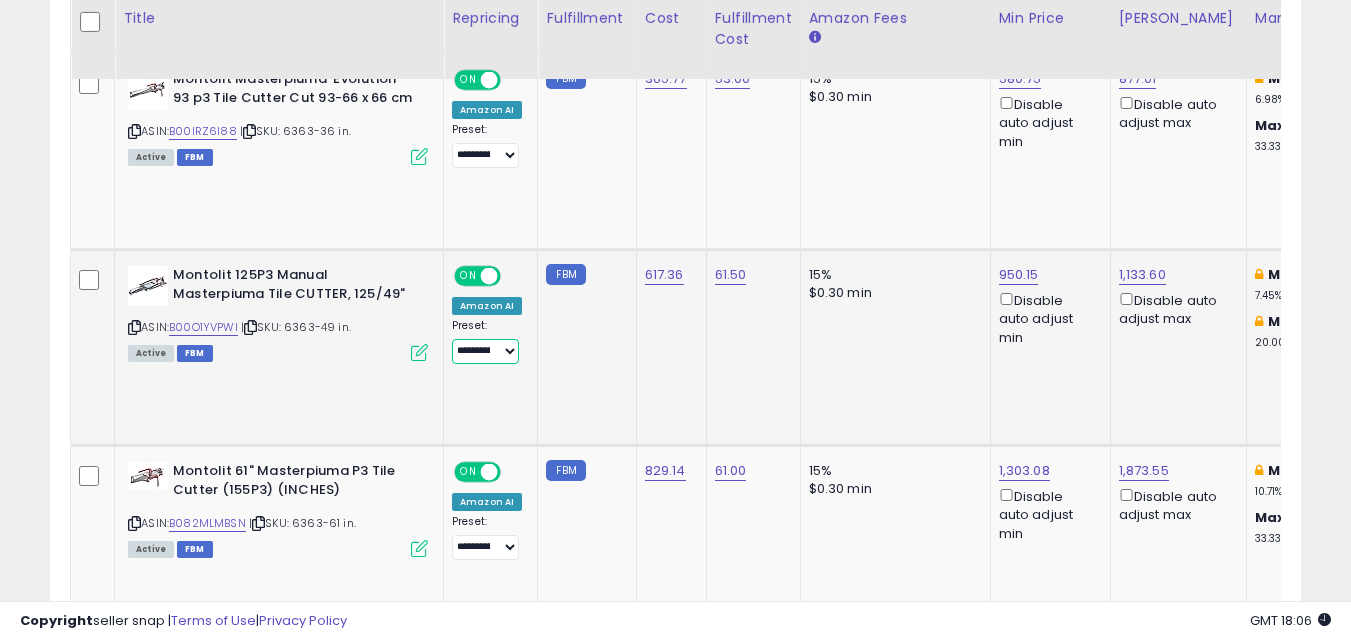 click on "**********" at bounding box center (485, 351) 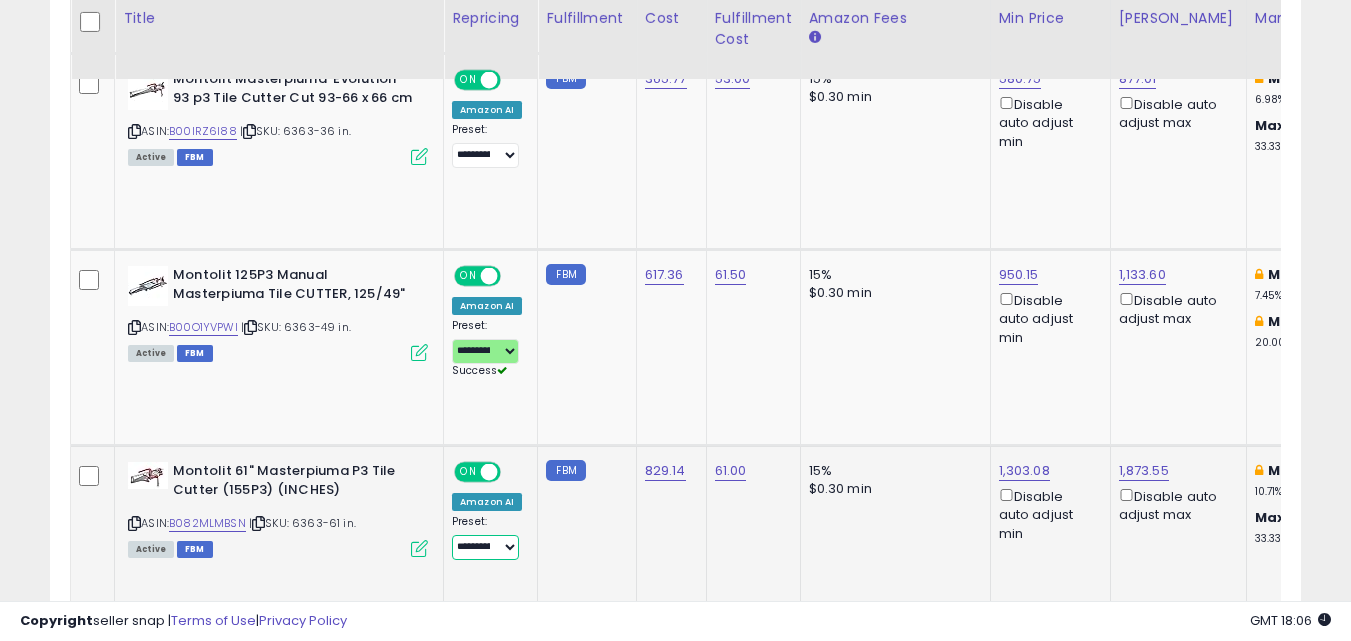click on "**********" at bounding box center [485, 547] 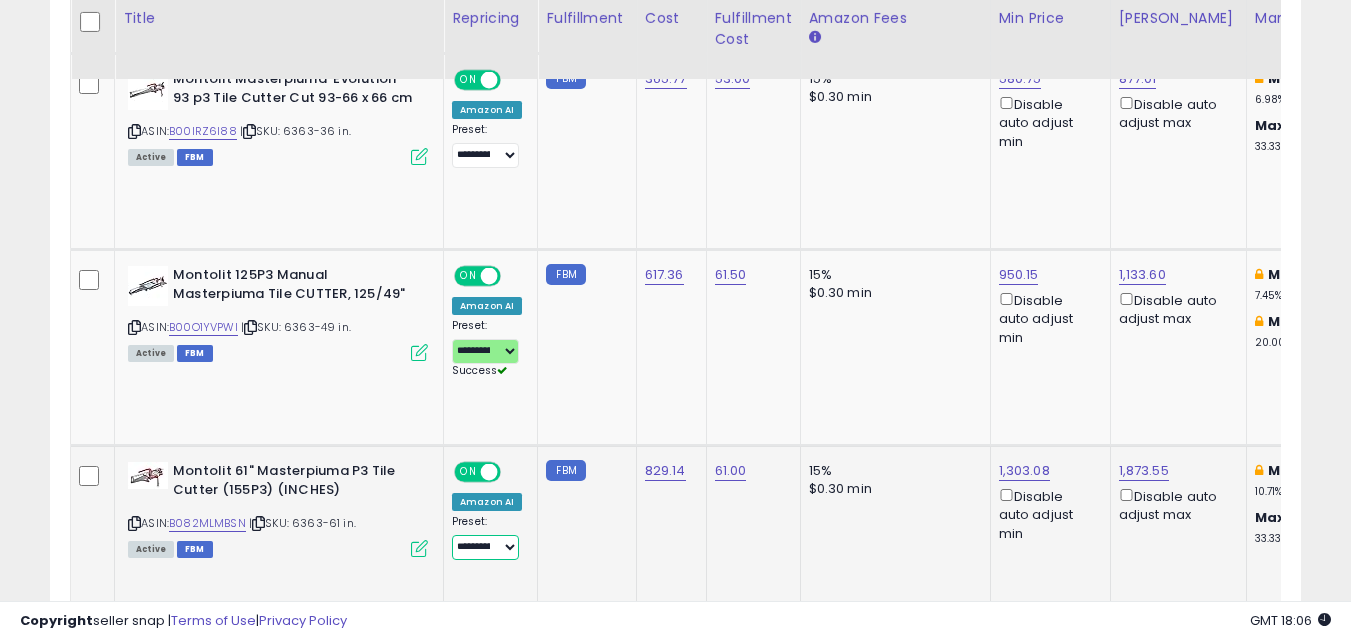 click on "**********" at bounding box center [485, 547] 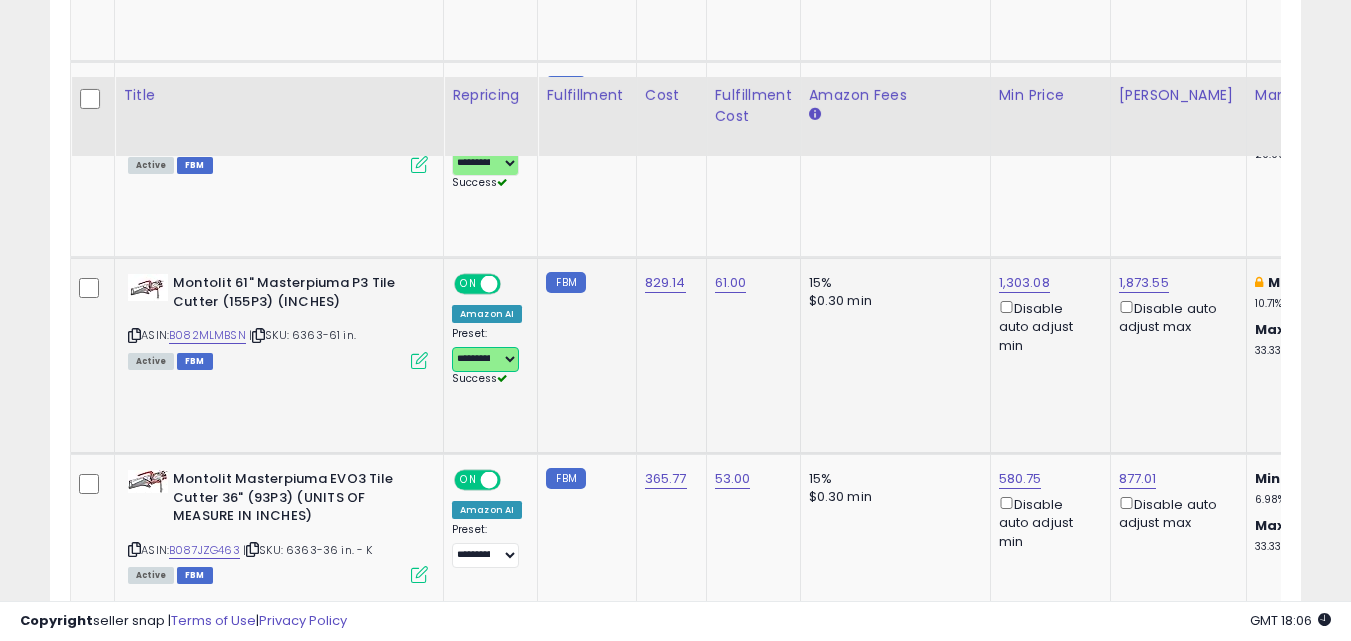scroll, scrollTop: 2079, scrollLeft: 0, axis: vertical 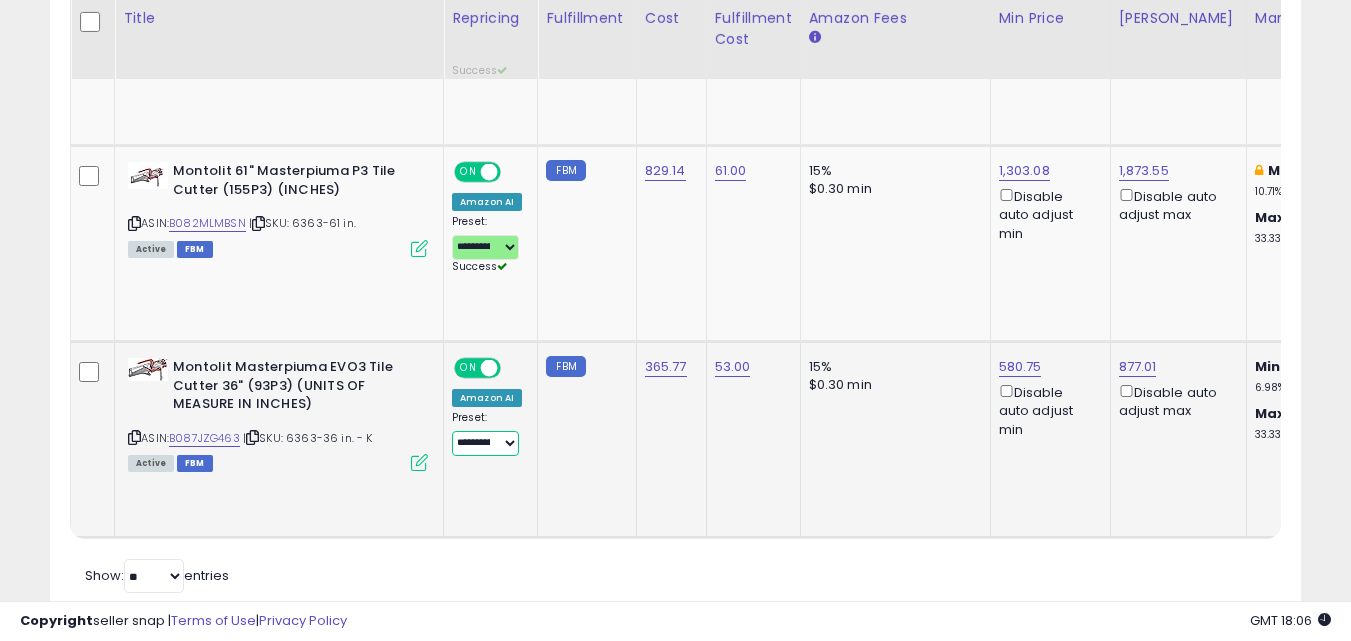 click on "**********" at bounding box center (485, 443) 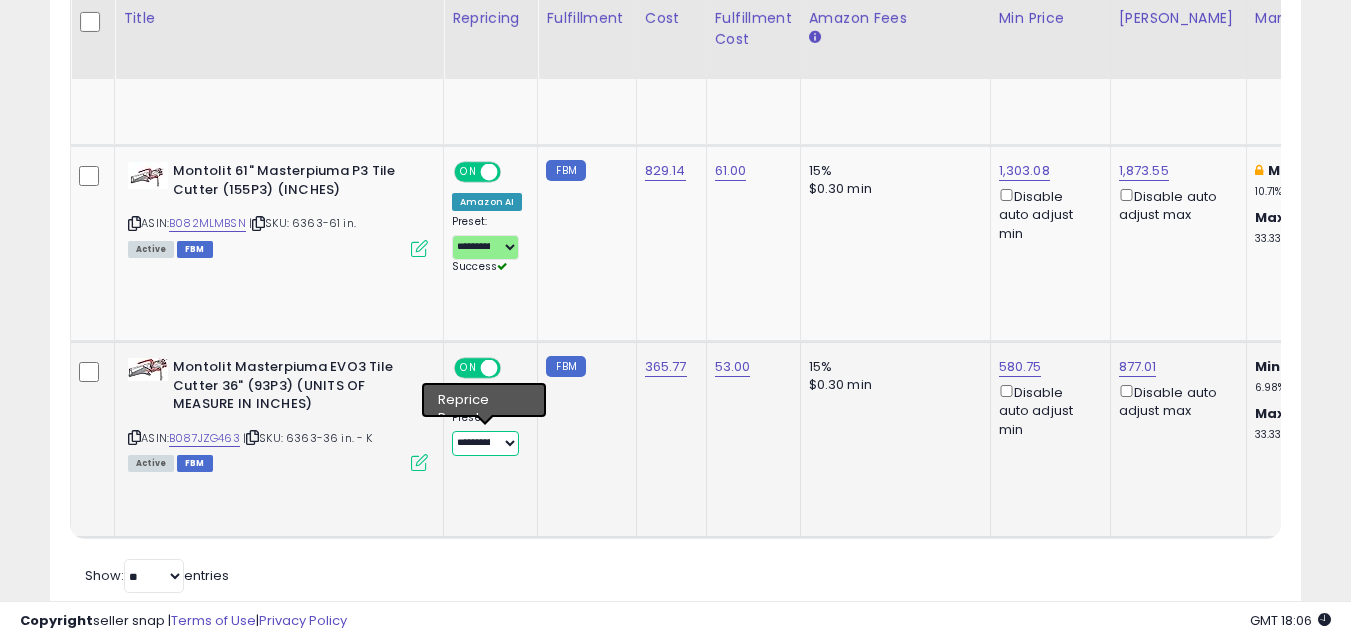 select on "**********" 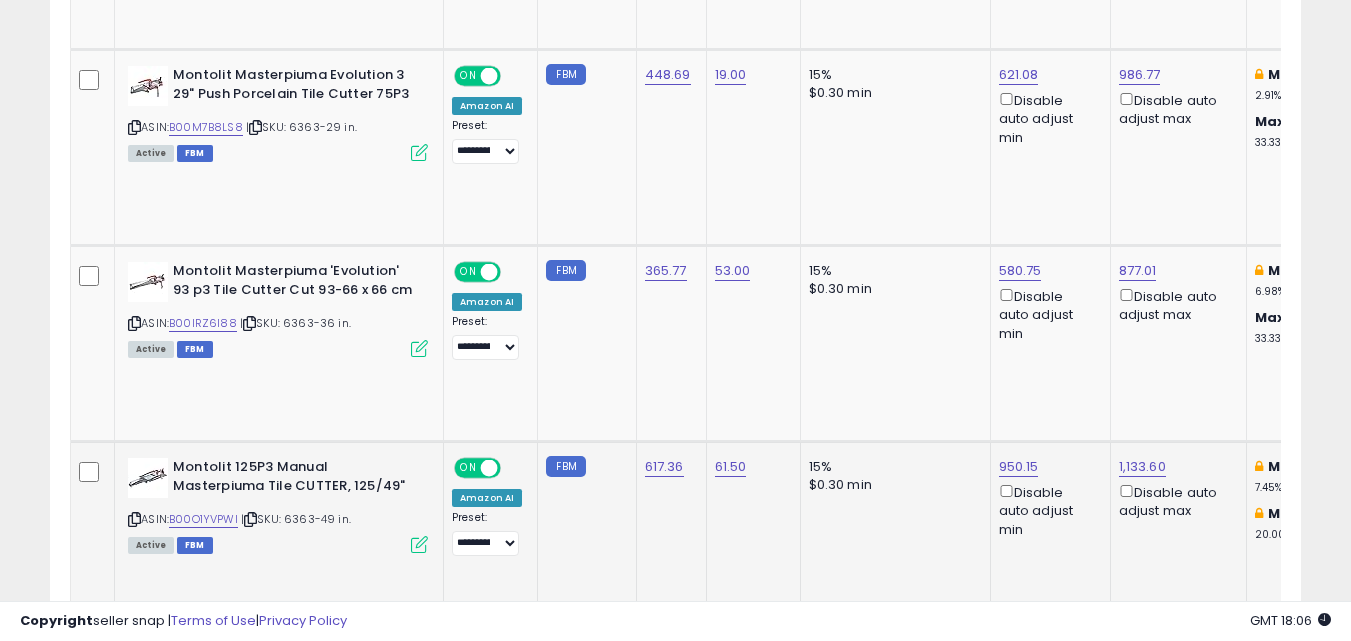 scroll, scrollTop: 1479, scrollLeft: 0, axis: vertical 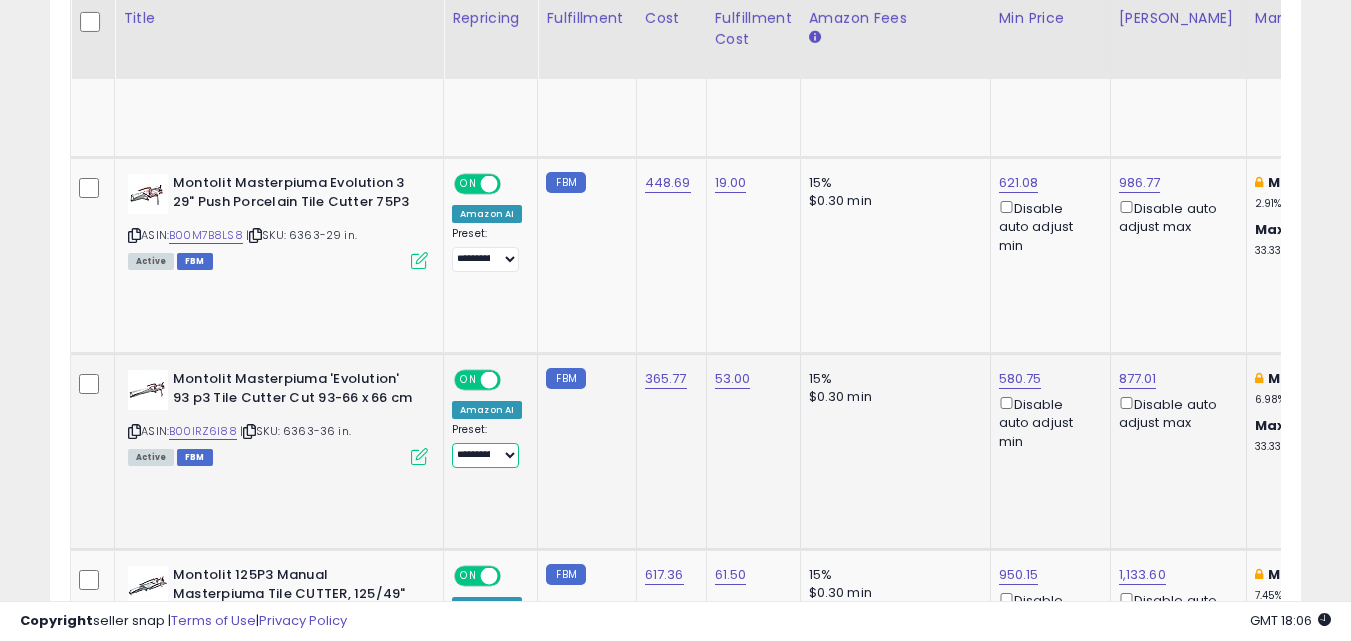 click on "**********" at bounding box center (485, 455) 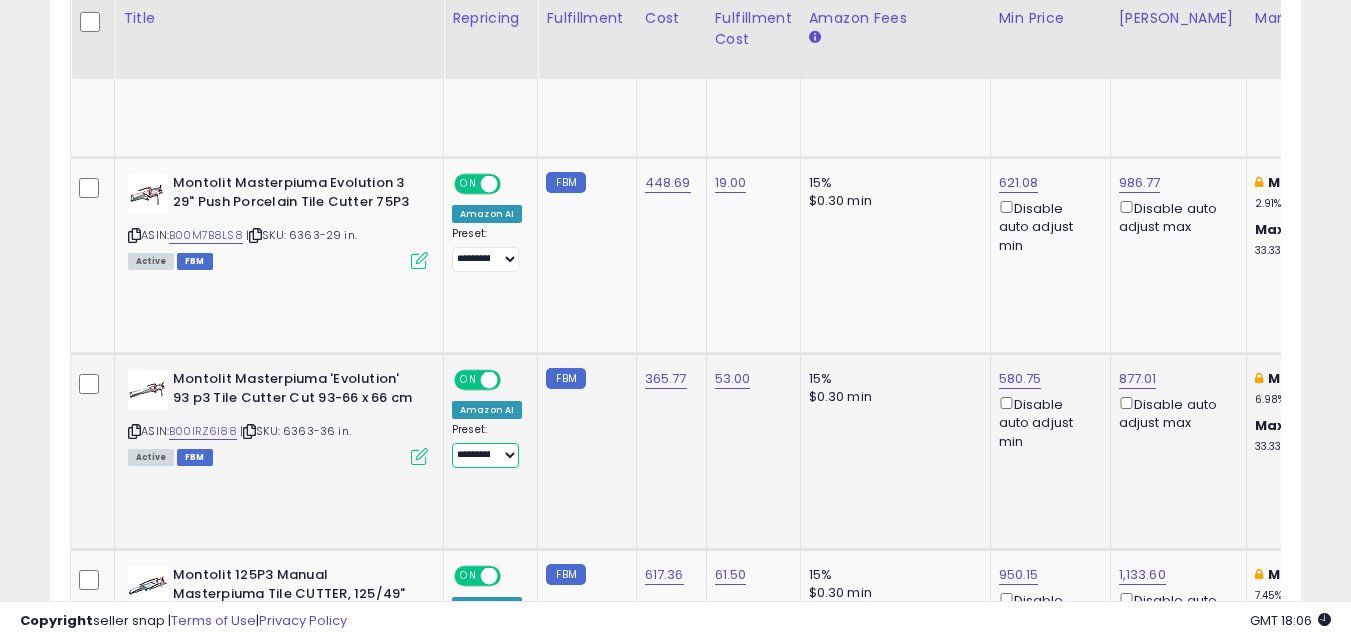 click on "**********" at bounding box center [485, 455] 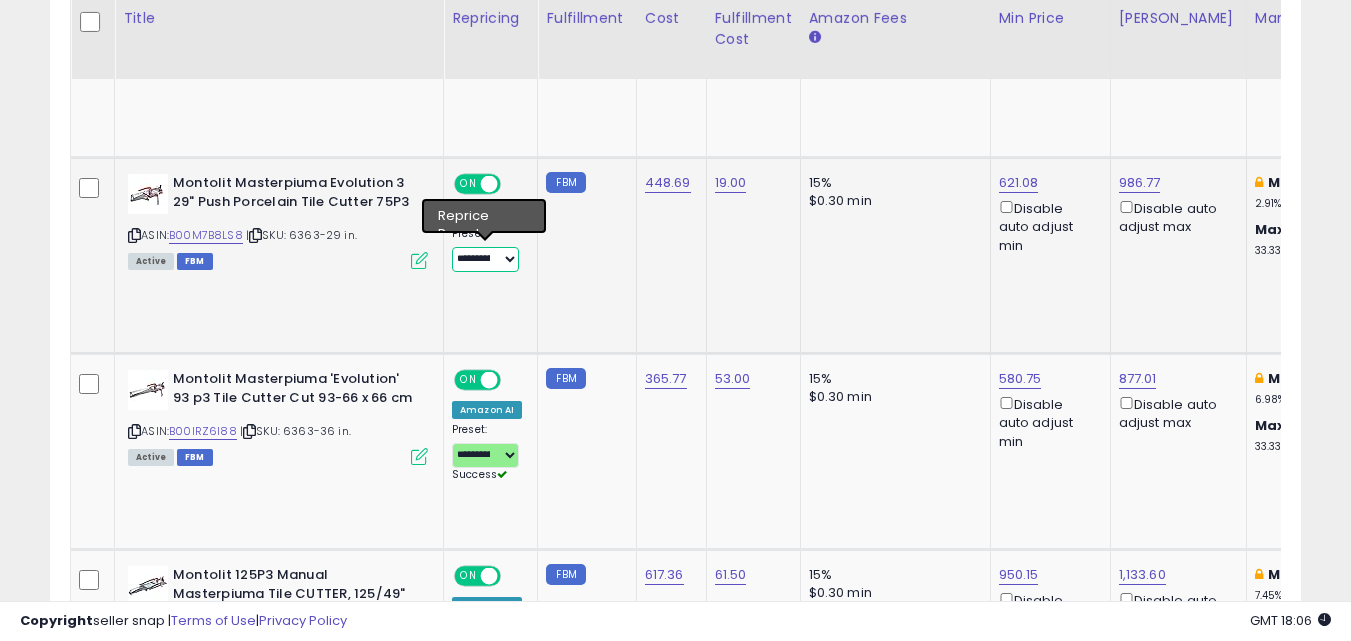 click on "**********" at bounding box center [485, 259] 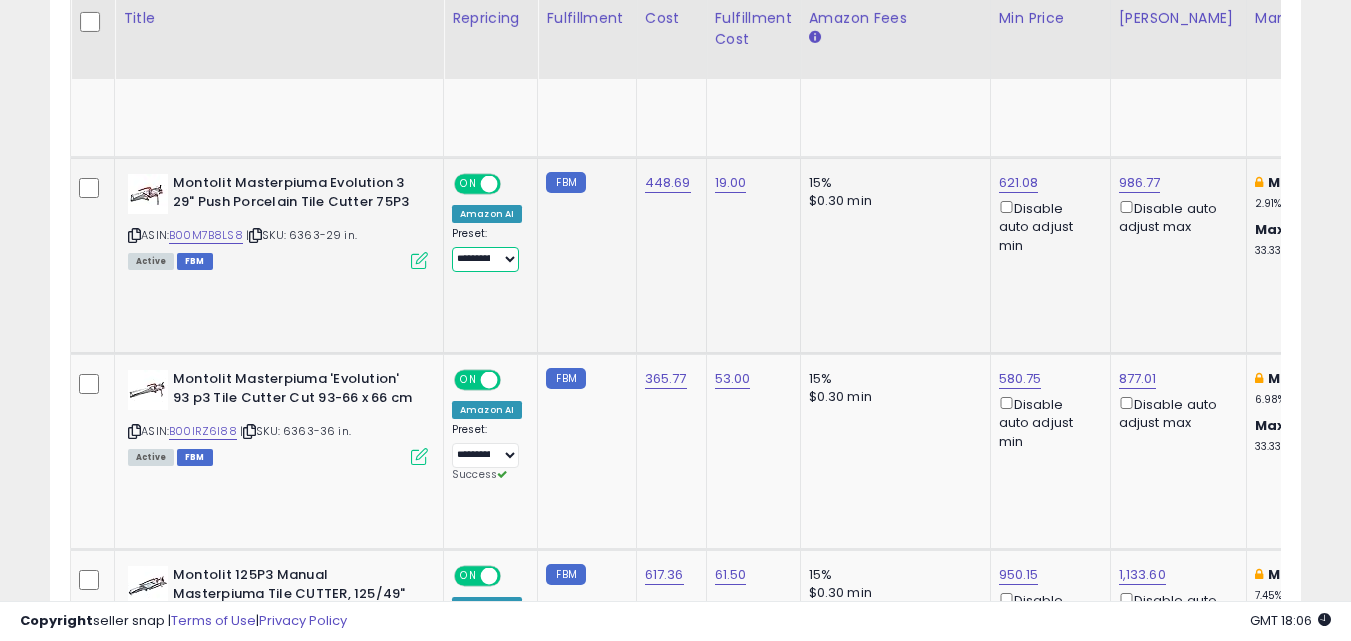 select on "**********" 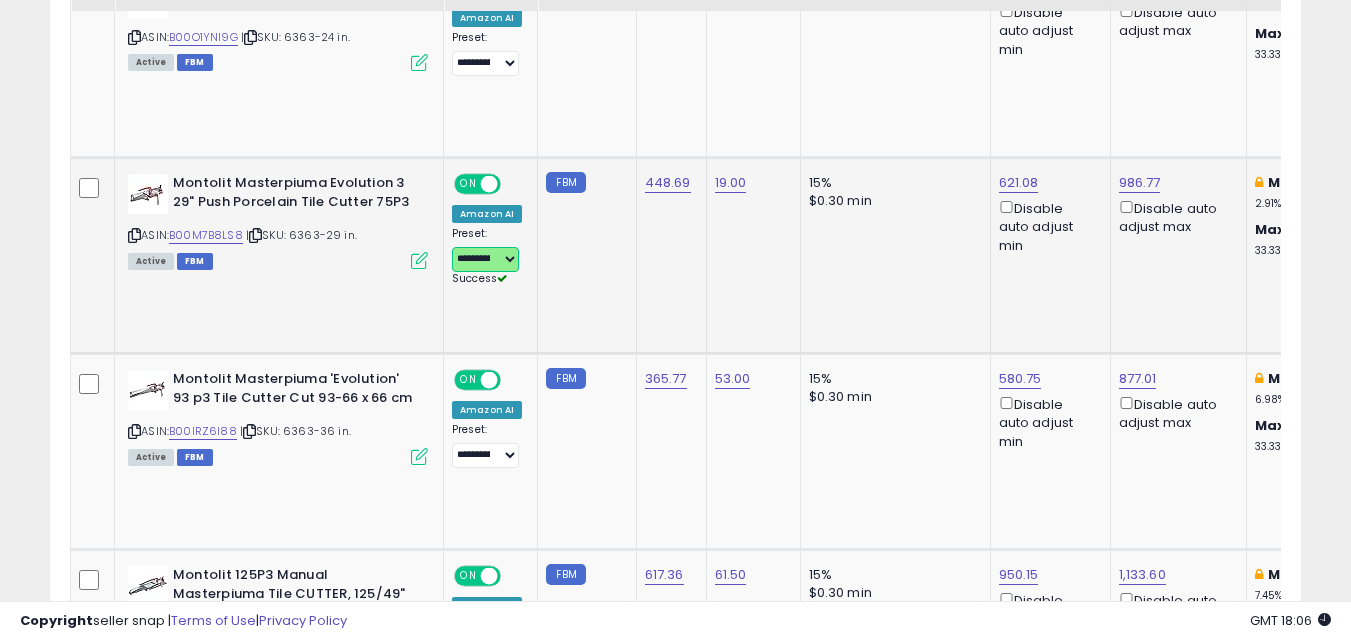 scroll, scrollTop: 1279, scrollLeft: 0, axis: vertical 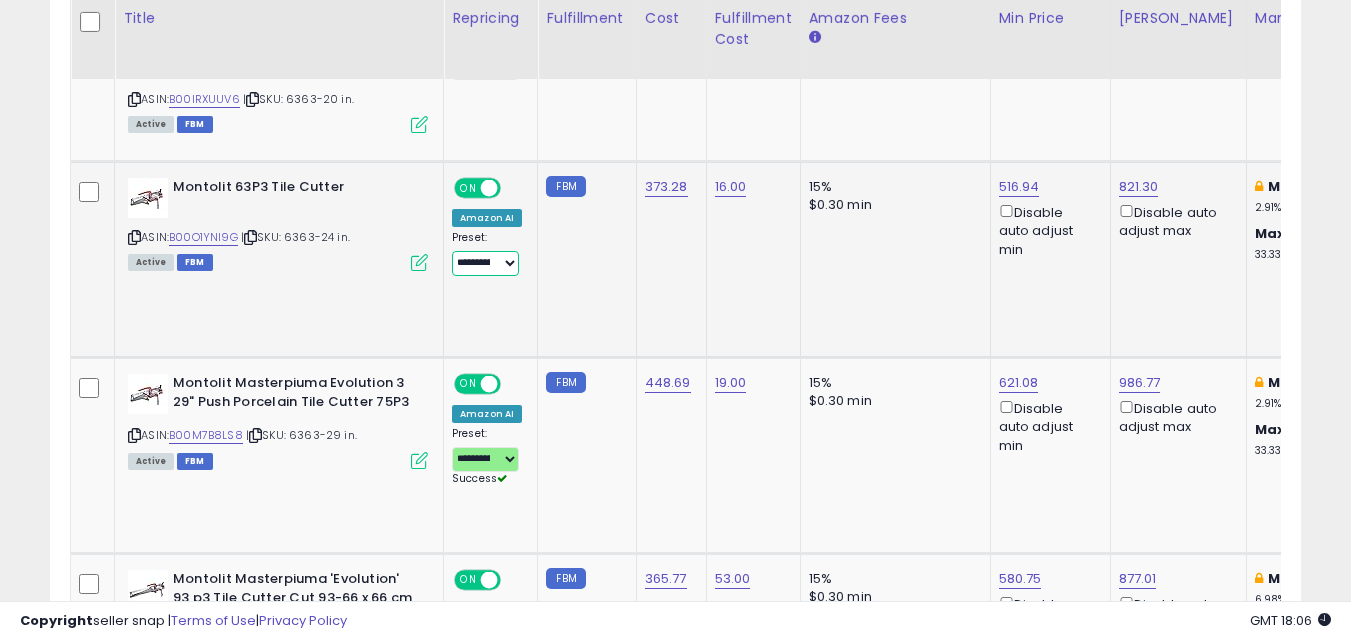 click on "**********" at bounding box center [485, 263] 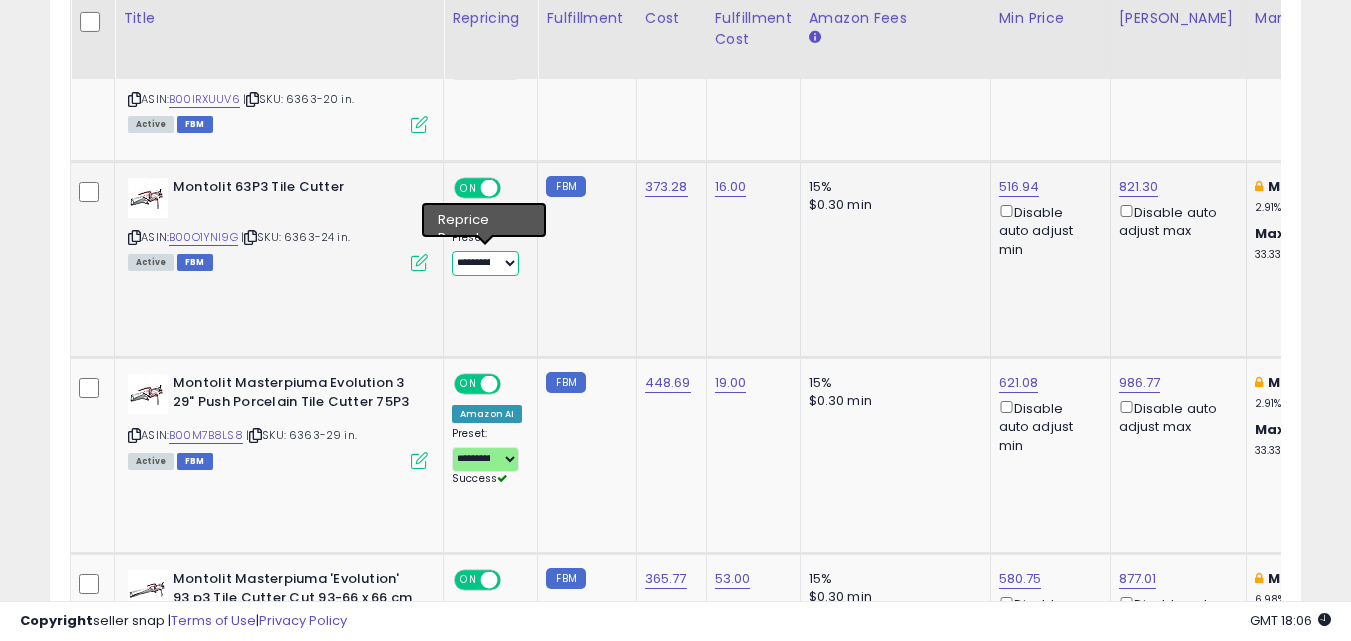 select on "**********" 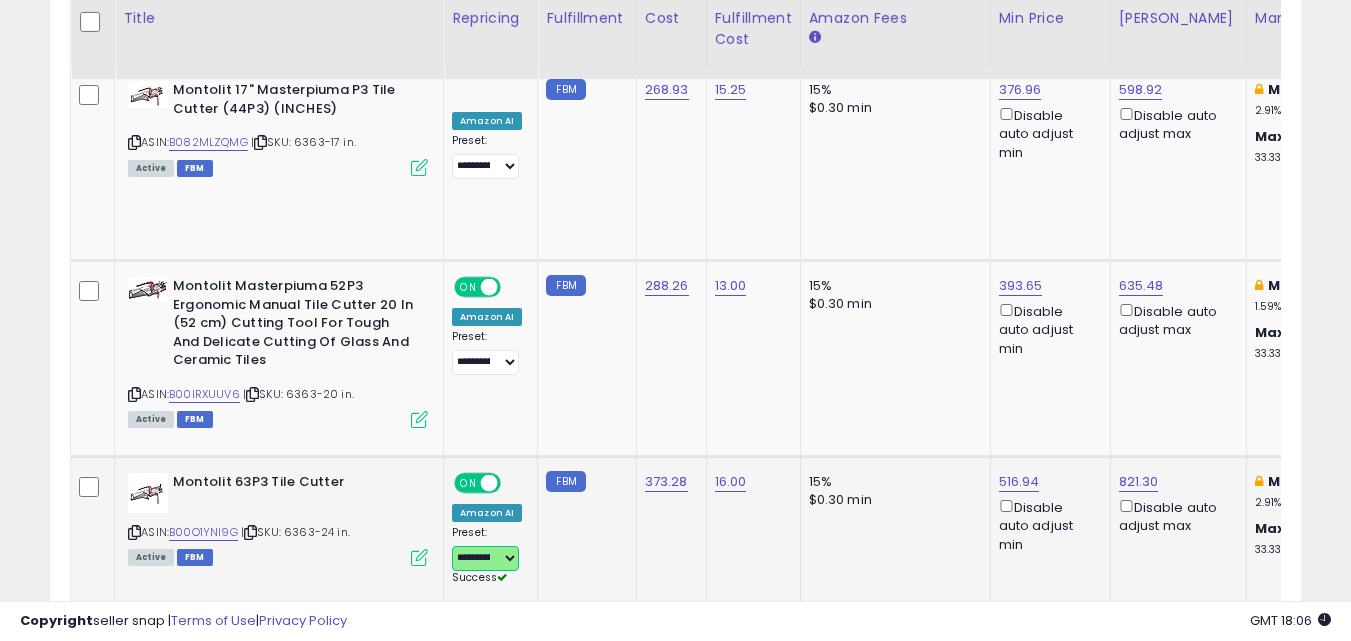 scroll, scrollTop: 979, scrollLeft: 0, axis: vertical 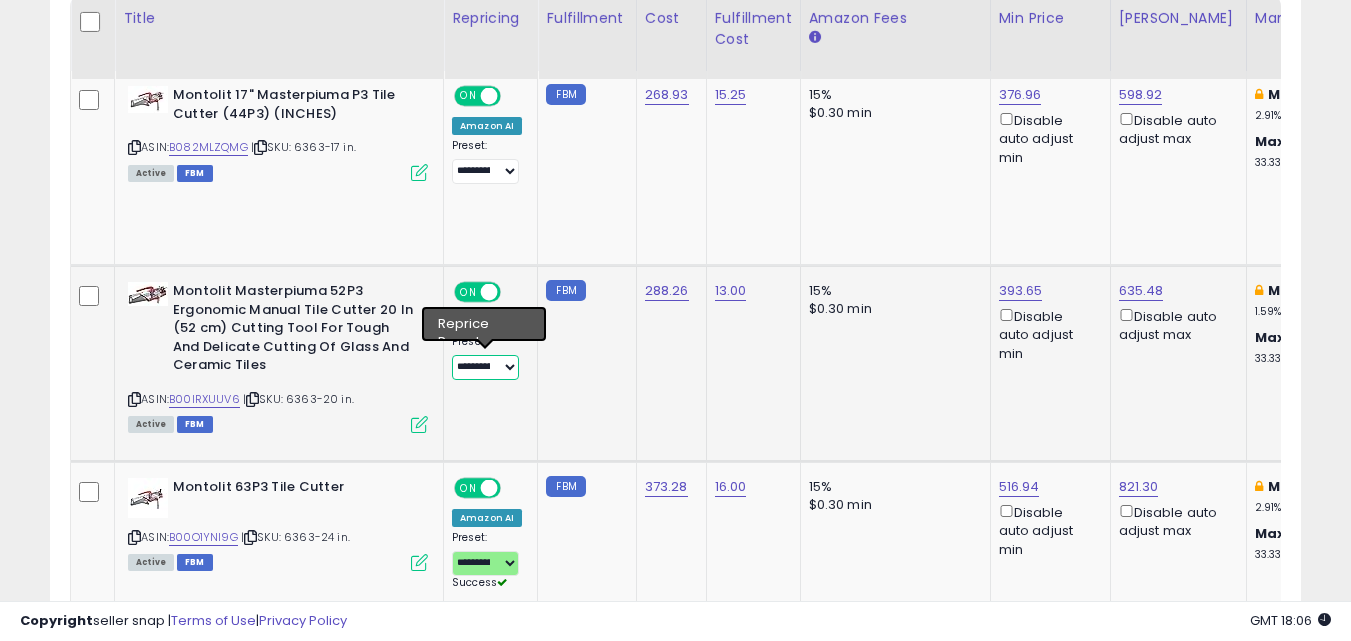 click on "**********" at bounding box center (485, 367) 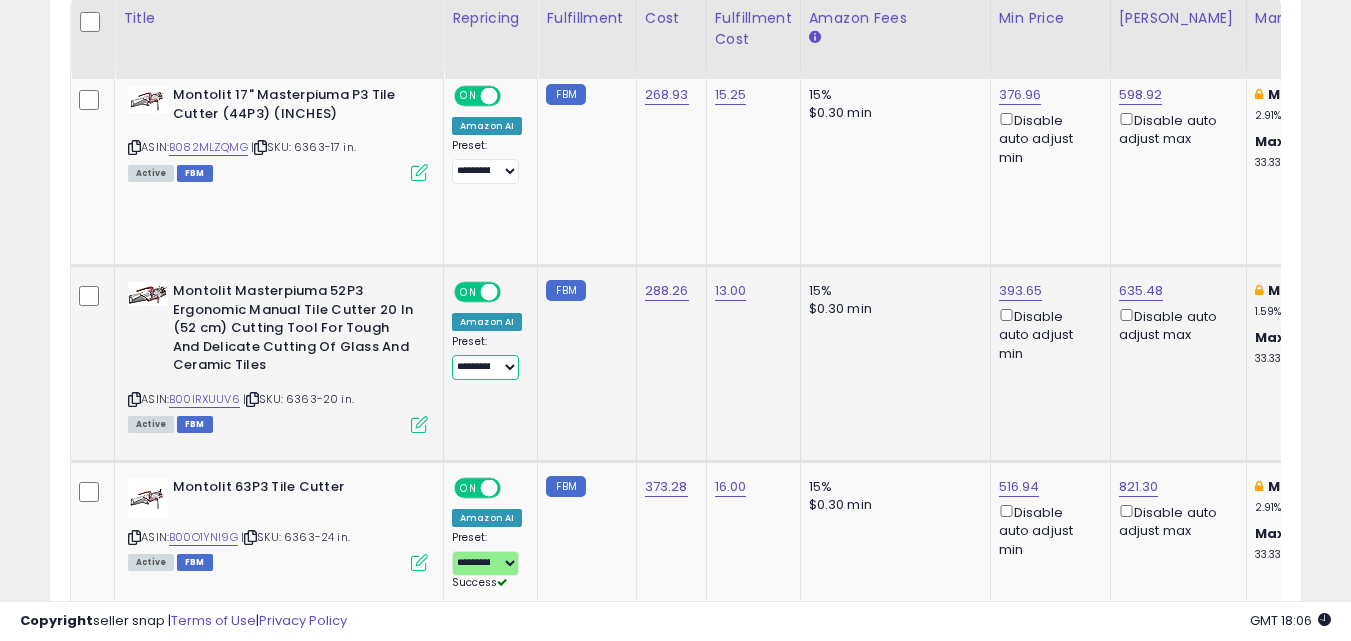 select on "**********" 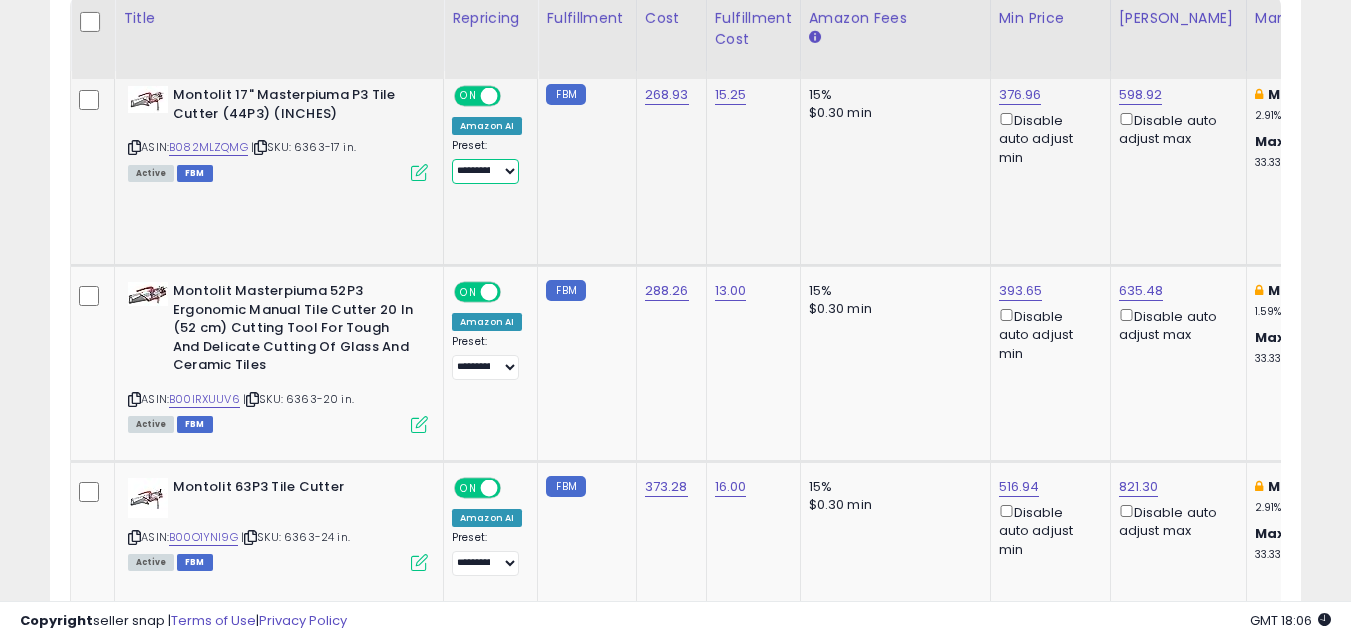 click on "**********" at bounding box center (485, 171) 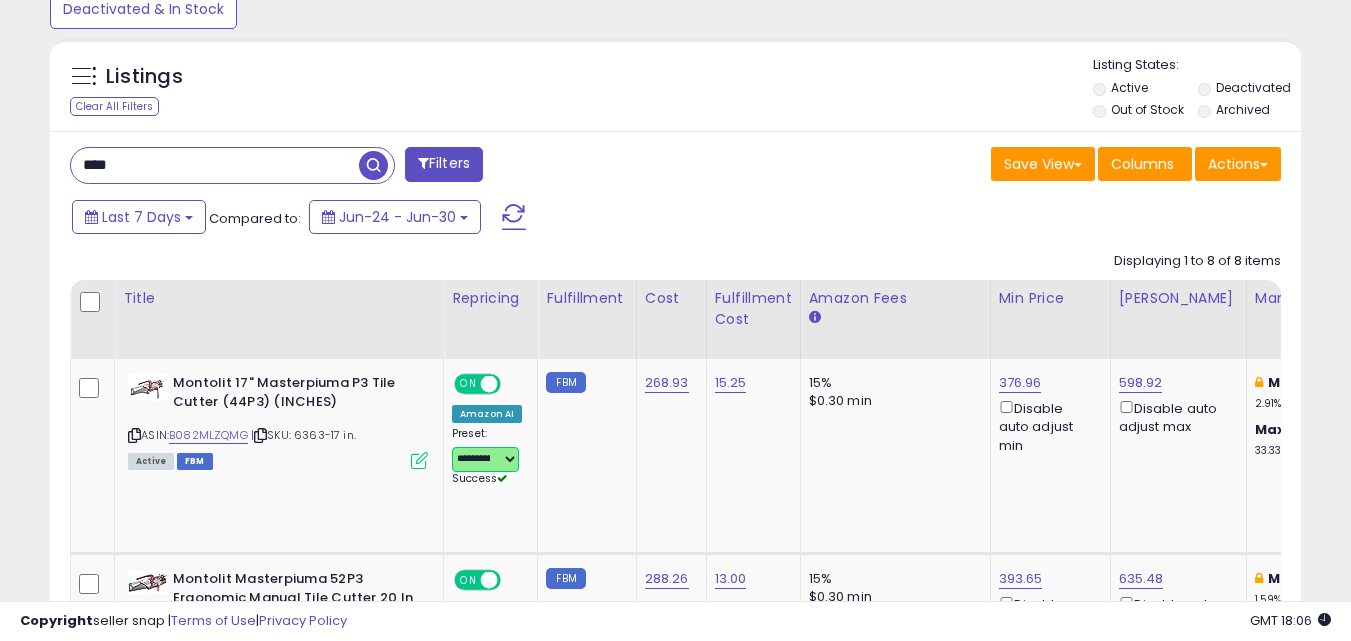 scroll, scrollTop: 679, scrollLeft: 0, axis: vertical 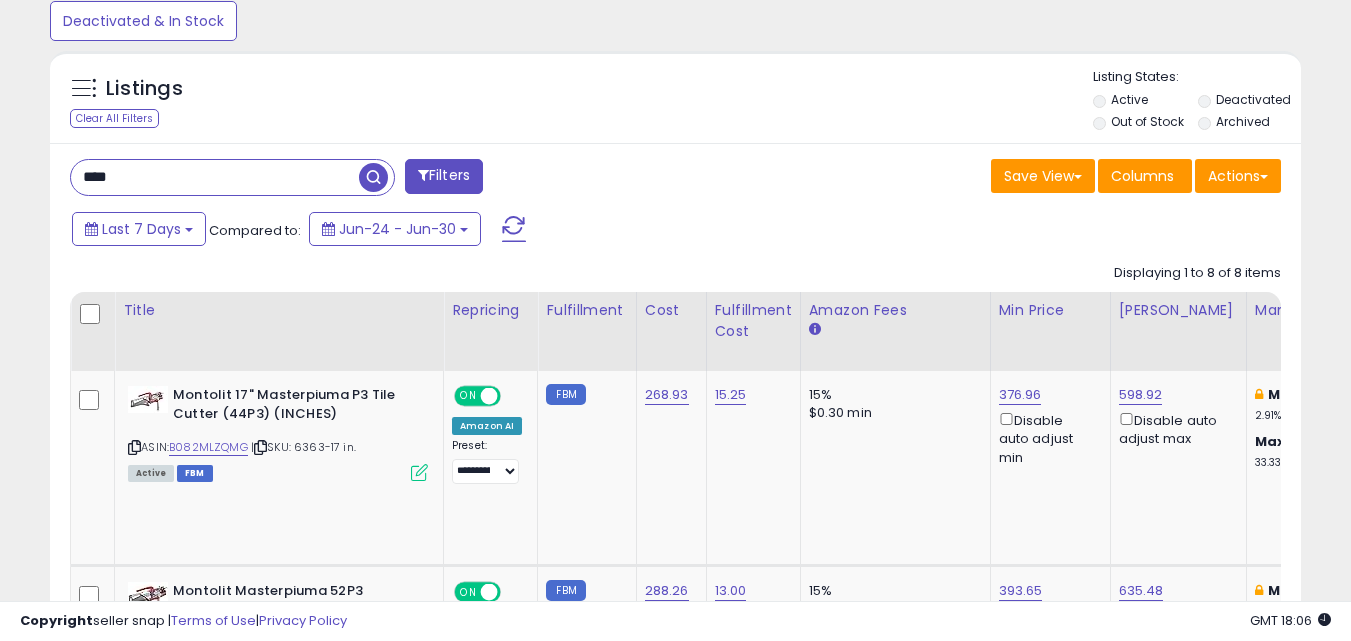 drag, startPoint x: 173, startPoint y: 171, endPoint x: 0, endPoint y: 193, distance: 174.39323 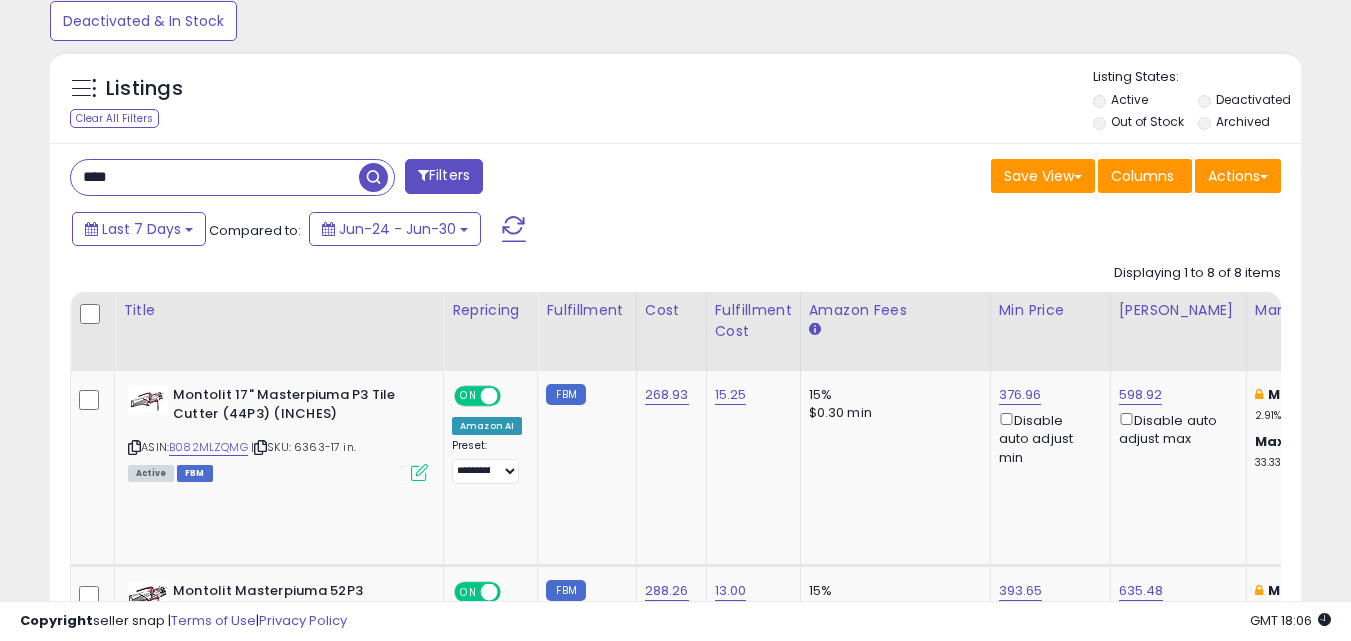 type on "****" 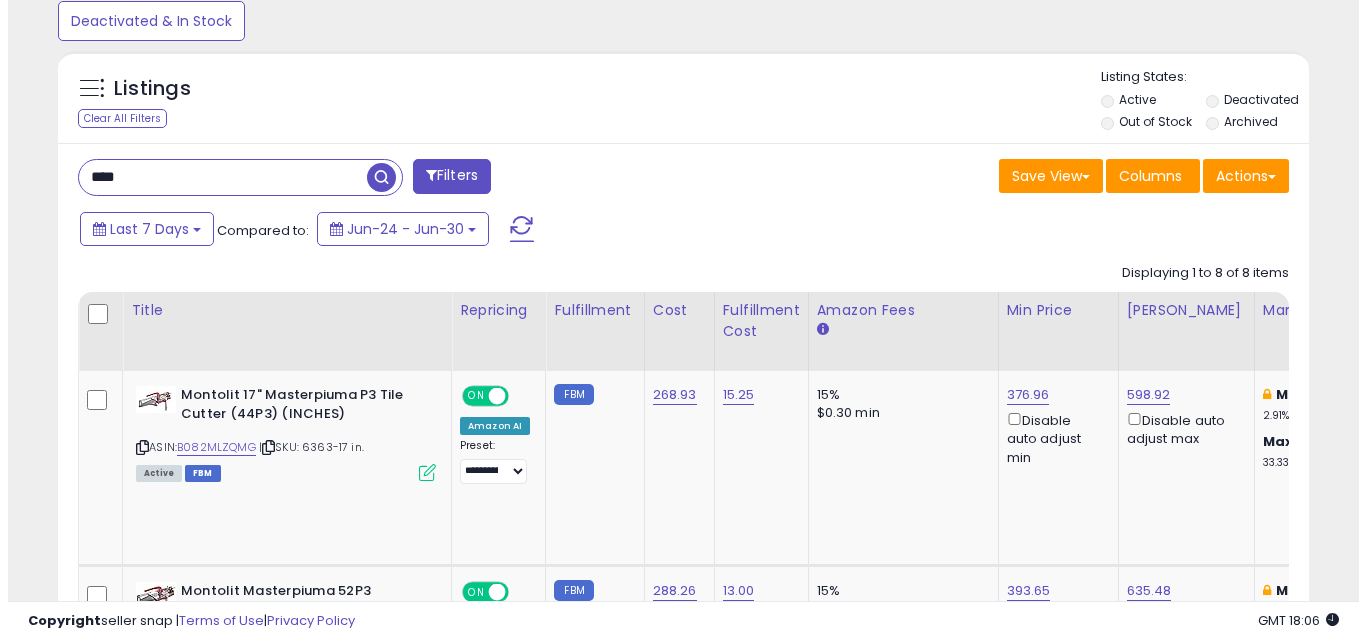 scroll, scrollTop: 579, scrollLeft: 0, axis: vertical 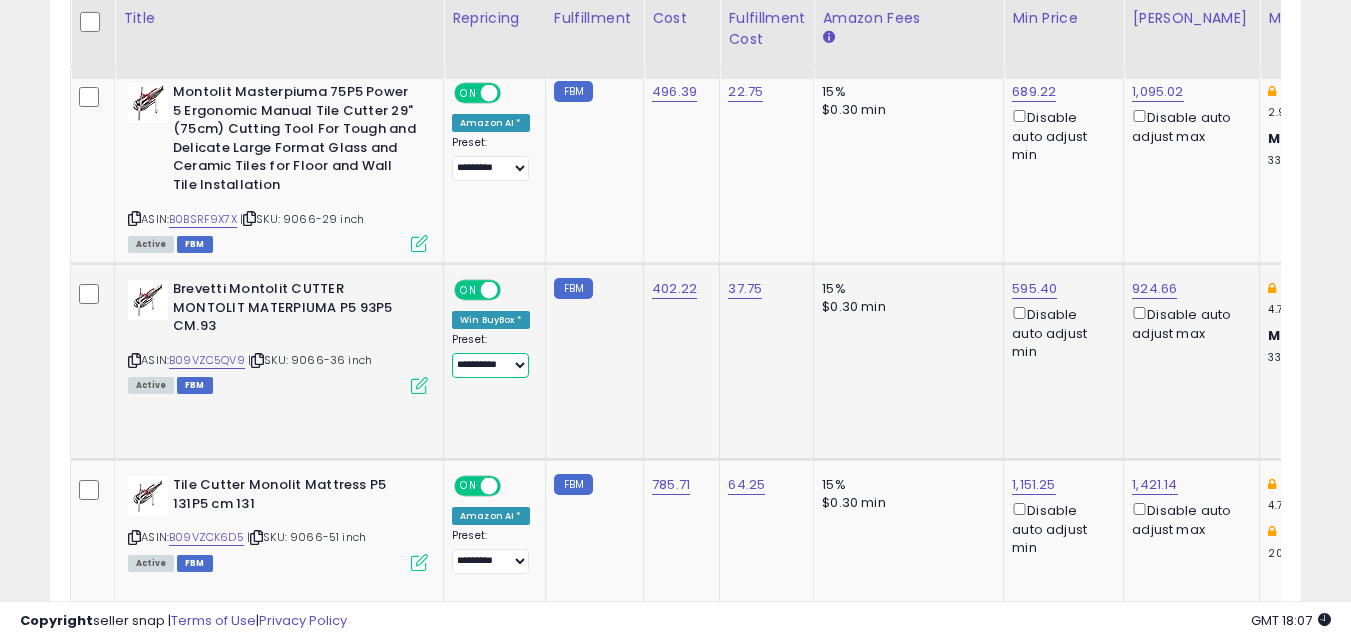 click on "**********" at bounding box center (490, 365) 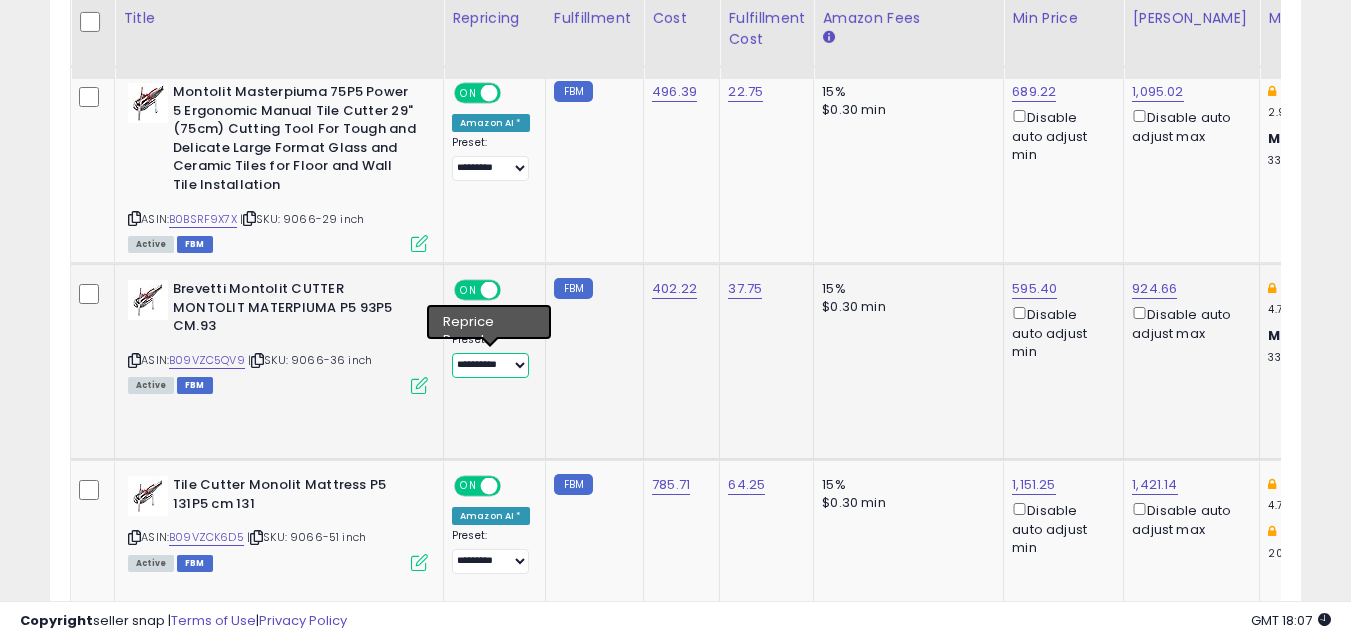 click on "**********" at bounding box center (490, 365) 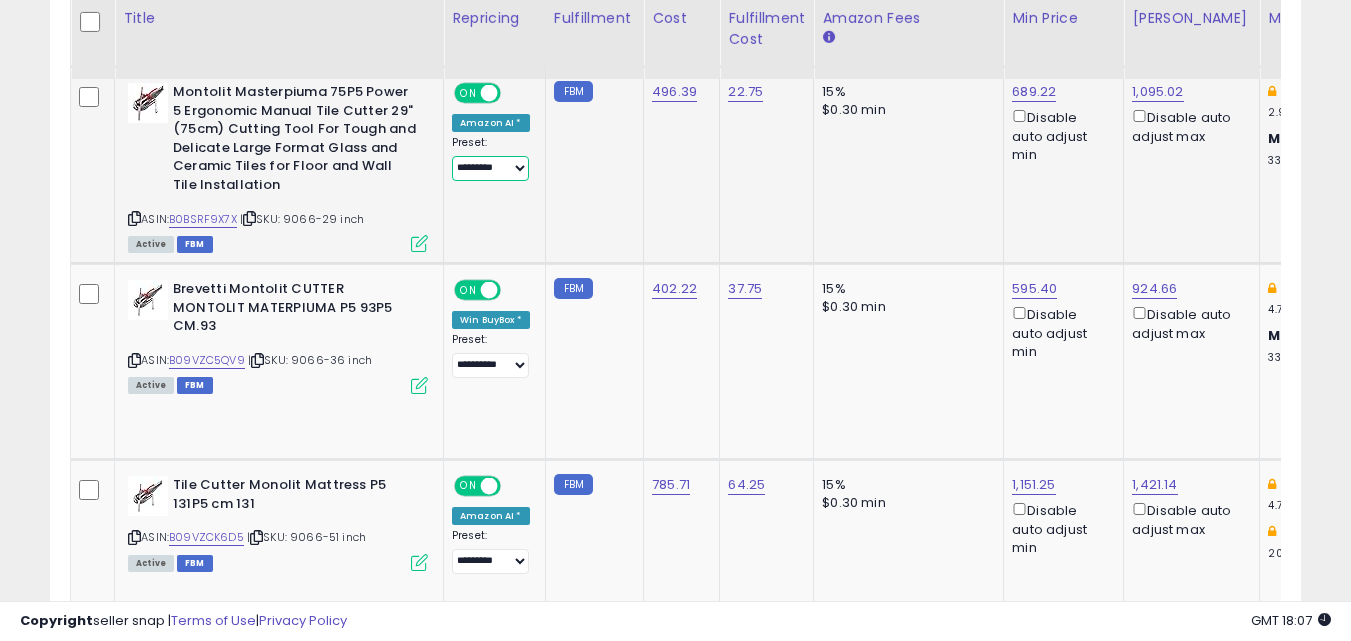 click on "**********" at bounding box center (490, 168) 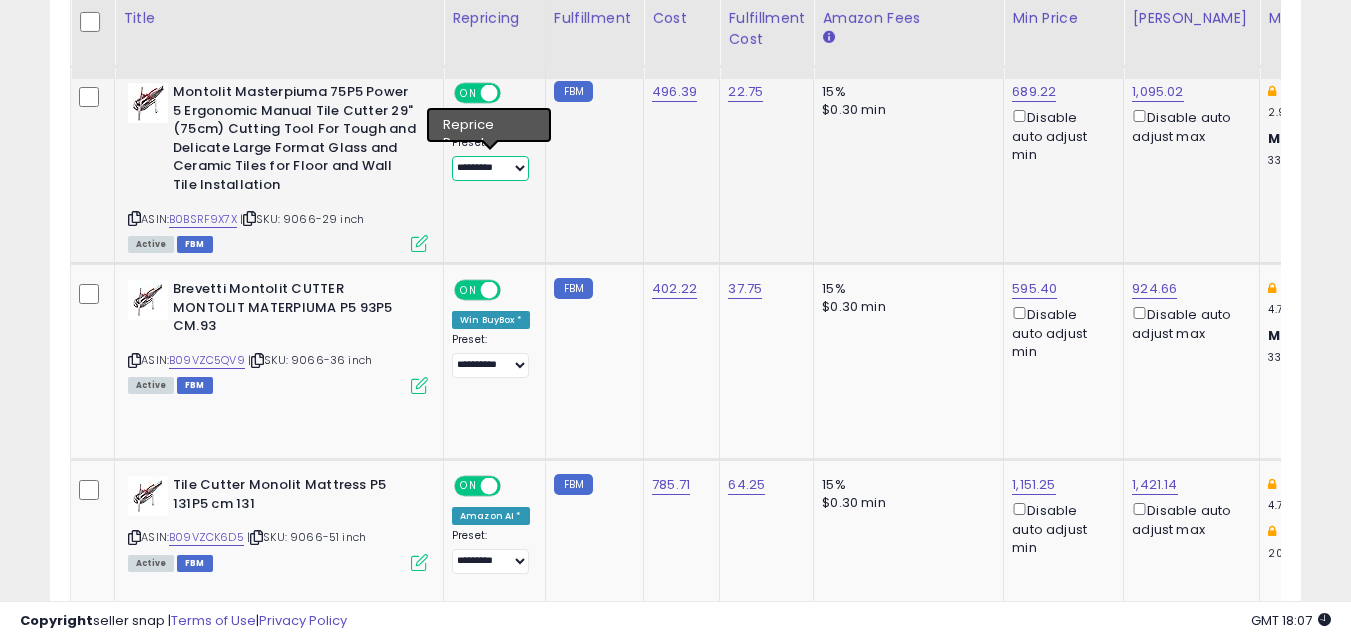 select on "**********" 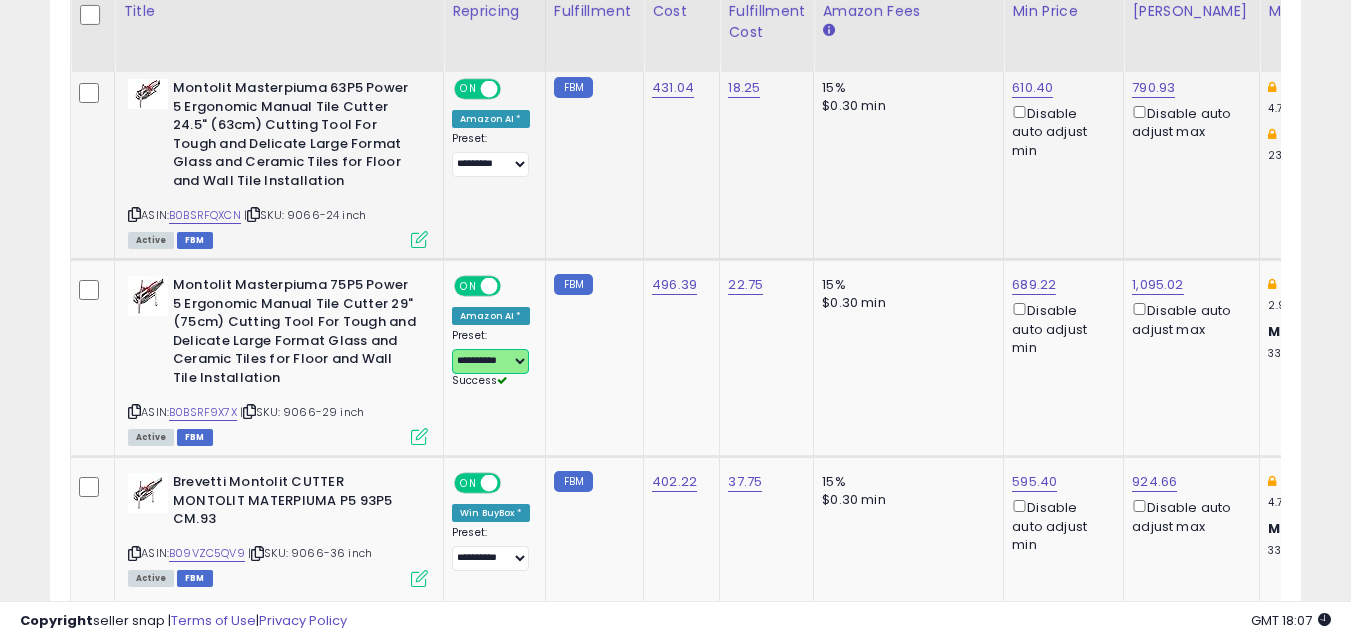 scroll, scrollTop: 979, scrollLeft: 0, axis: vertical 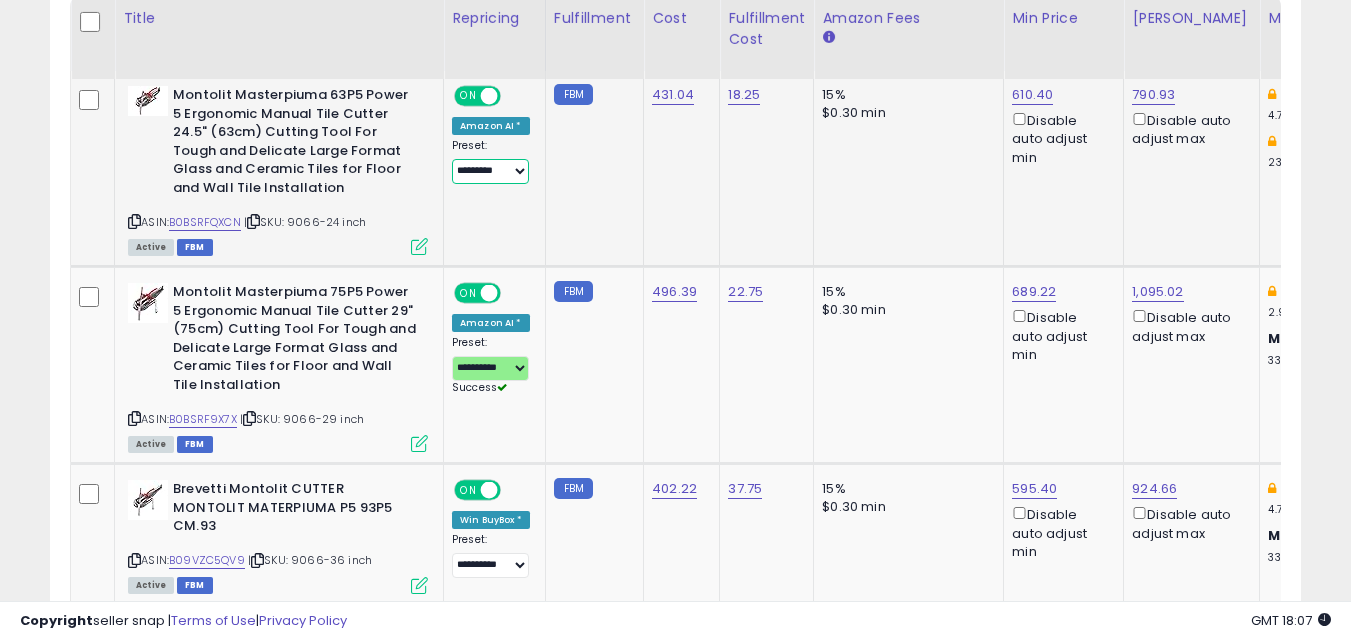 click on "**********" at bounding box center [490, 171] 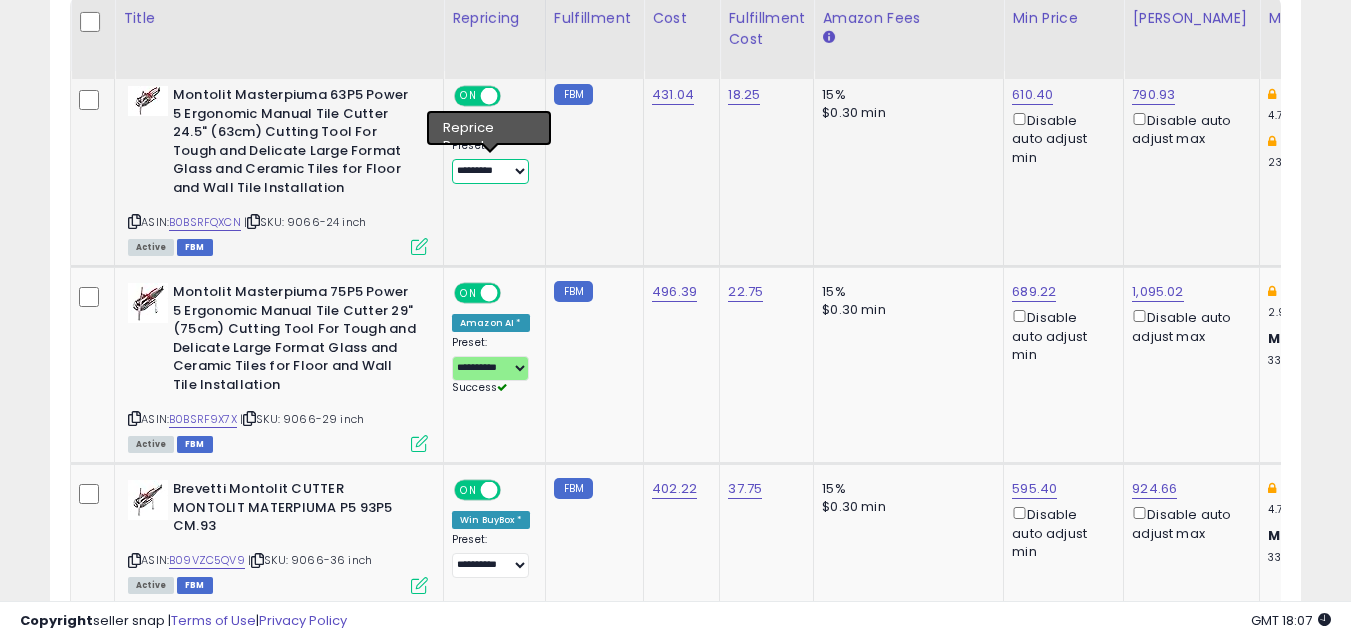 select on "**********" 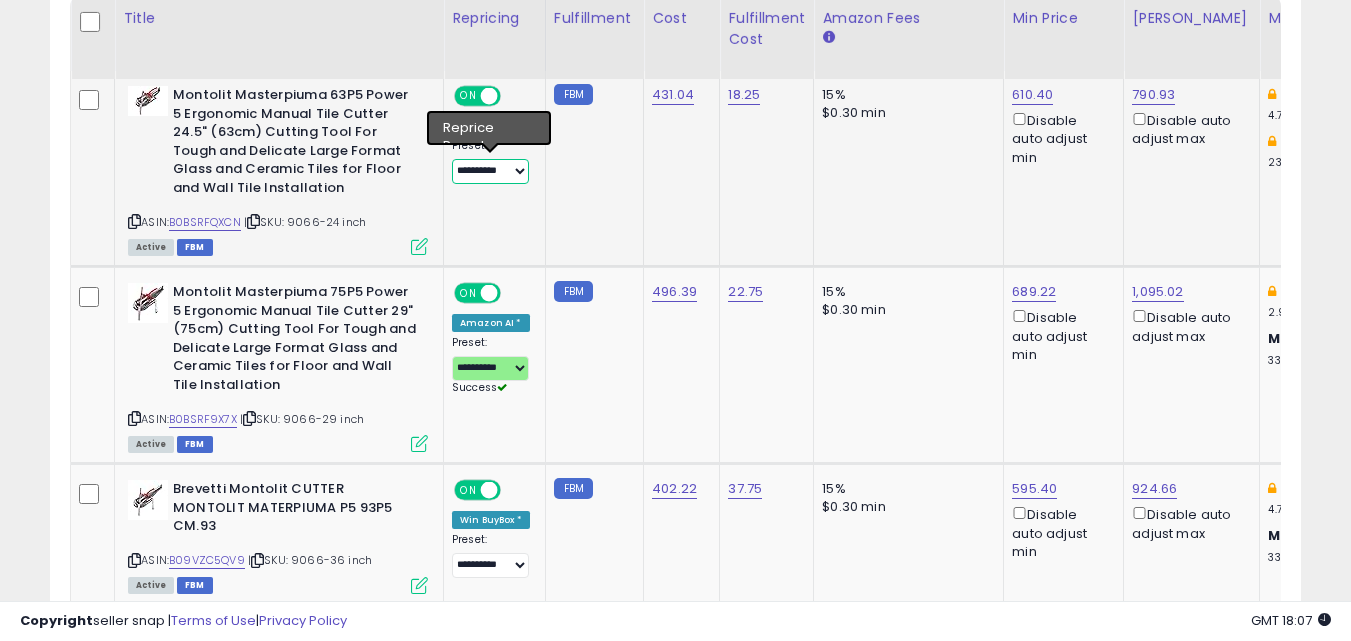 click on "**********" at bounding box center (490, 171) 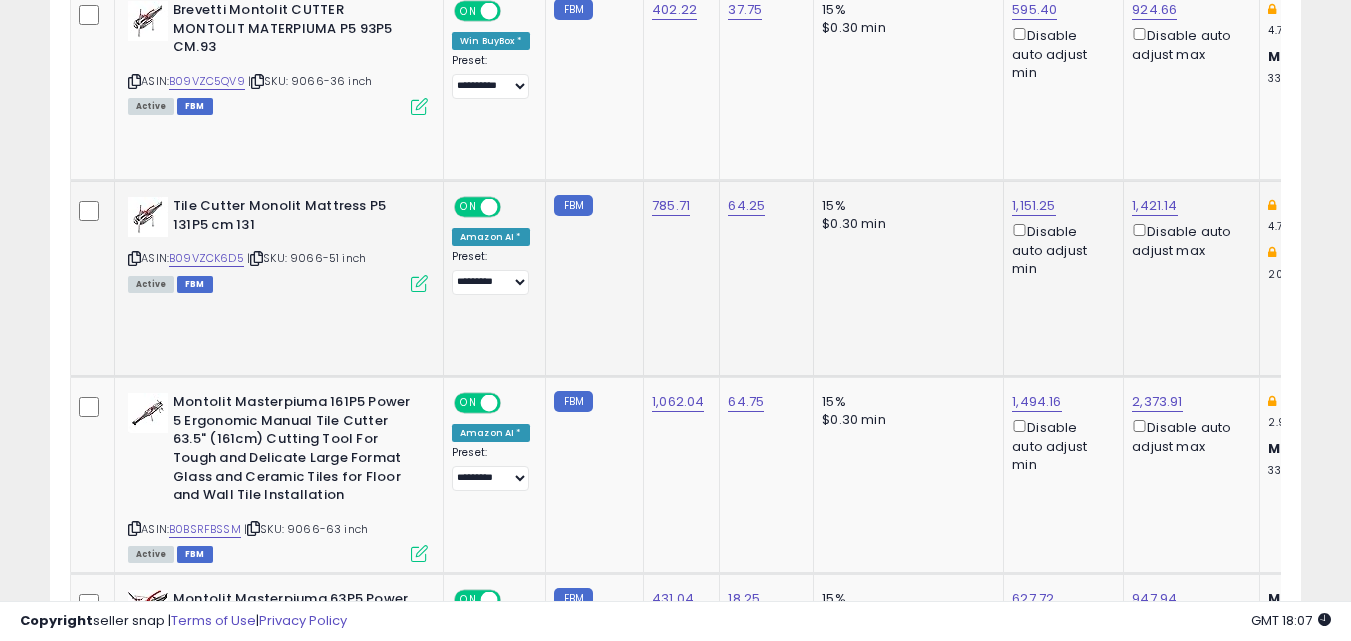 scroll, scrollTop: 1479, scrollLeft: 0, axis: vertical 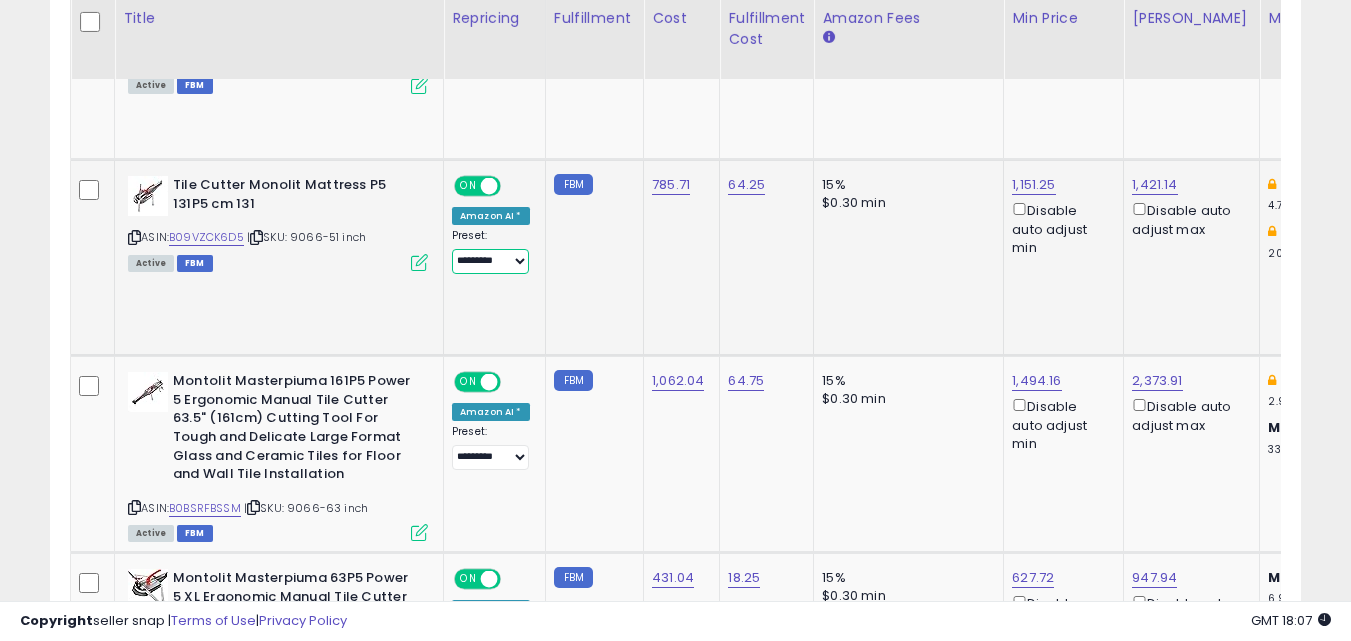 click on "**********" at bounding box center [490, 261] 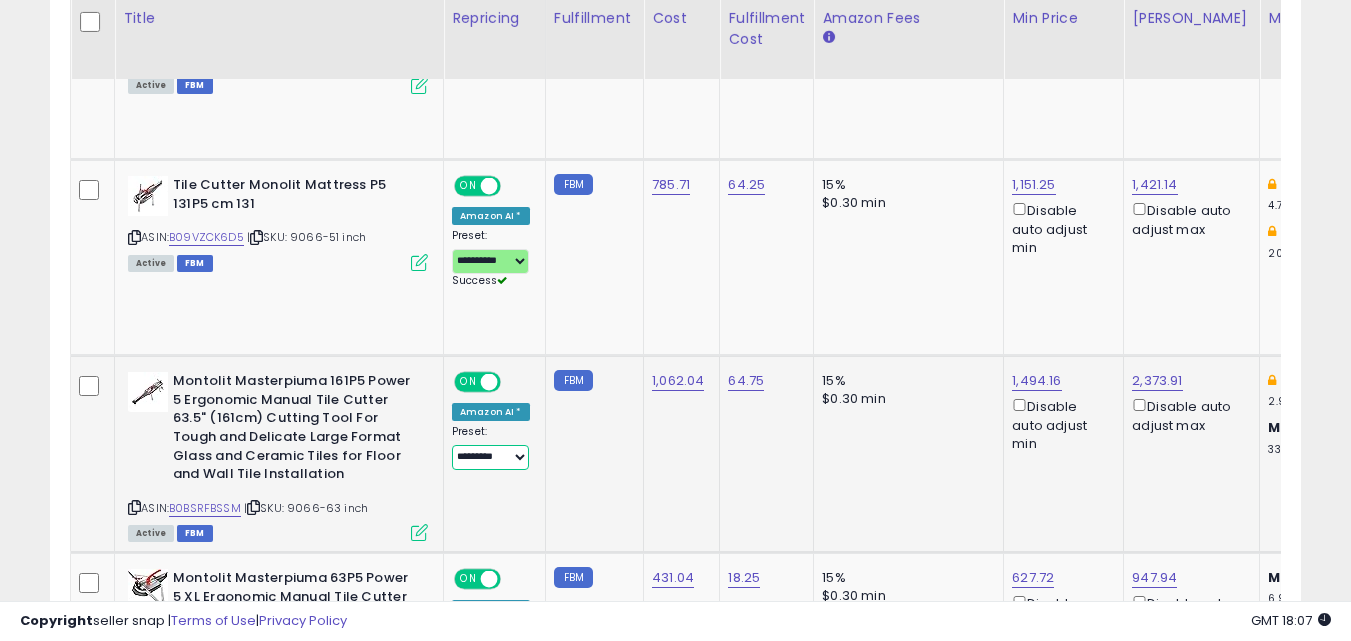 click on "**********" at bounding box center (490, 457) 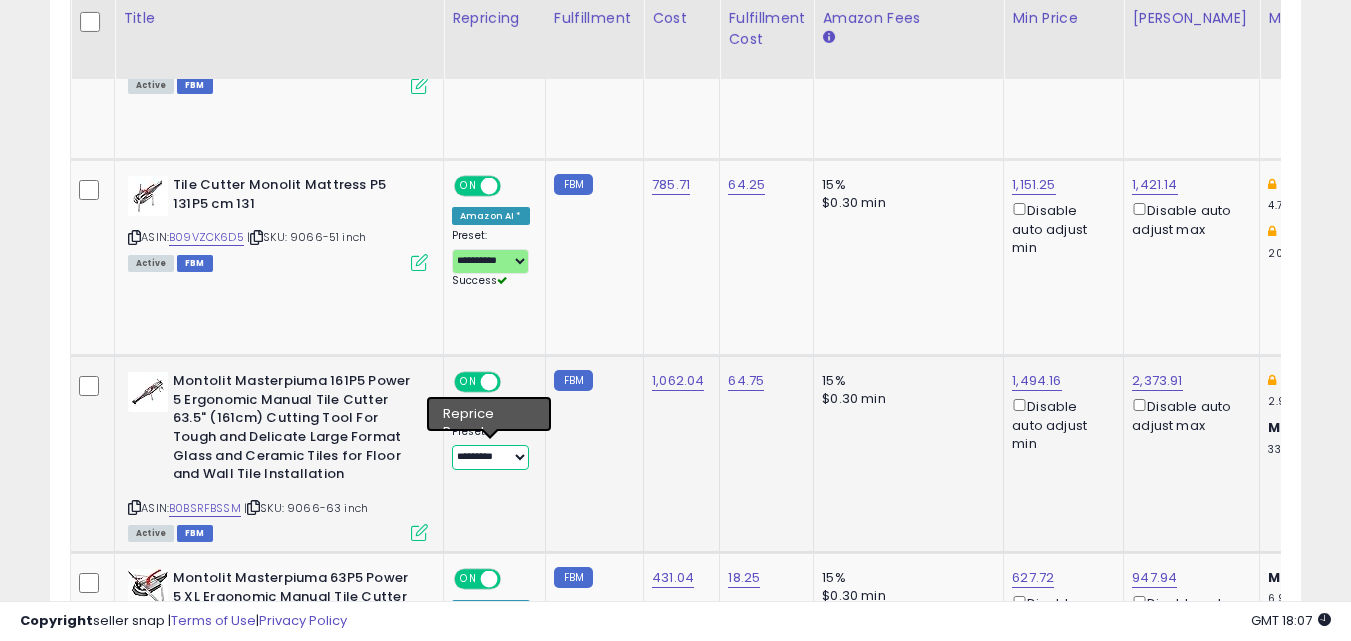 select on "**********" 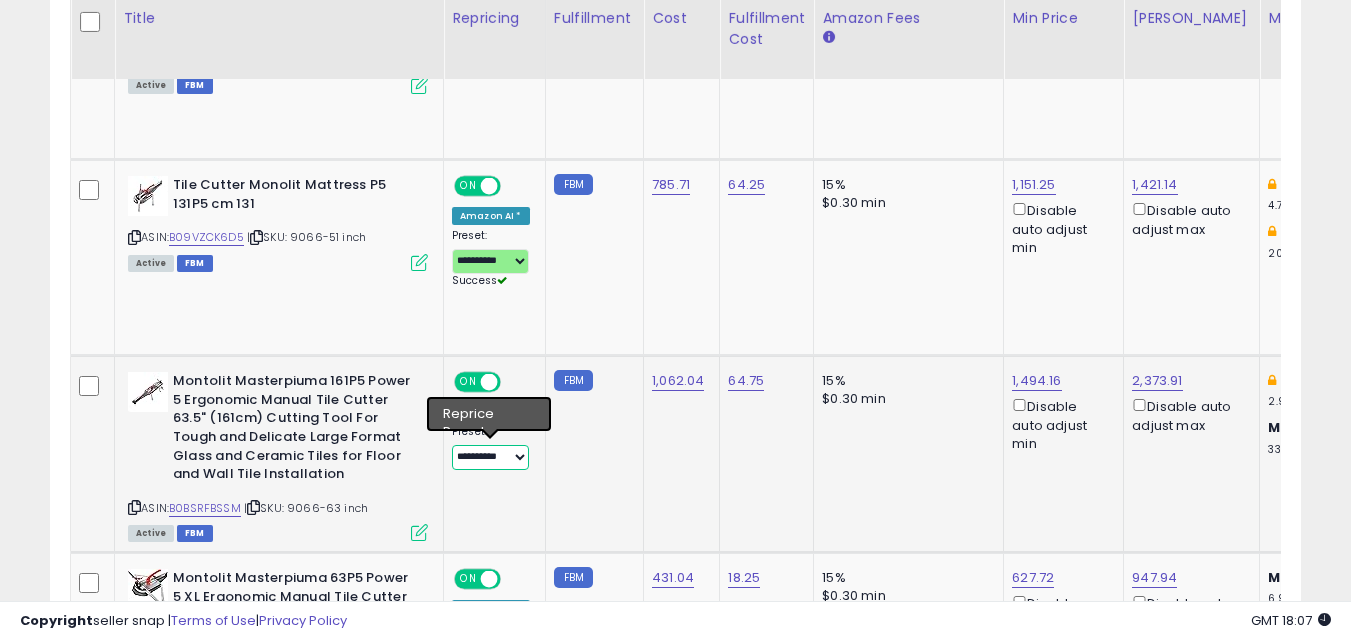 click on "**********" at bounding box center (490, 457) 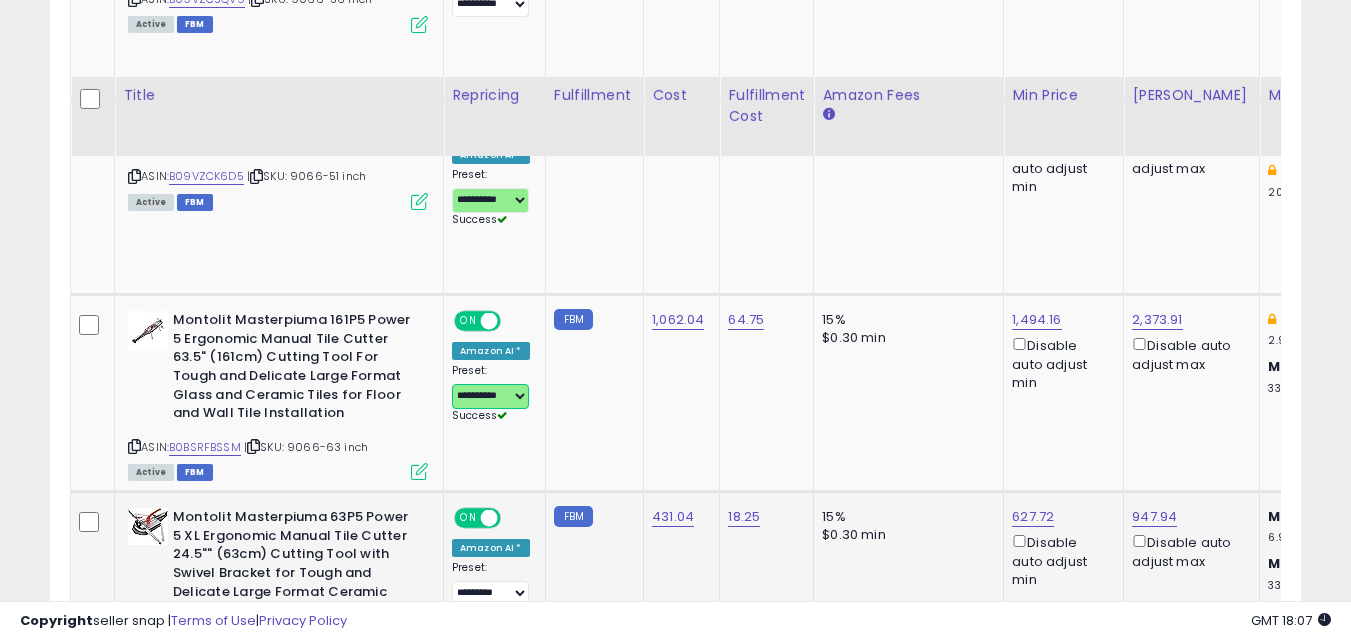 scroll, scrollTop: 1679, scrollLeft: 0, axis: vertical 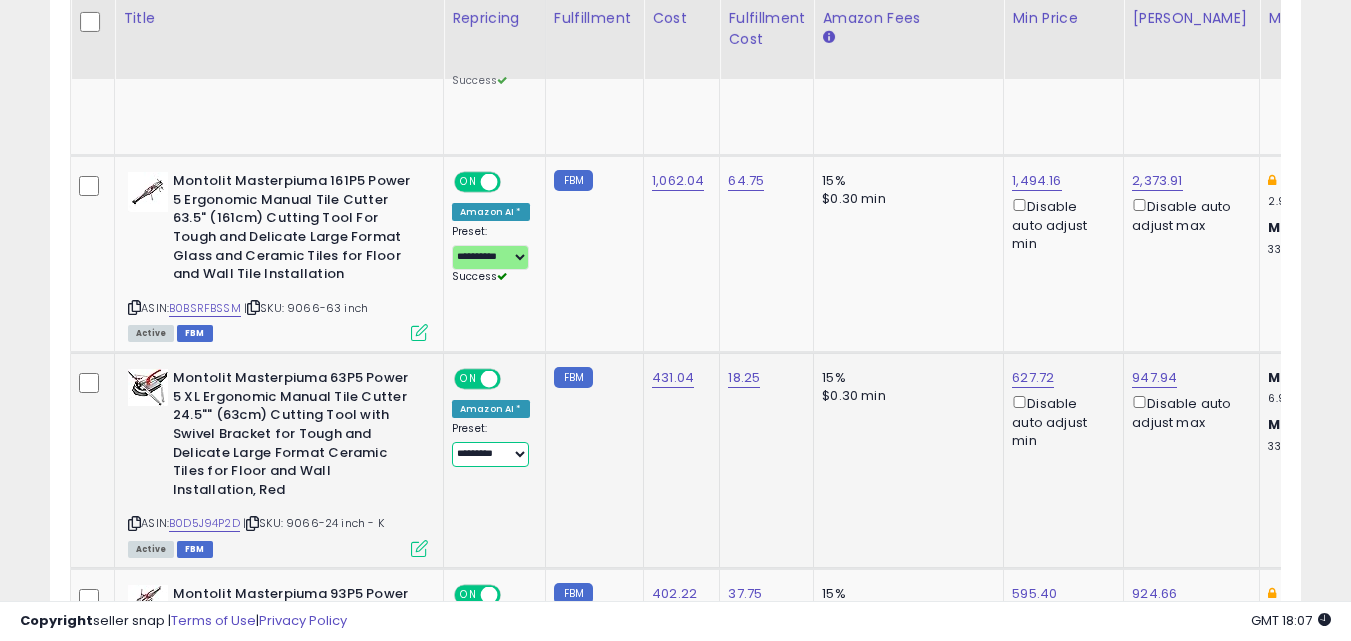 click on "**********" at bounding box center (490, 454) 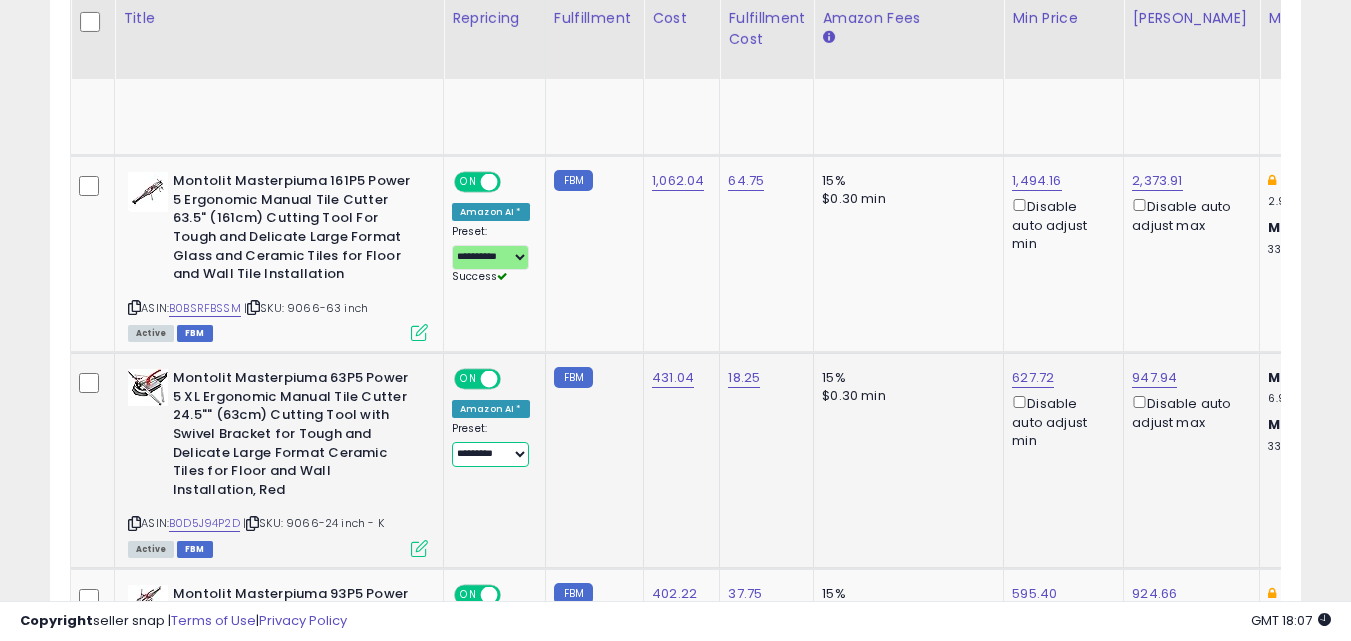select on "**********" 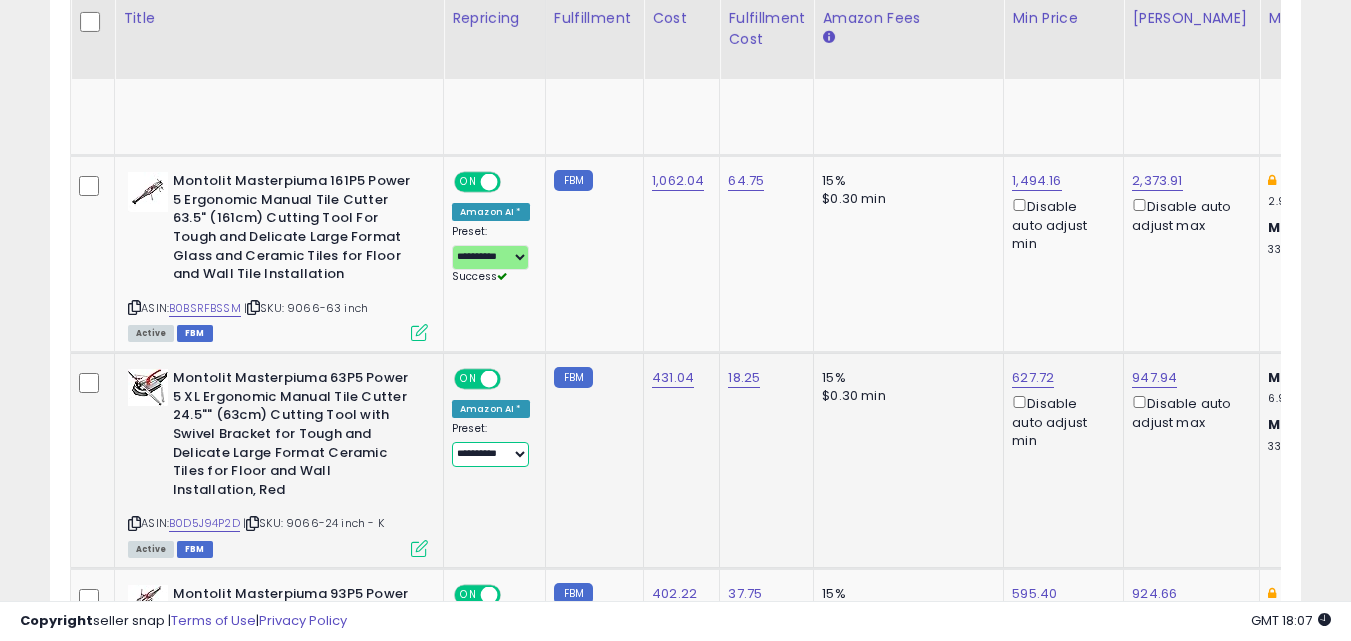 click on "**********" at bounding box center [490, 454] 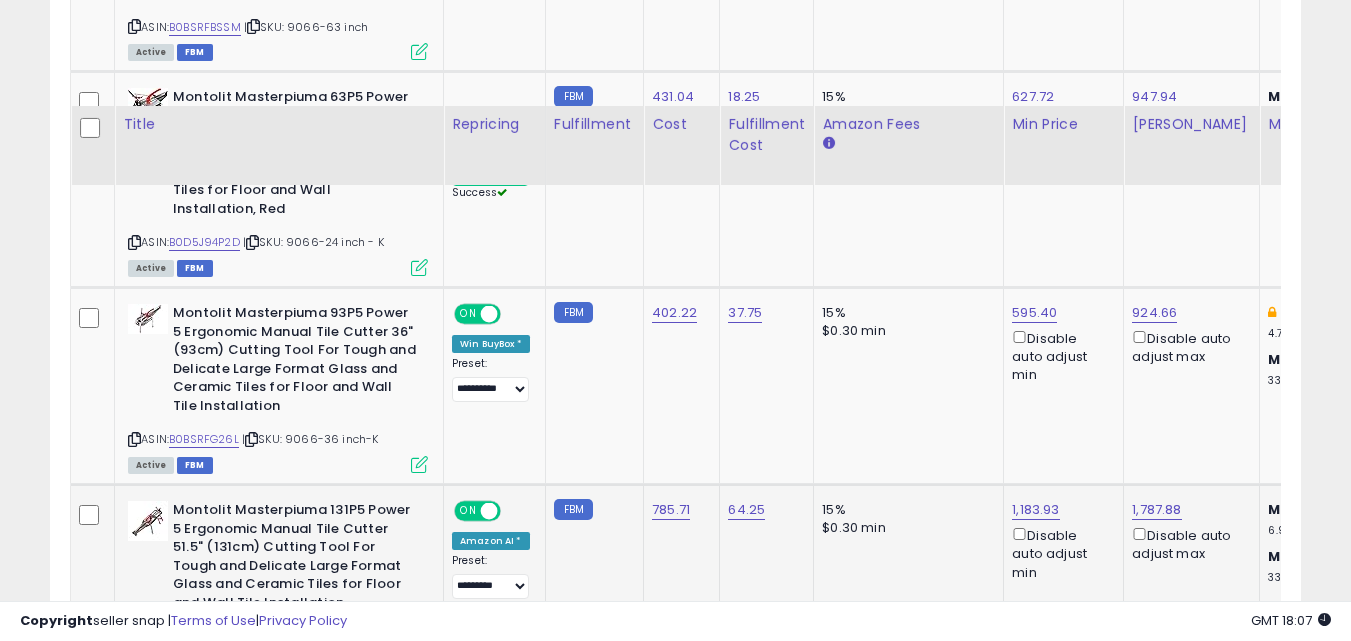 scroll, scrollTop: 2079, scrollLeft: 0, axis: vertical 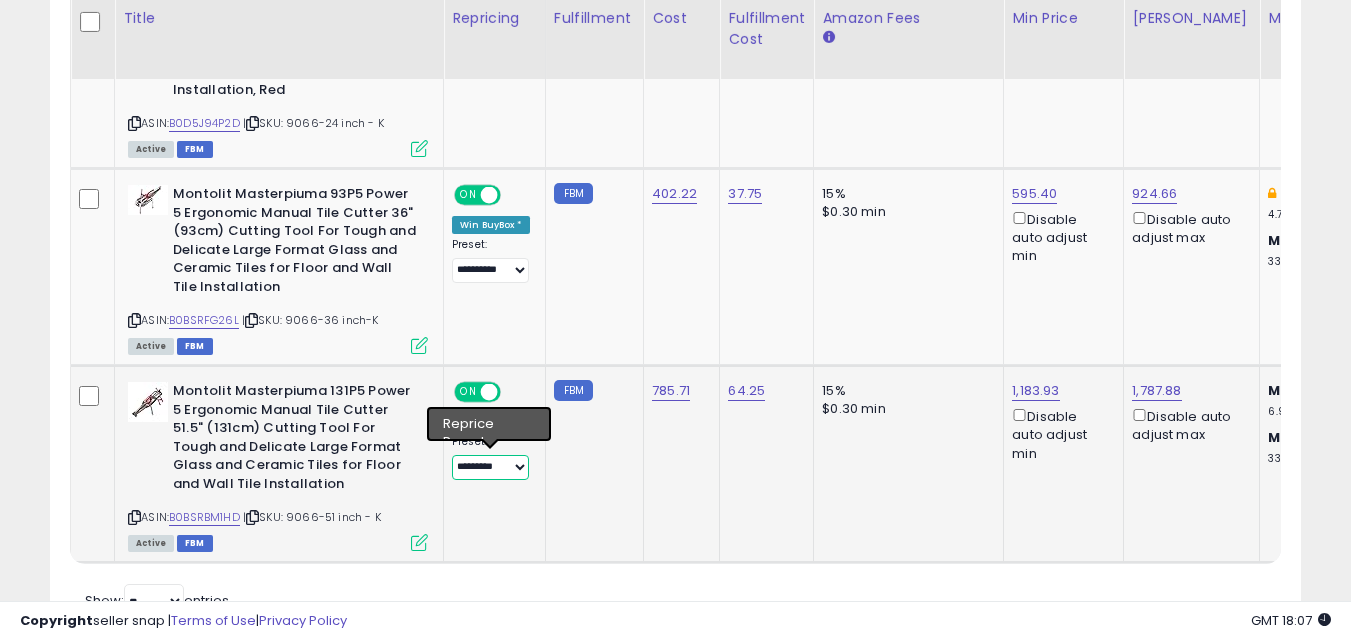 click on "**********" at bounding box center (490, 467) 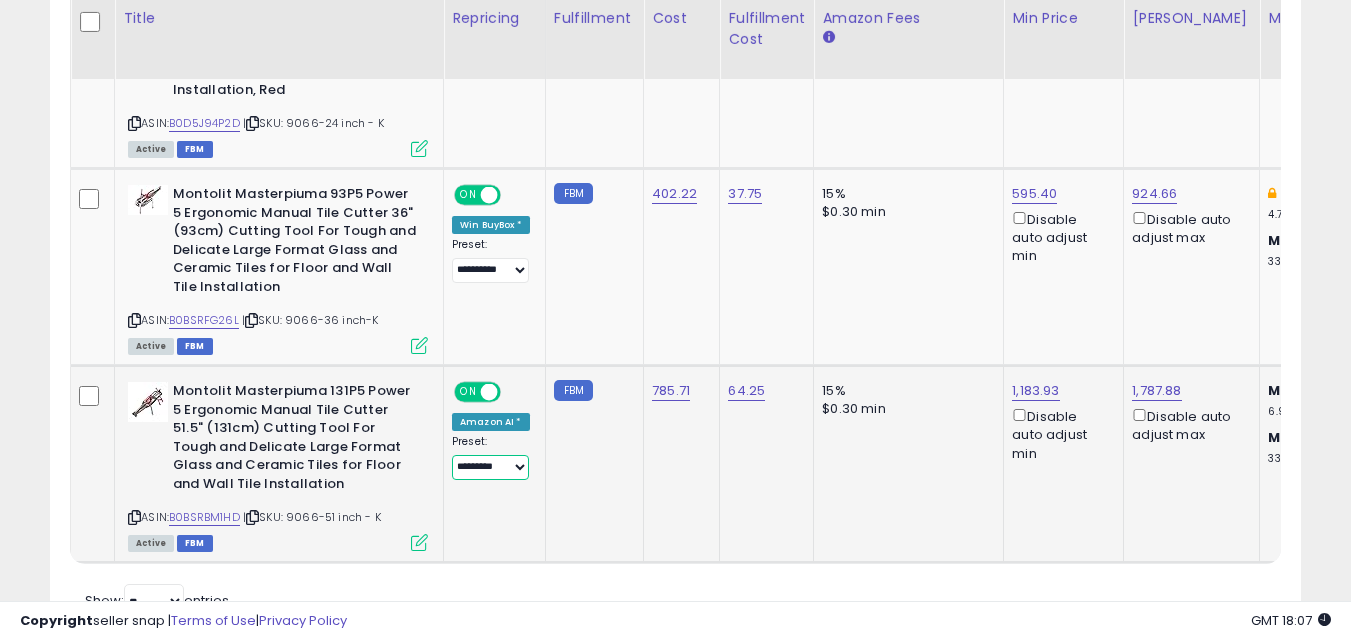 select on "**********" 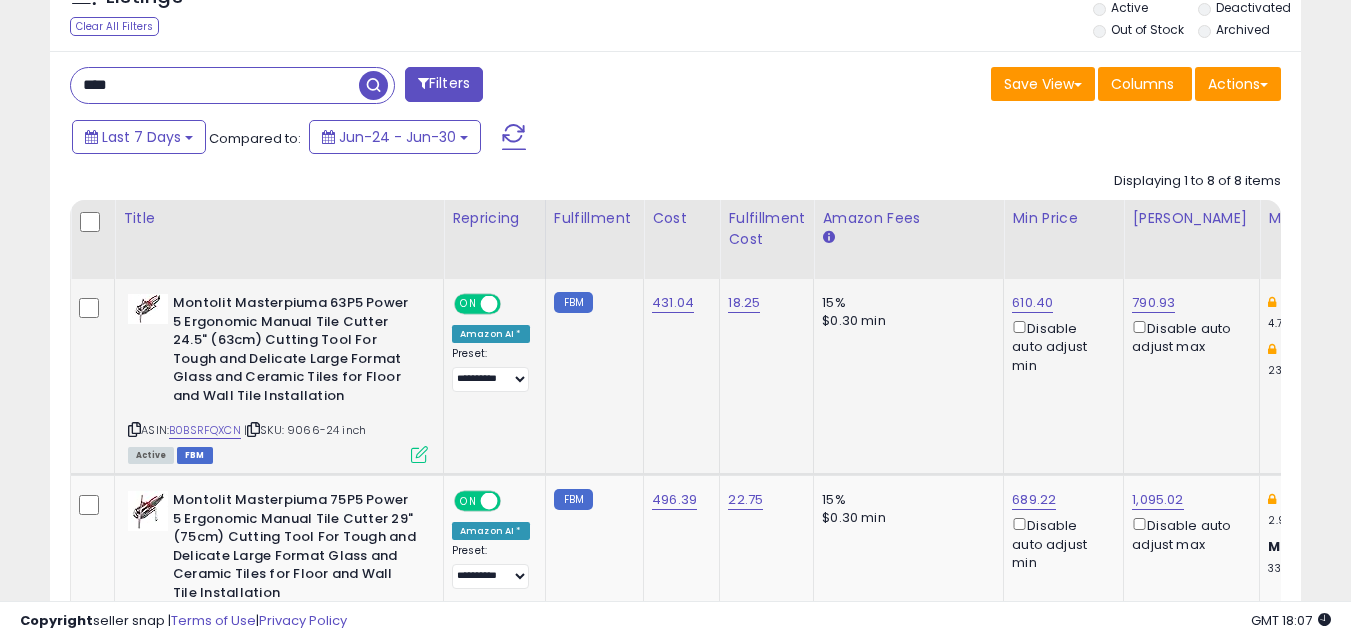 scroll, scrollTop: 371, scrollLeft: 0, axis: vertical 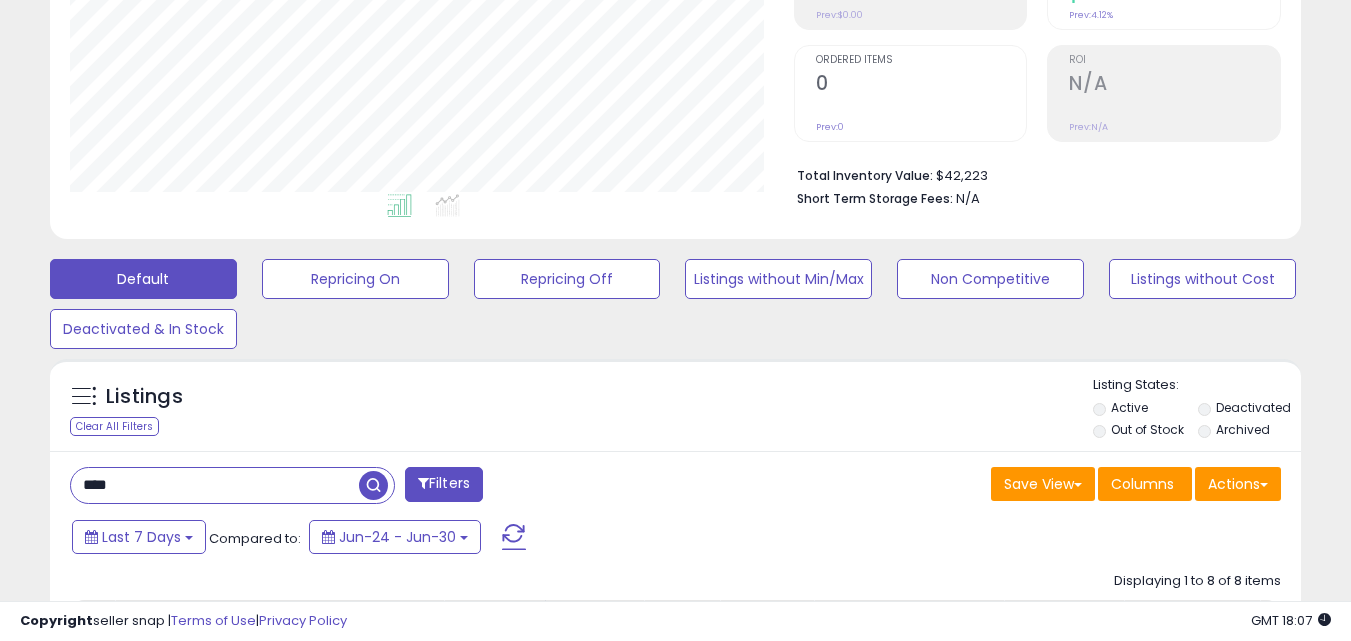 drag, startPoint x: 183, startPoint y: 488, endPoint x: 8, endPoint y: 475, distance: 175.4822 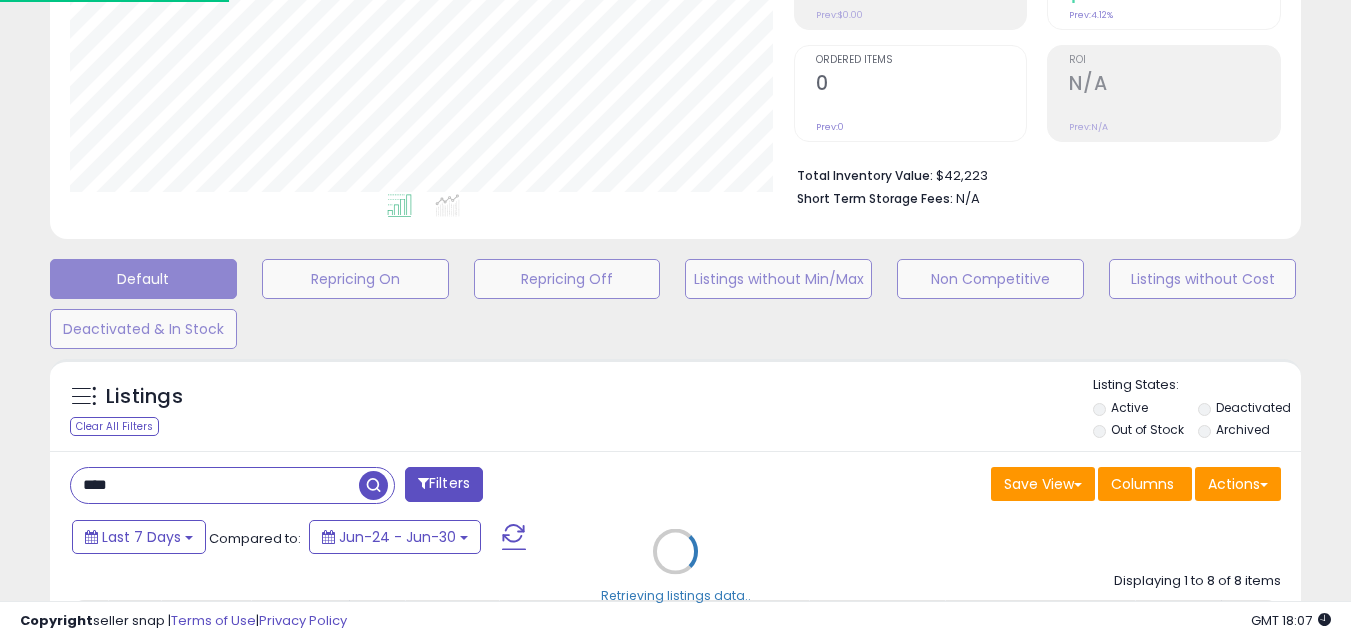 scroll, scrollTop: 999590, scrollLeft: 999267, axis: both 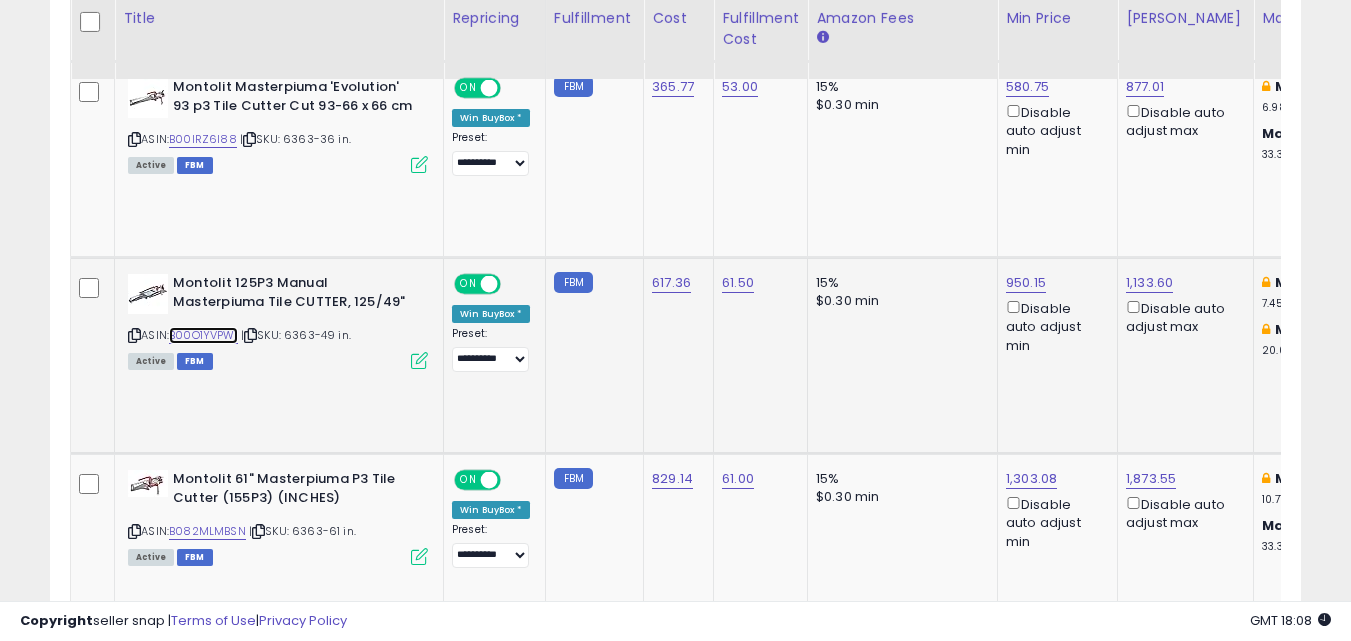 click on "B00O1YVPWI" at bounding box center (203, 335) 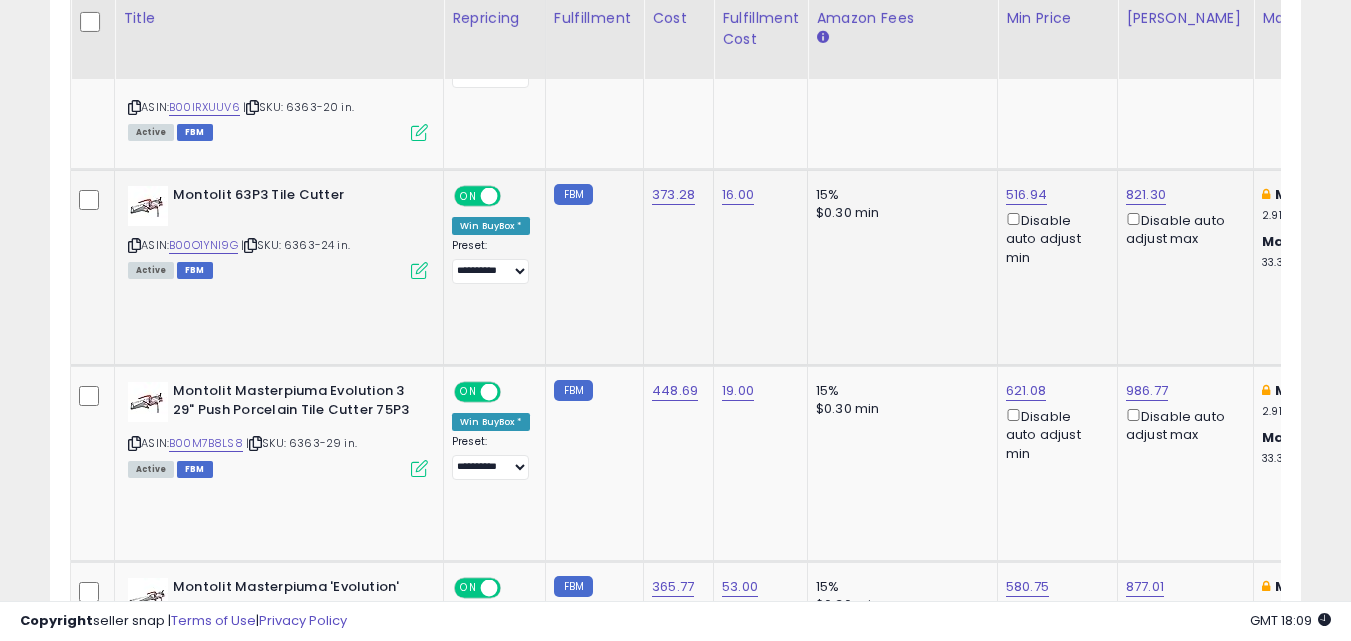 scroll, scrollTop: 671, scrollLeft: 0, axis: vertical 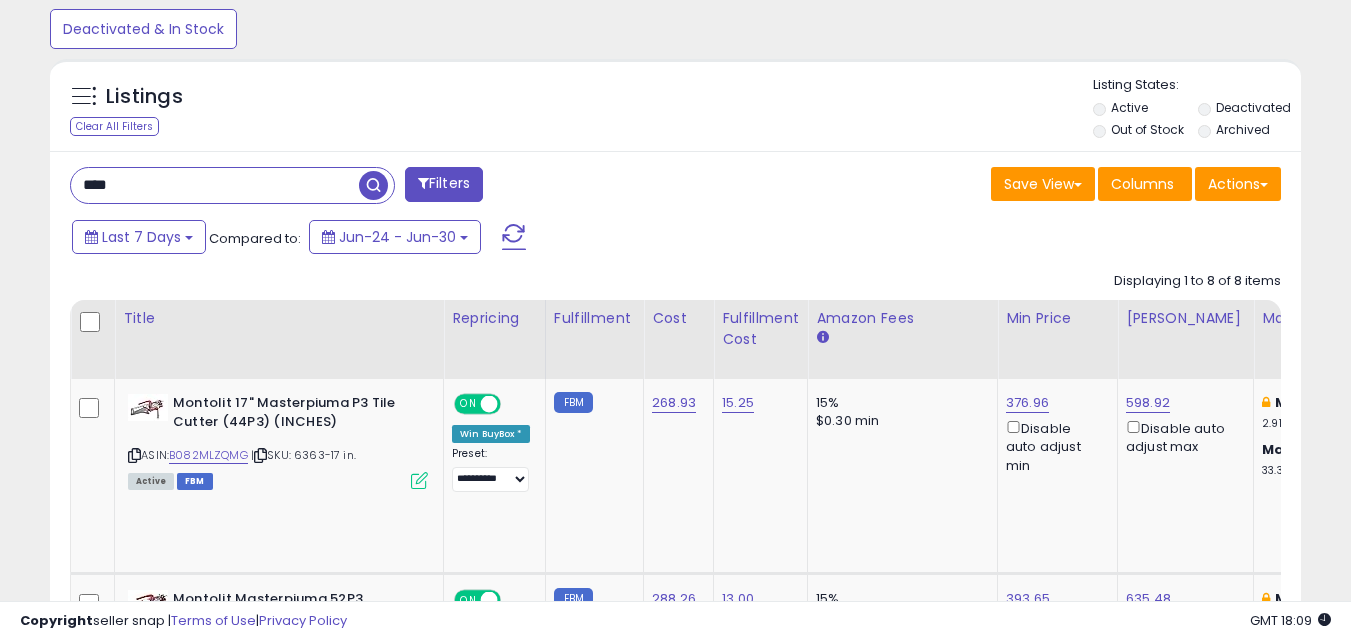 click on "****" at bounding box center (215, 185) 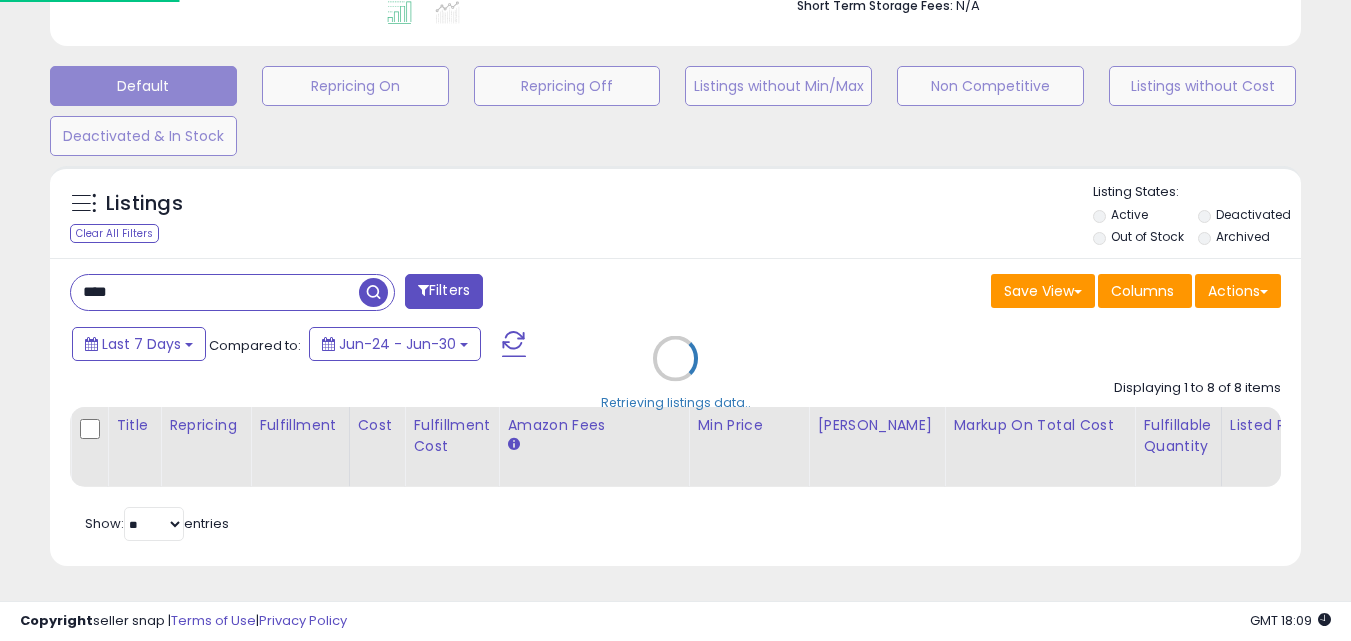 scroll, scrollTop: 999590, scrollLeft: 999267, axis: both 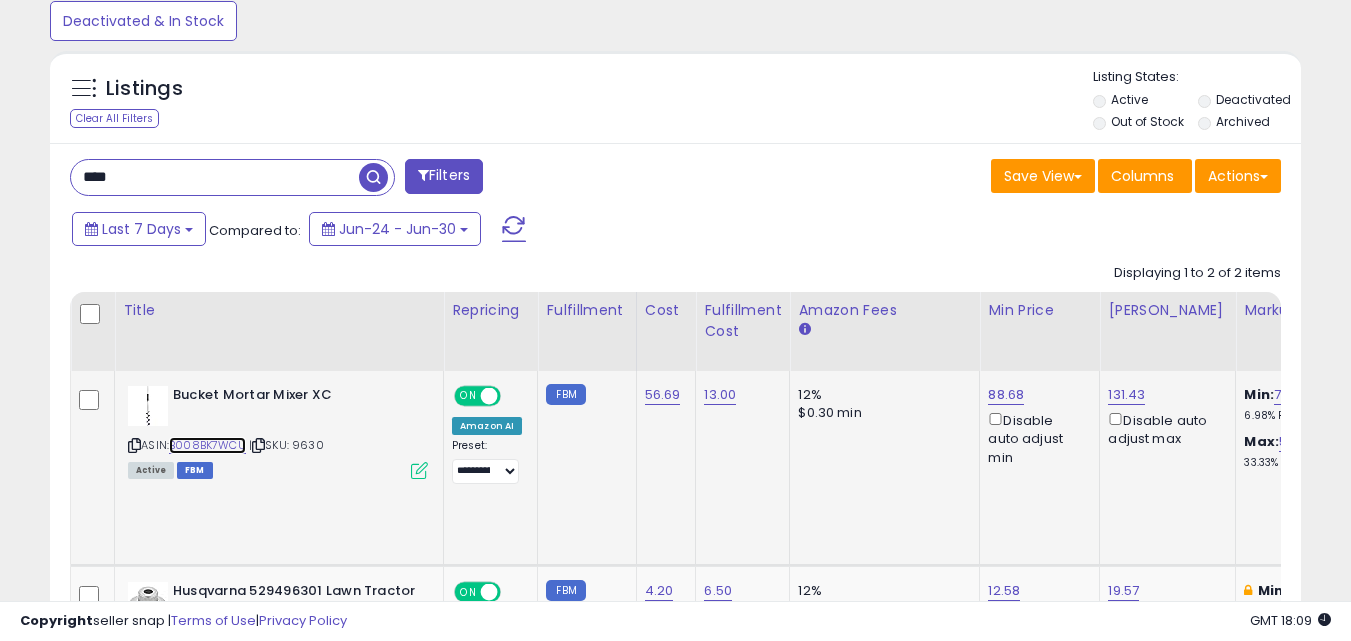 click on "B008BK7WCU" at bounding box center (207, 445) 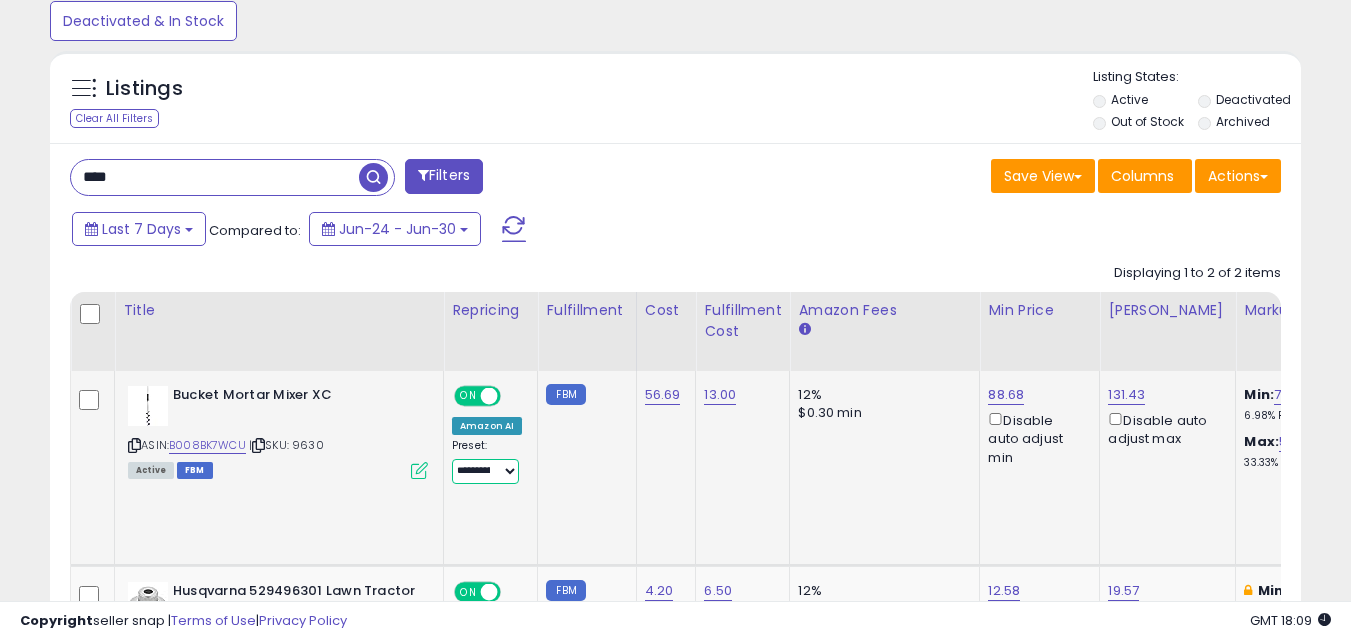 click on "**********" at bounding box center (485, 471) 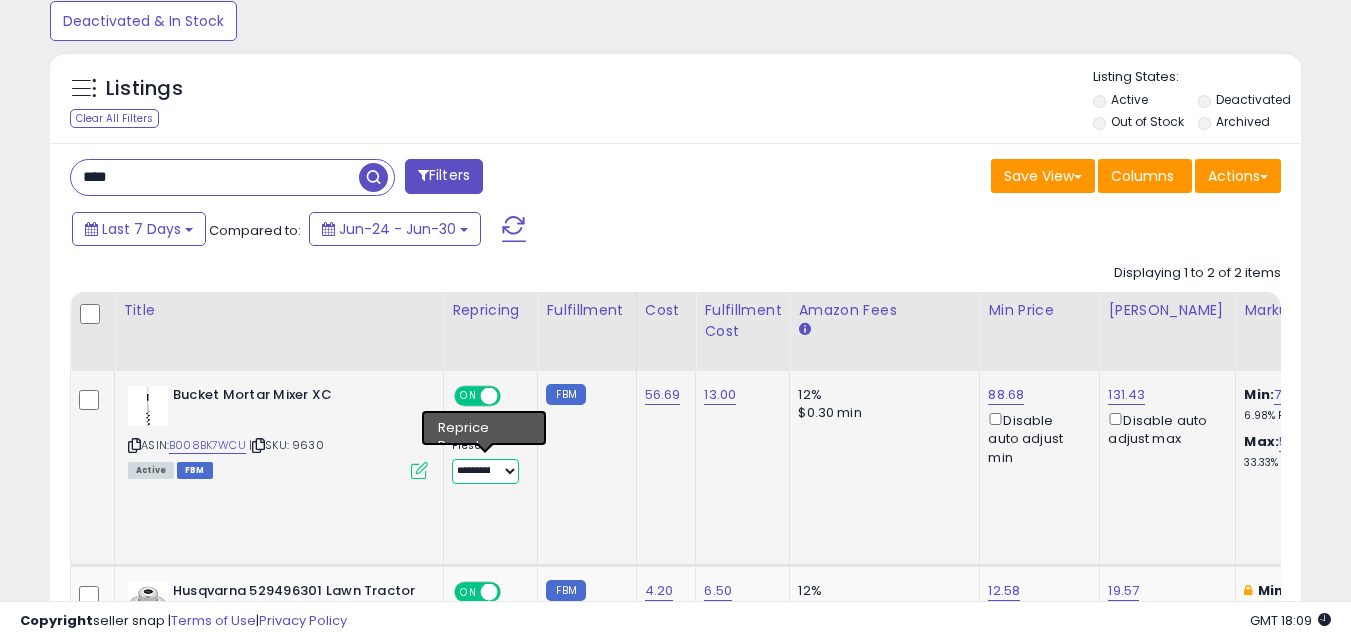 select on "**********" 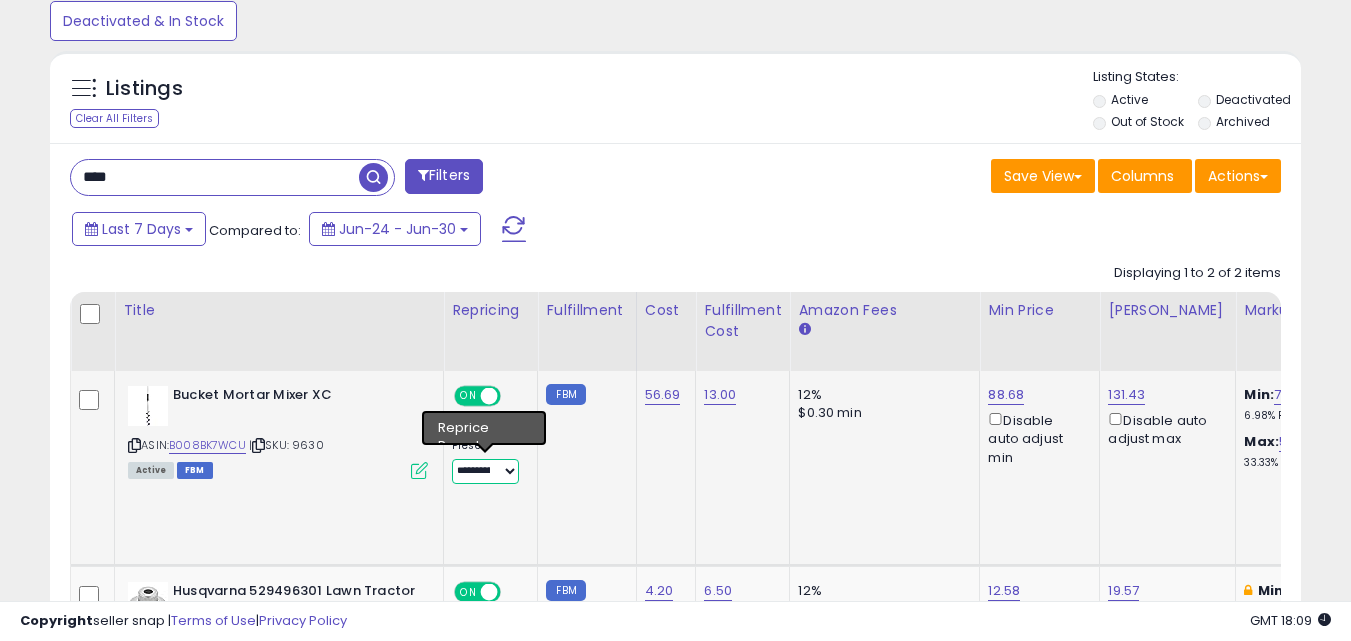 click on "**********" at bounding box center [485, 471] 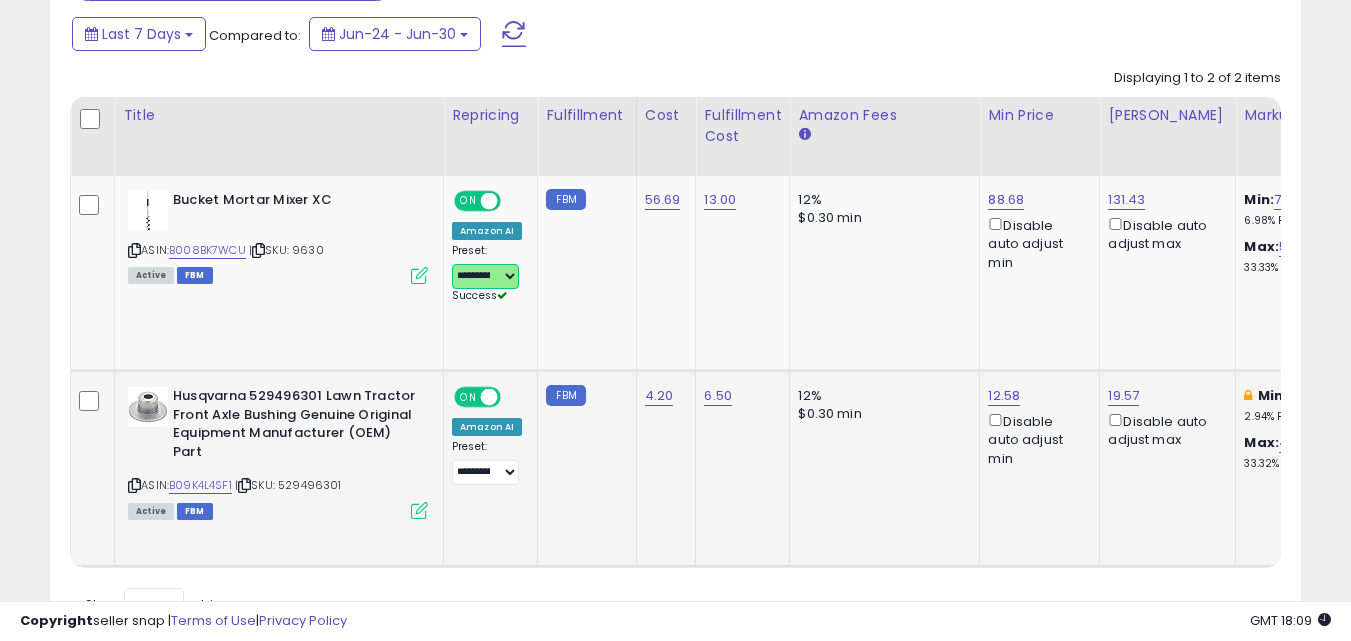 scroll, scrollTop: 879, scrollLeft: 0, axis: vertical 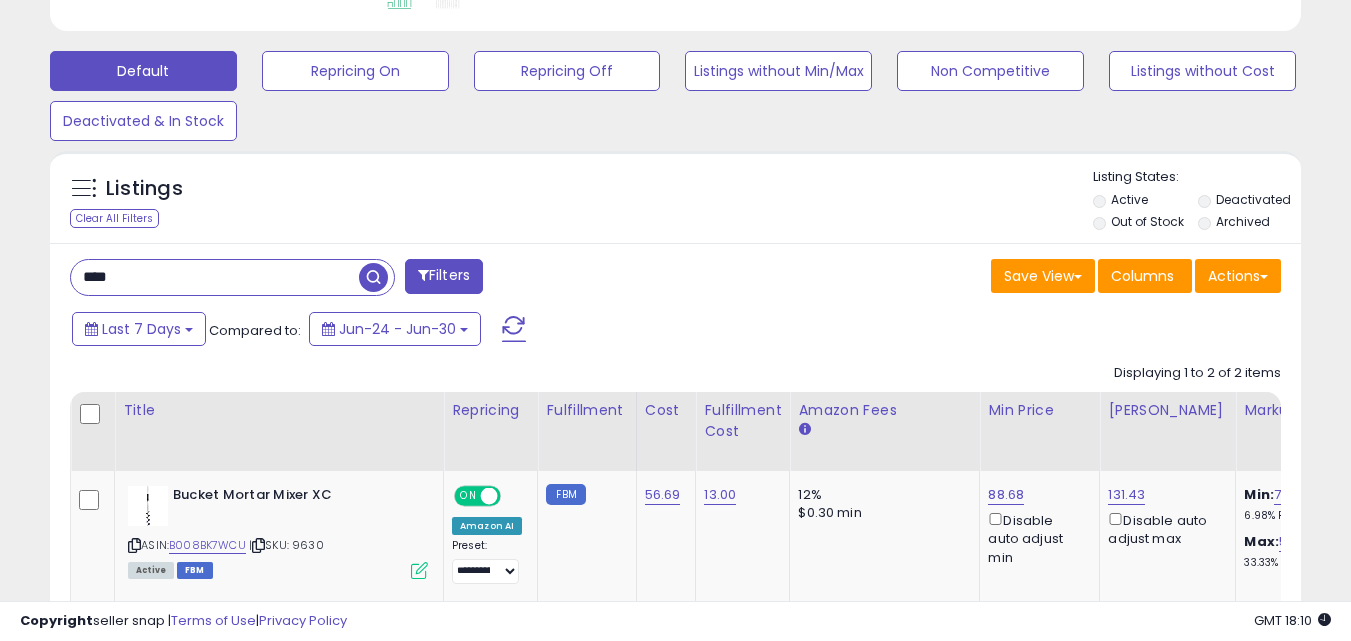 click on "****" at bounding box center [215, 277] 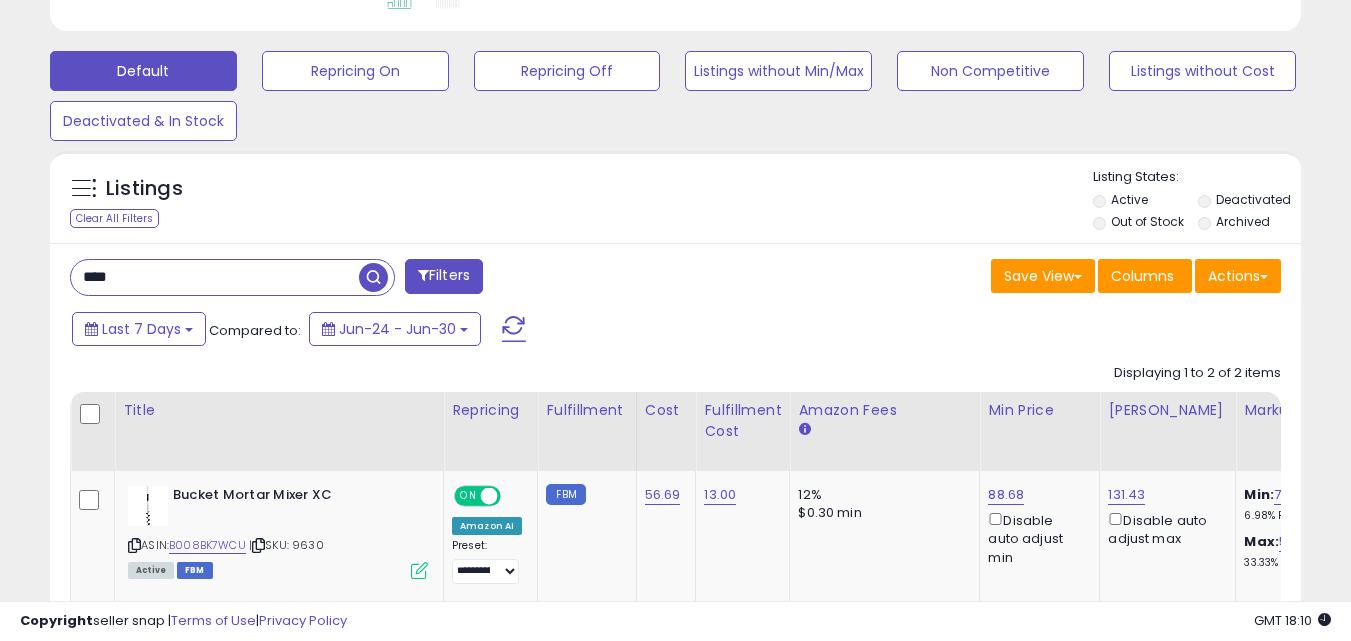 click on "****" at bounding box center (215, 277) 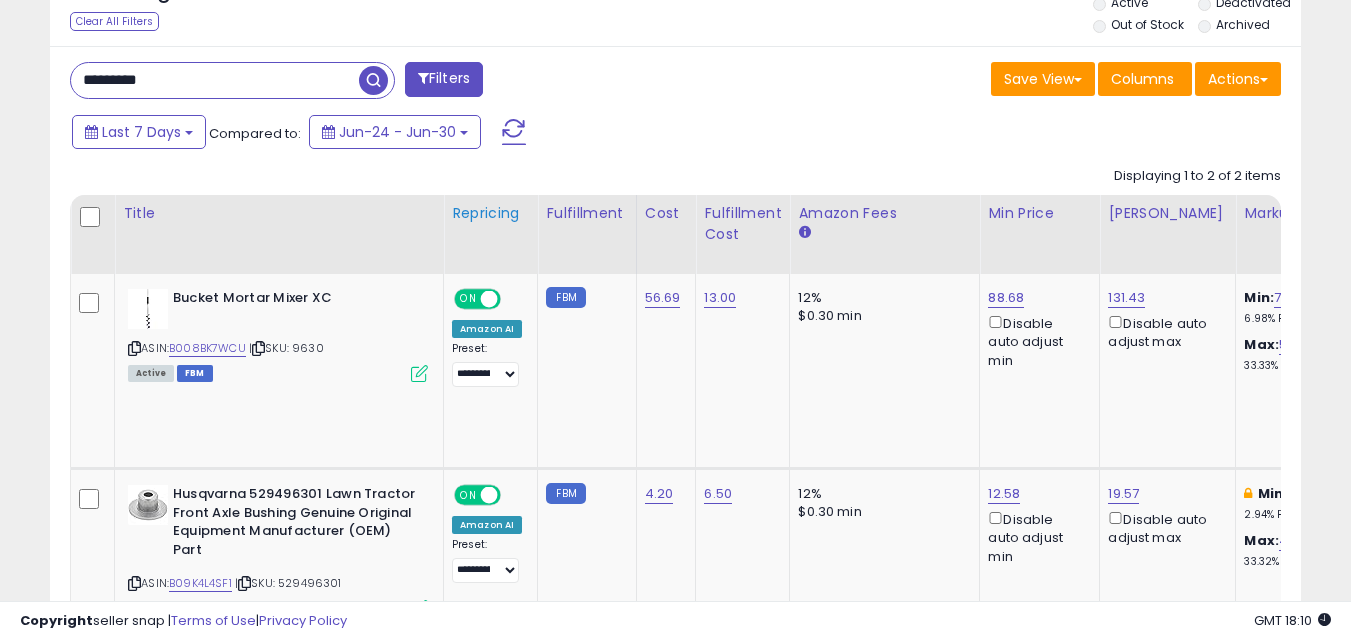 scroll, scrollTop: 579, scrollLeft: 0, axis: vertical 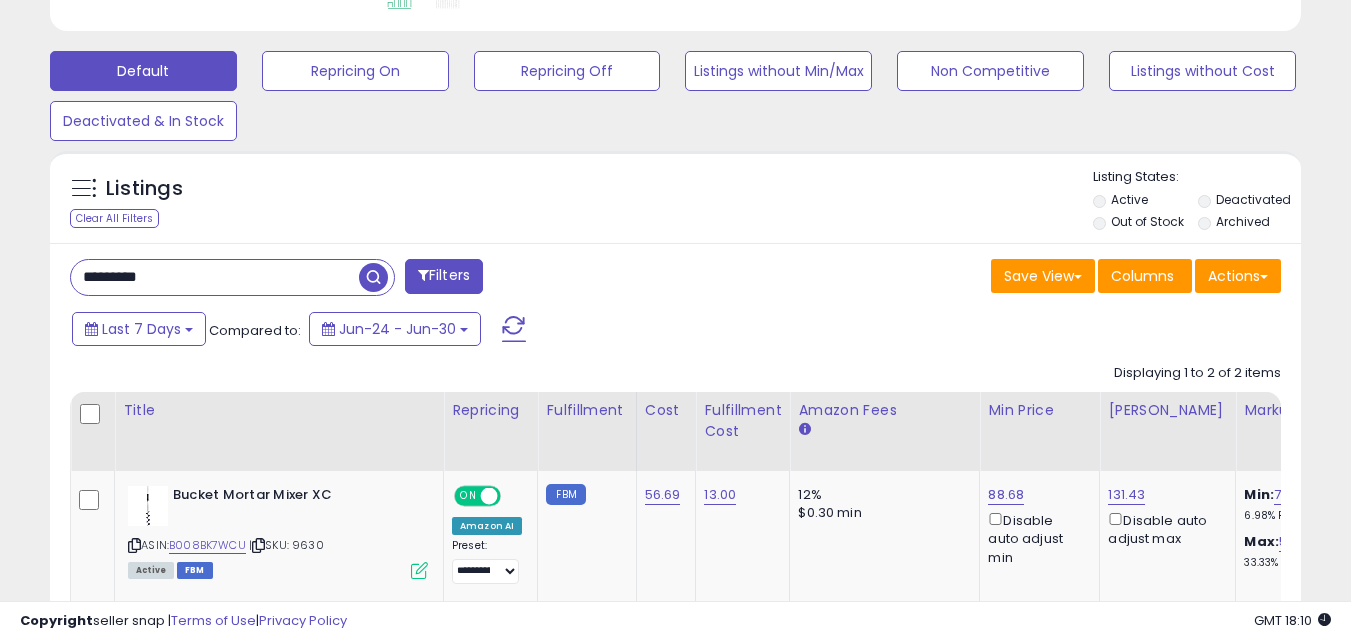 type on "*********" 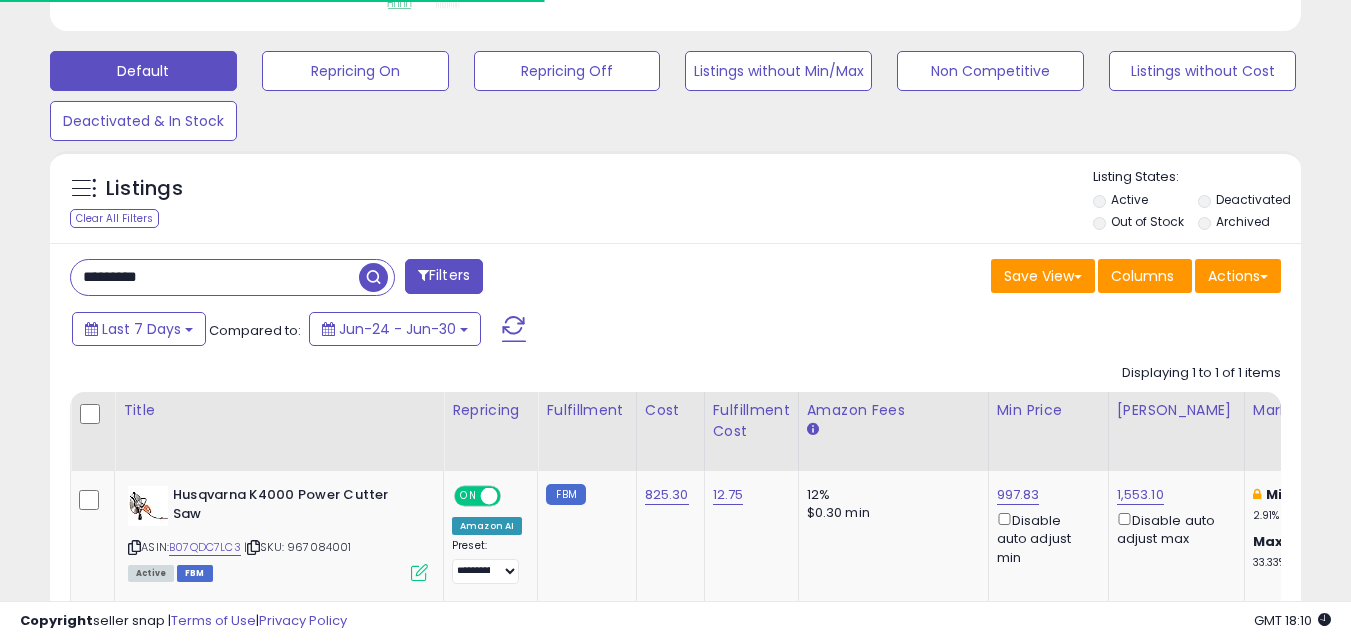 scroll, scrollTop: 410, scrollLeft: 724, axis: both 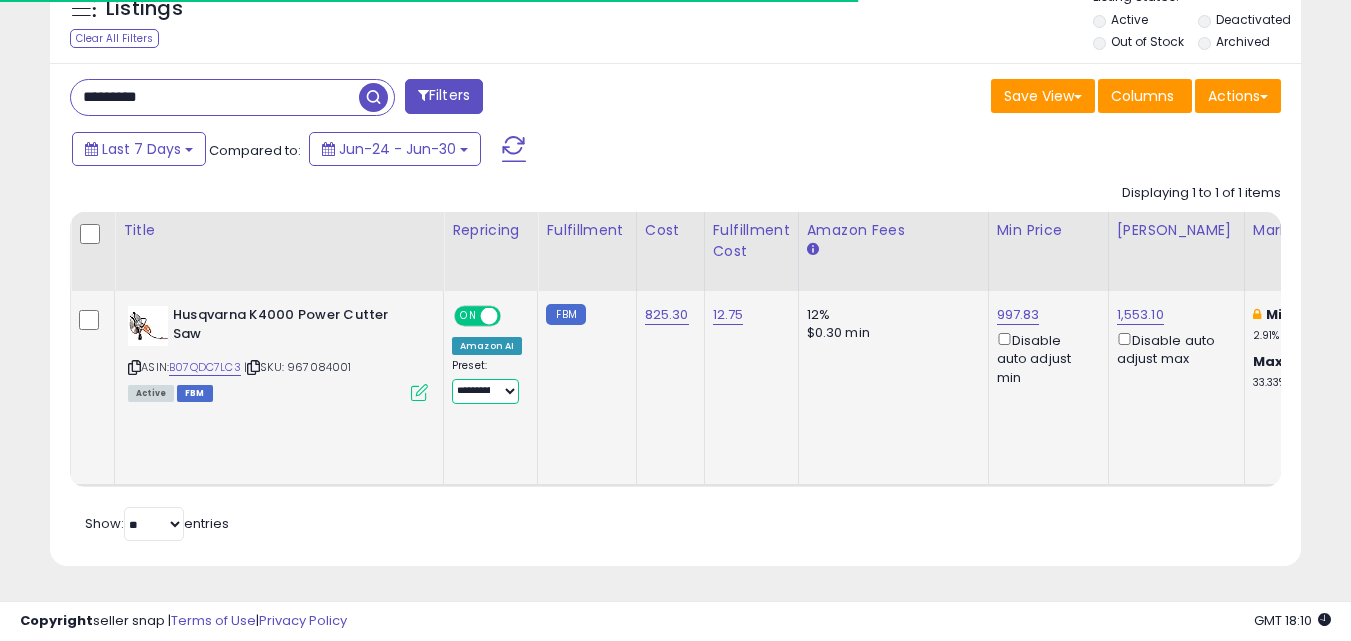 click on "**********" at bounding box center [485, 391] 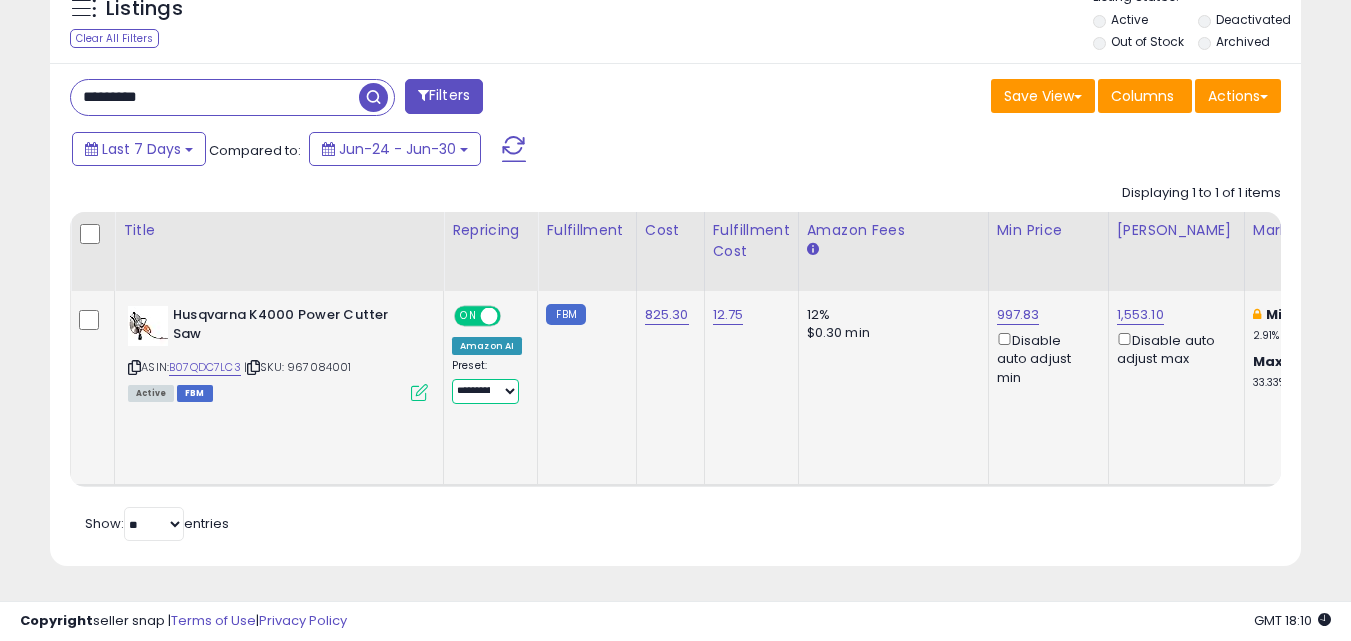 scroll, scrollTop: 999590, scrollLeft: 999276, axis: both 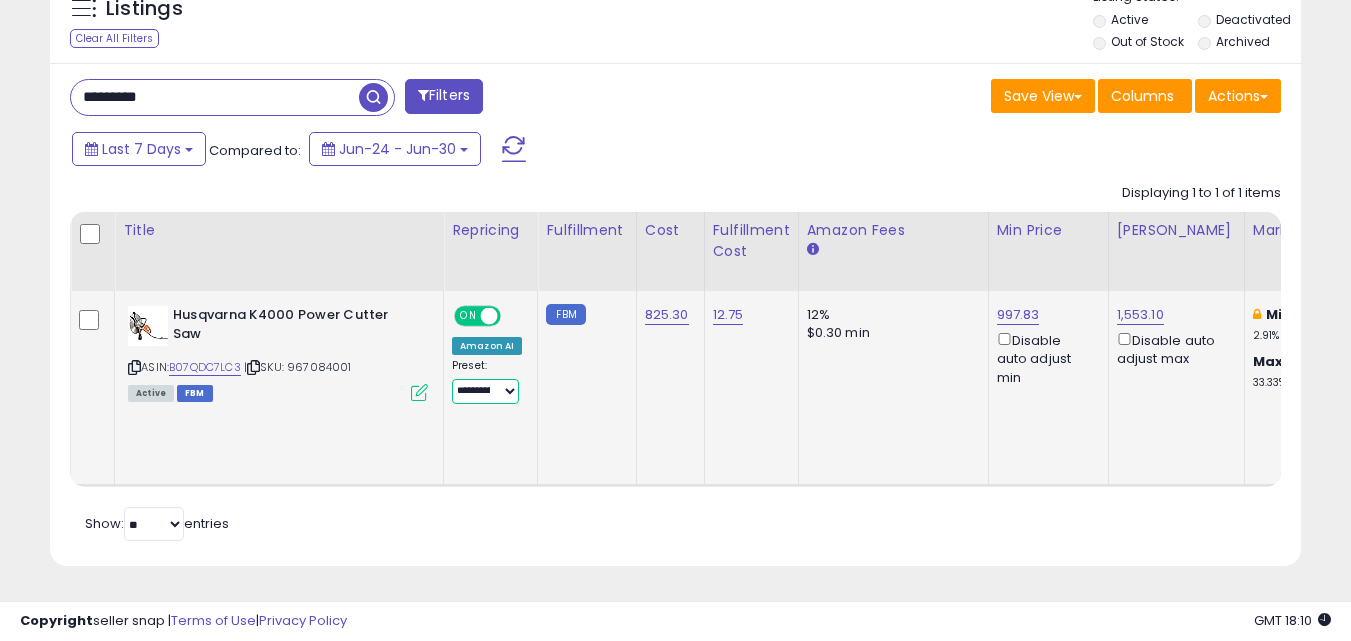 click on "**********" at bounding box center (485, 391) 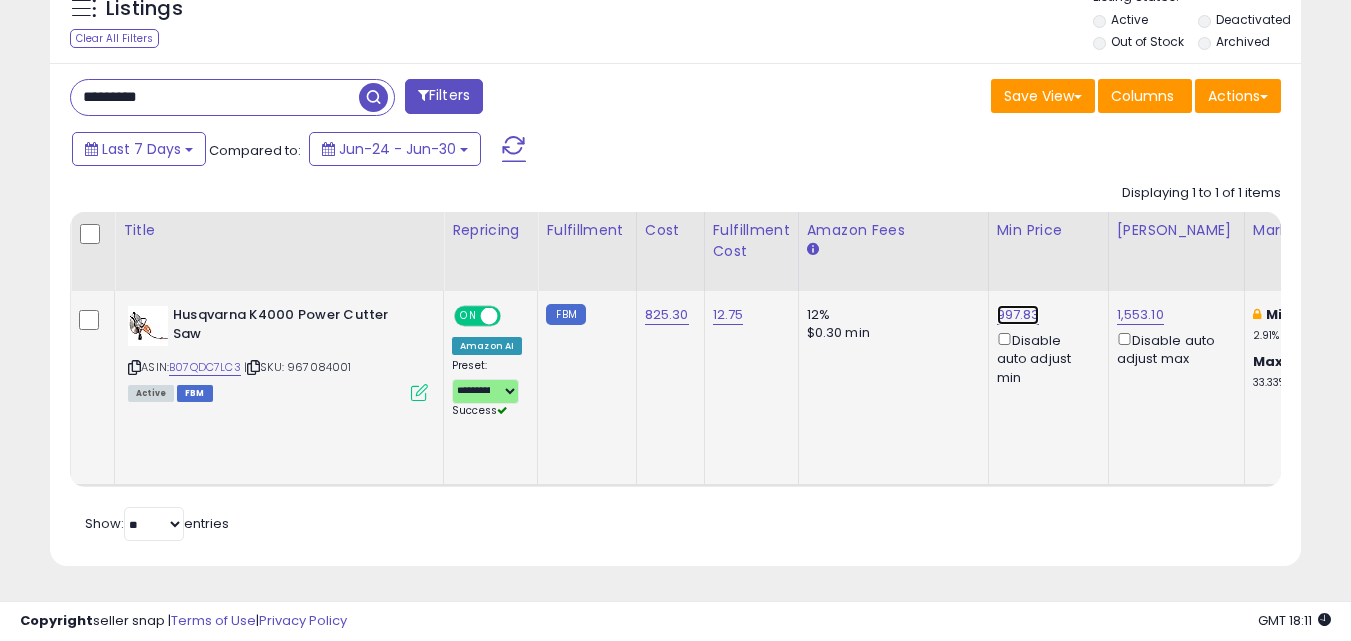 click on "997.83" at bounding box center (1018, 315) 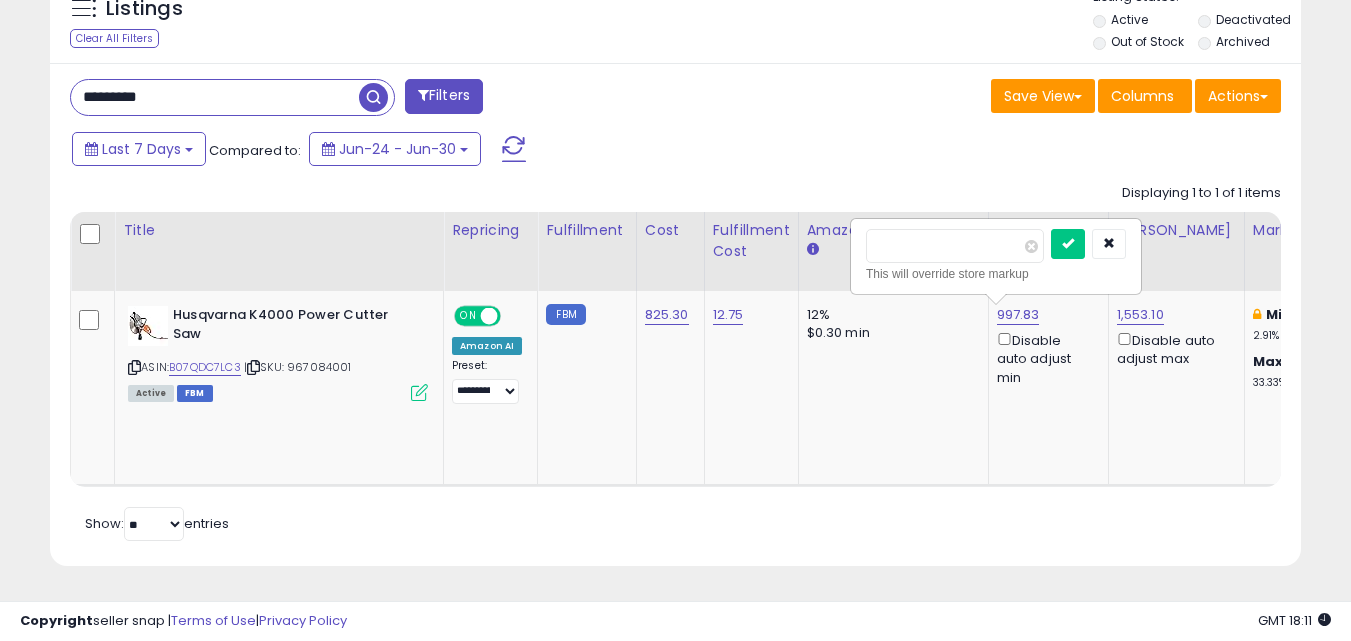 drag, startPoint x: 959, startPoint y: 233, endPoint x: 827, endPoint y: 244, distance: 132.45753 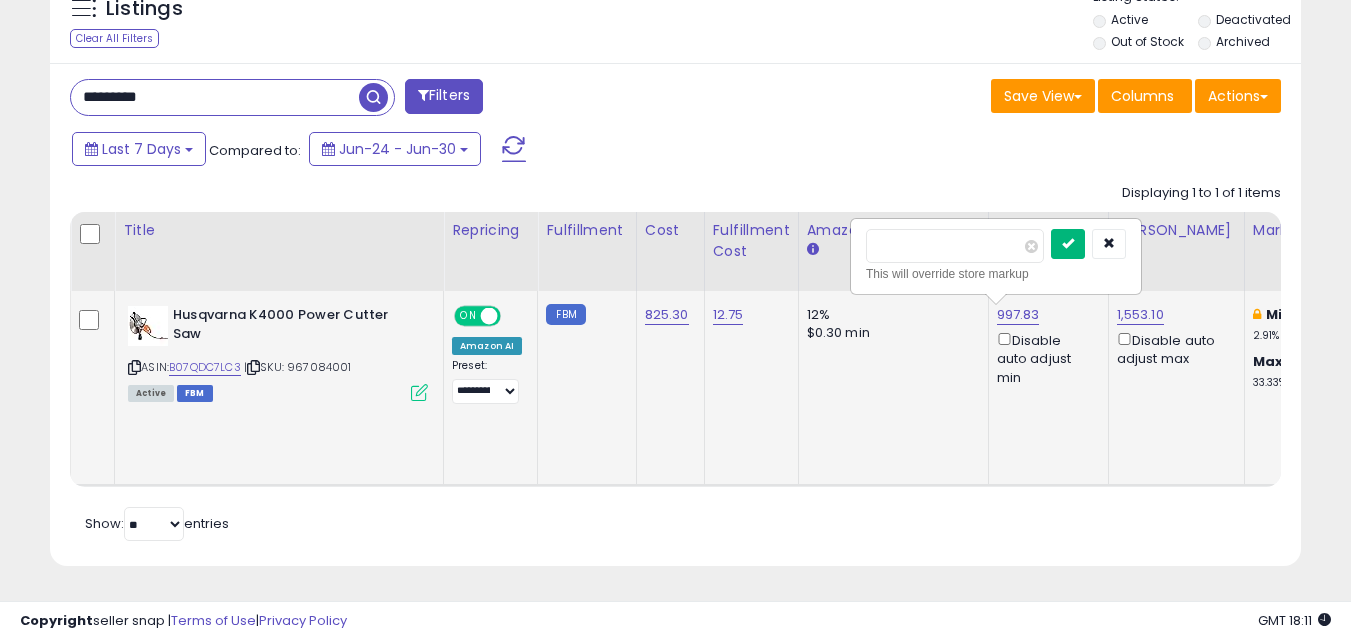 type on "***" 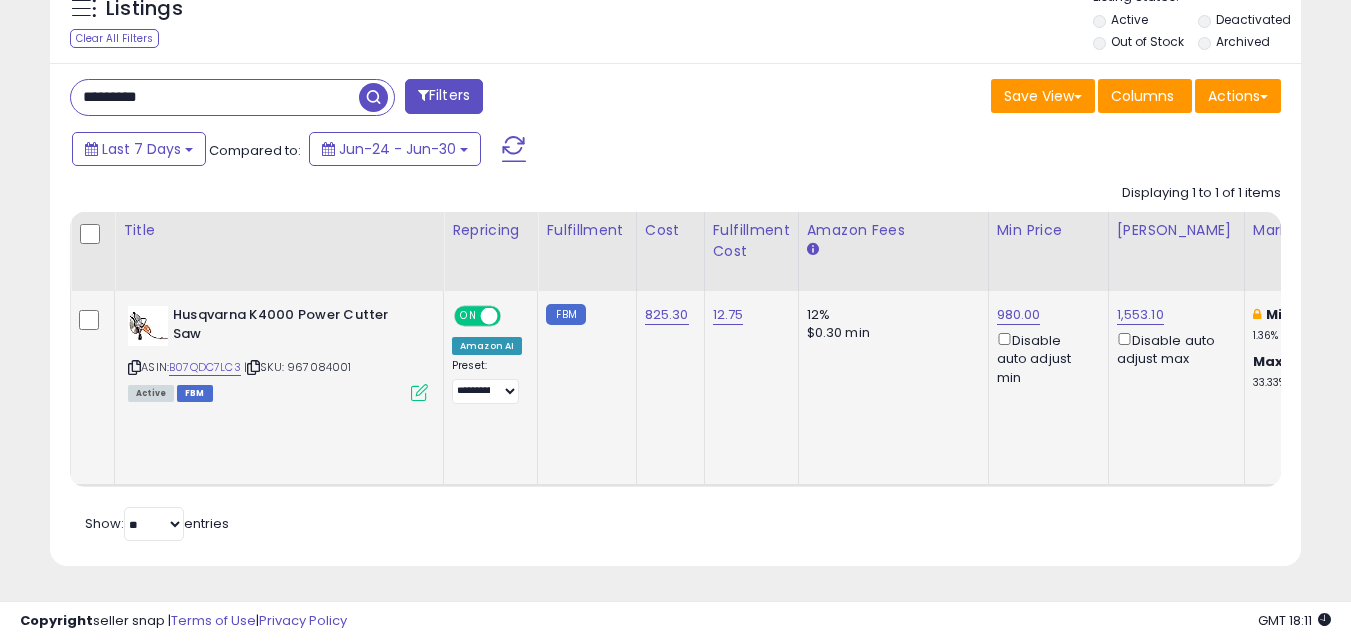 click at bounding box center (134, 367) 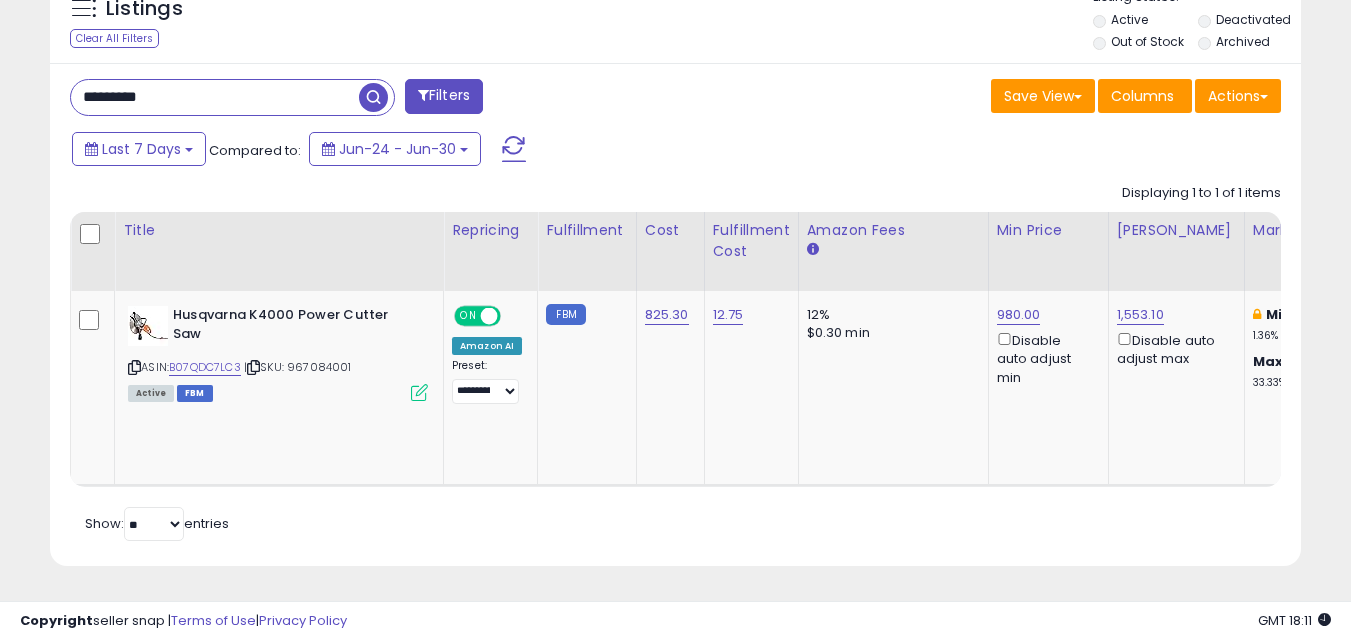 scroll, scrollTop: 0, scrollLeft: 203, axis: horizontal 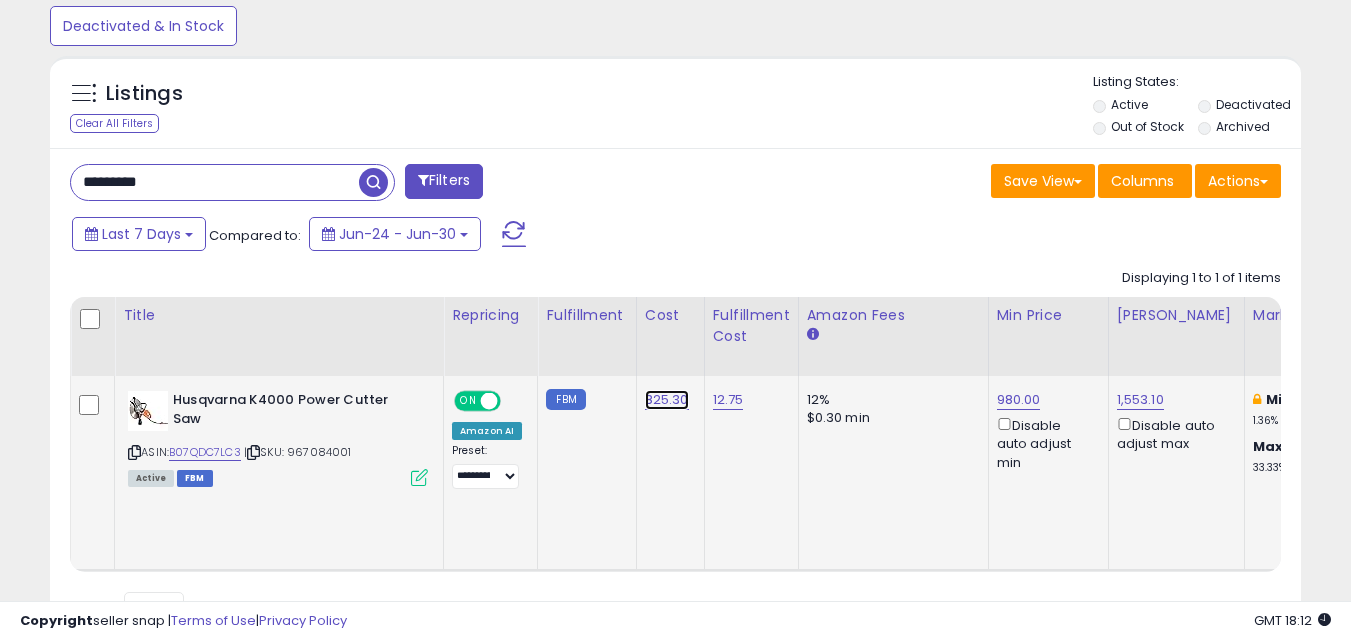 click on "825.30" at bounding box center [667, 400] 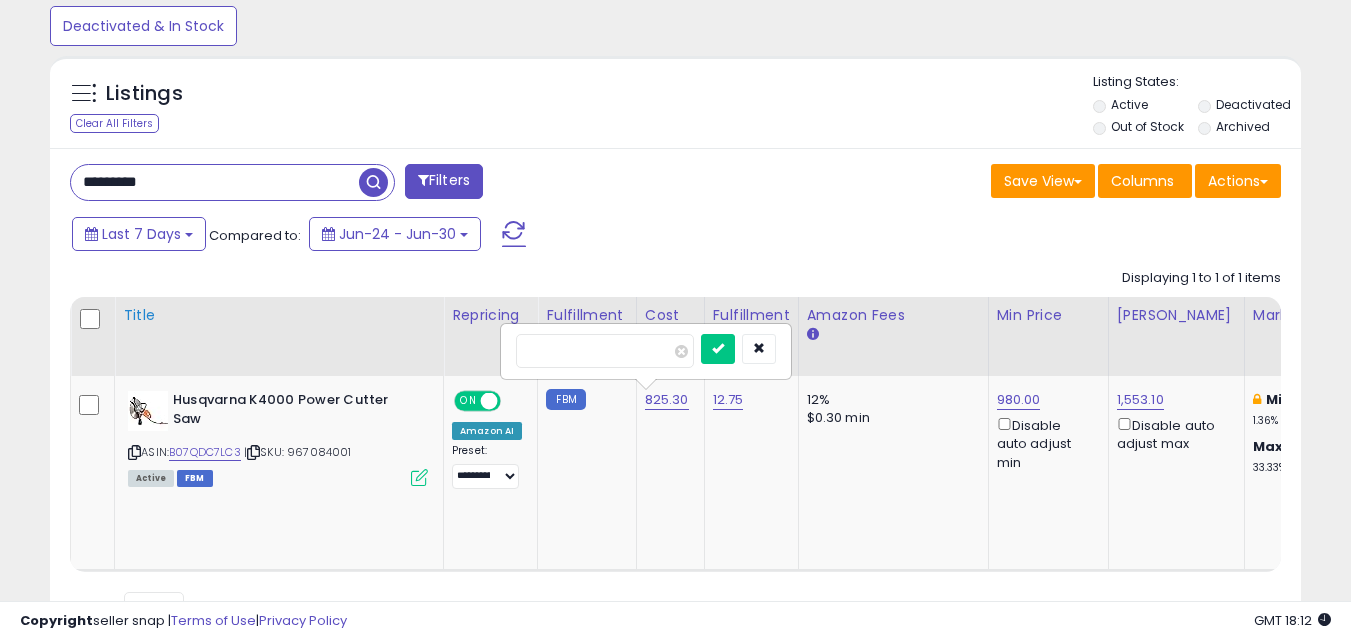 drag, startPoint x: 640, startPoint y: 342, endPoint x: 394, endPoint y: 356, distance: 246.39806 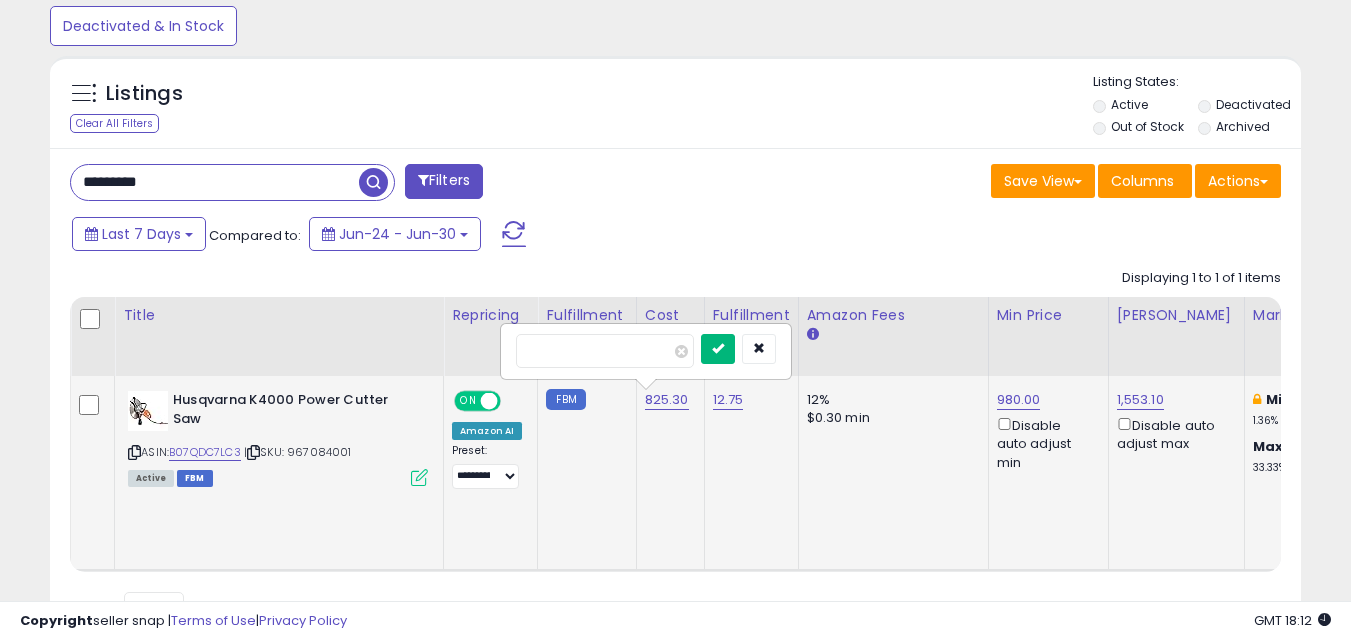 type on "***" 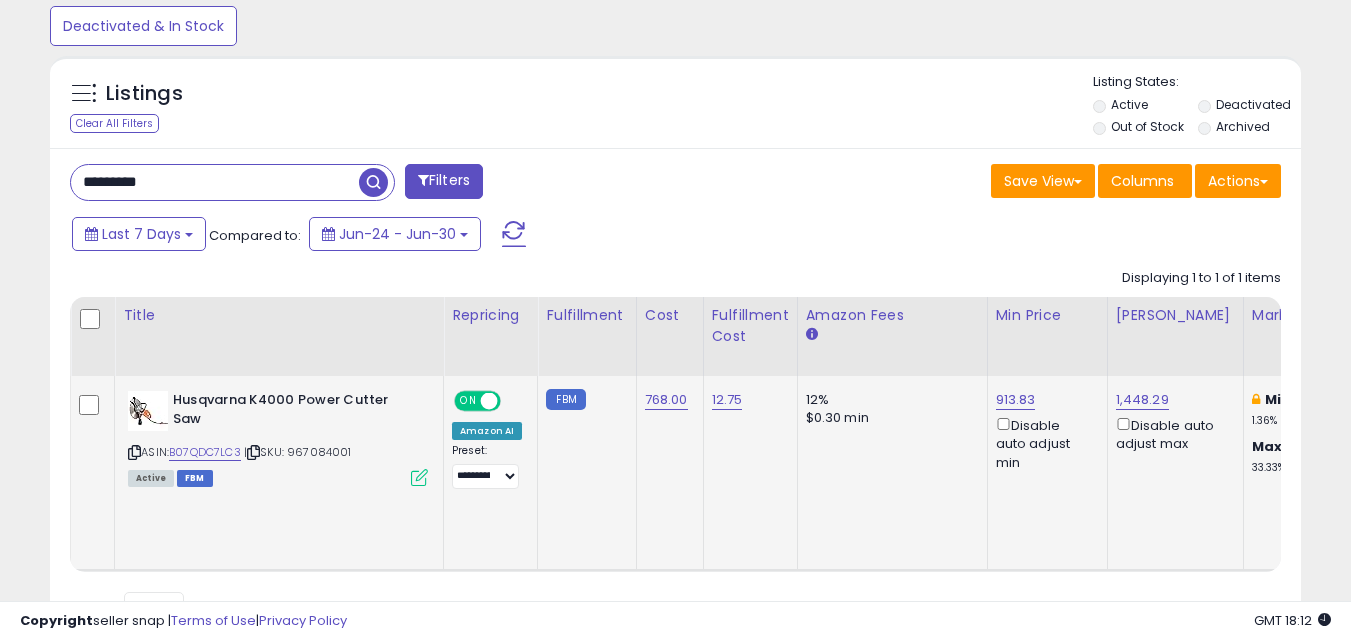 scroll, scrollTop: 0, scrollLeft: 153, axis: horizontal 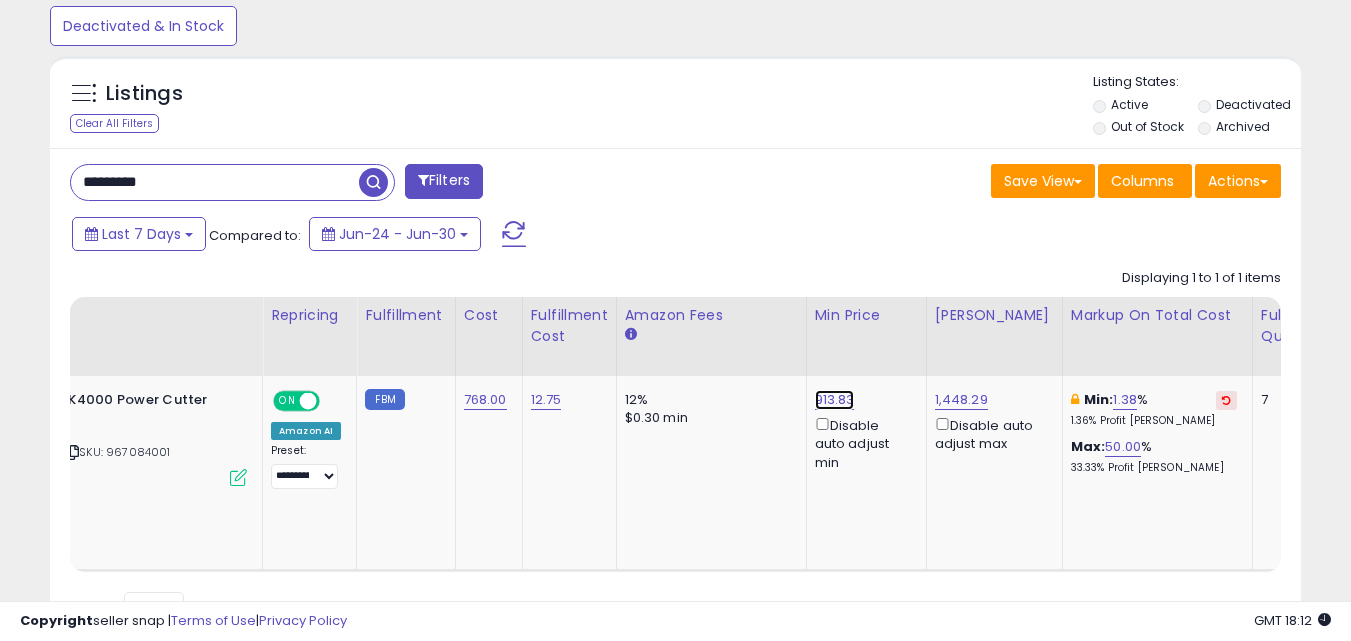 click on "913.83" at bounding box center (835, 400) 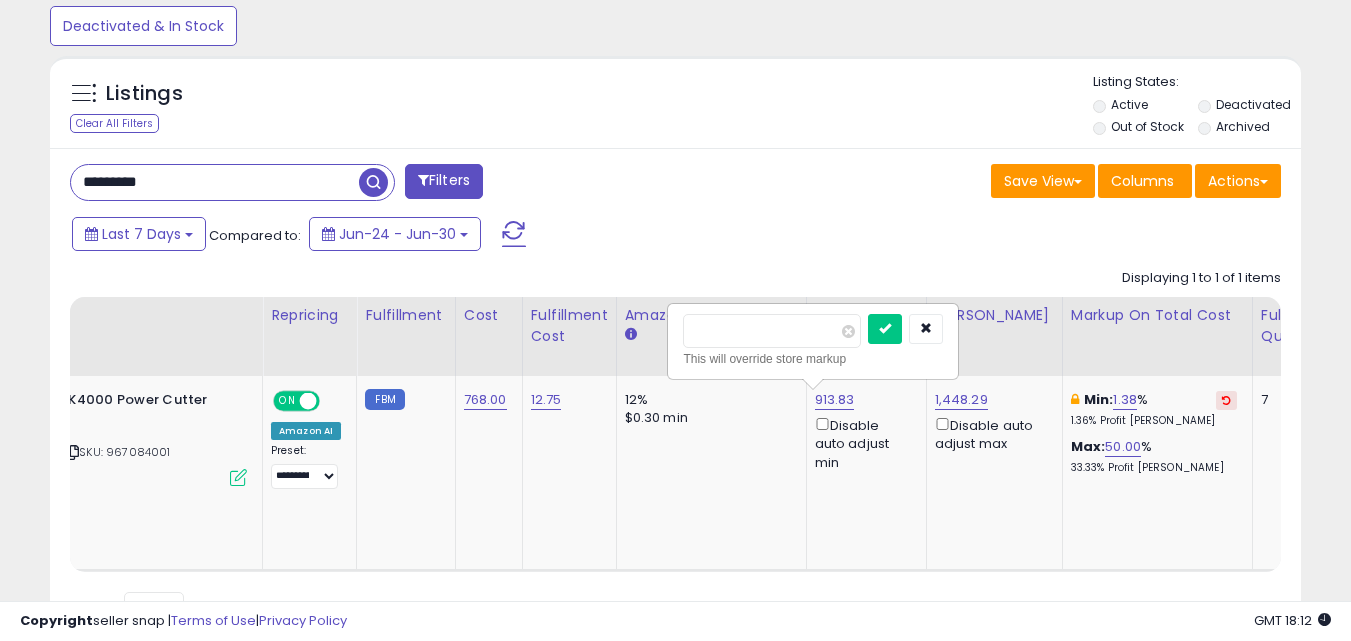 click on "Save View
Save As New View
Update Current View
Columns
Actions
Import  Export Visible Columns" at bounding box center (986, 183) 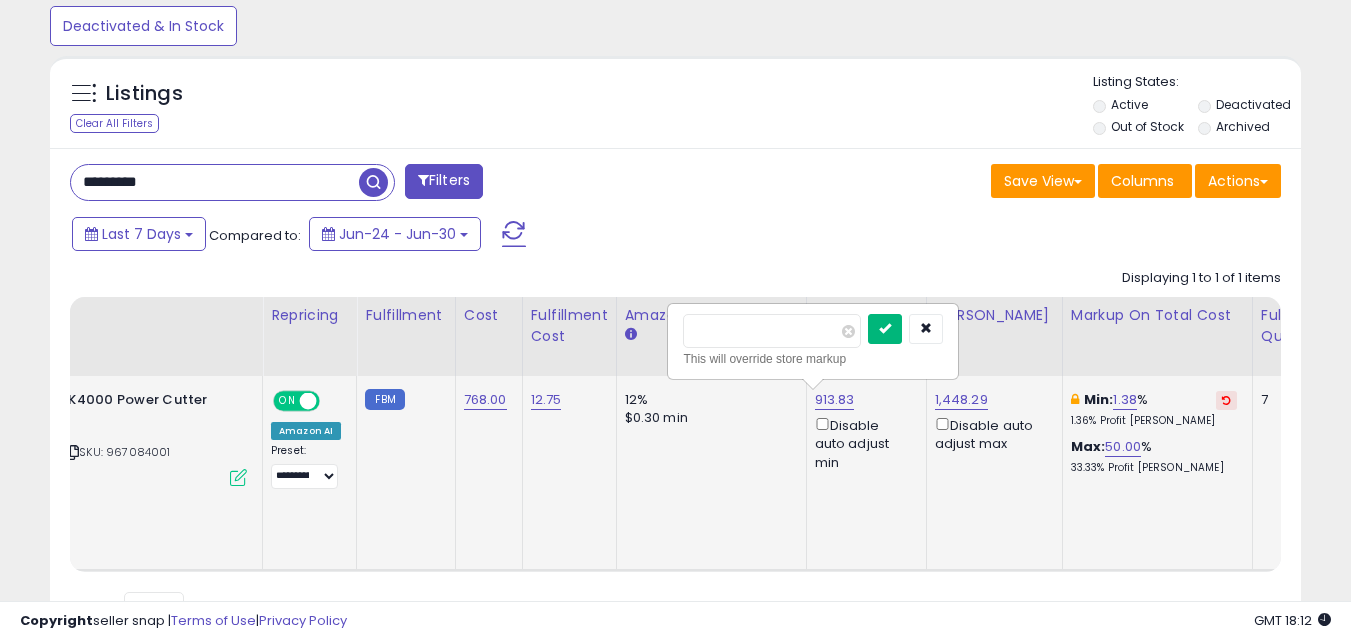 click at bounding box center (885, 329) 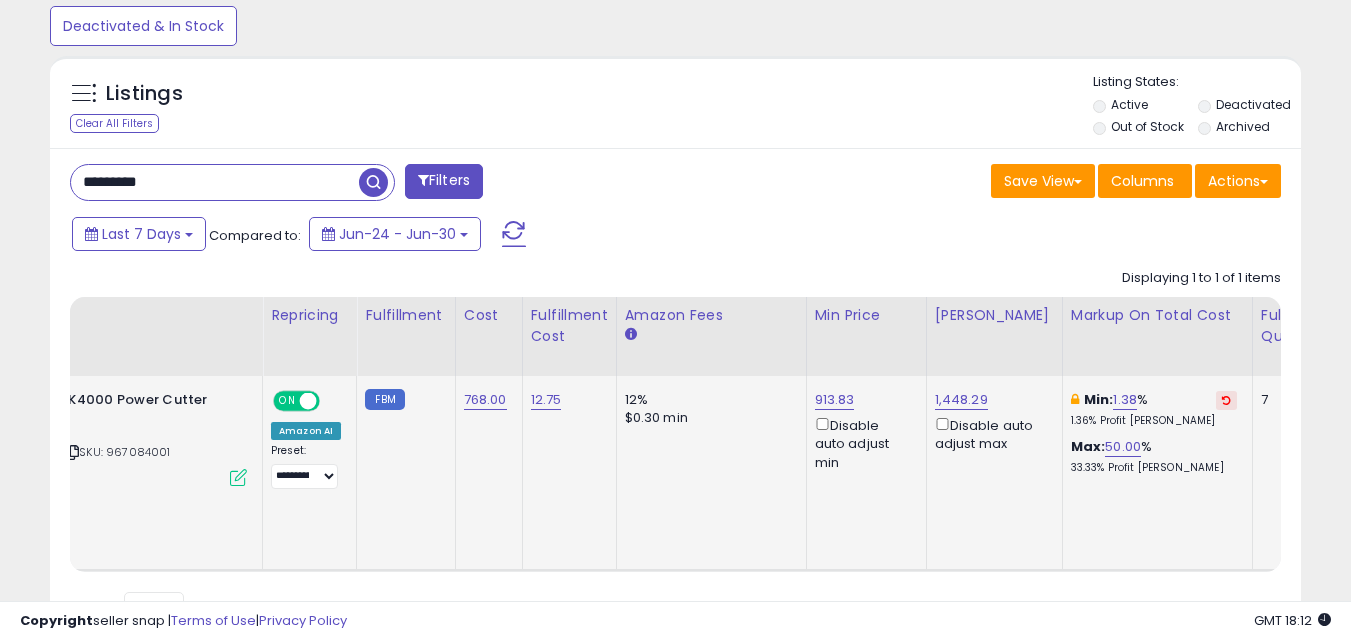 scroll, scrollTop: 0, scrollLeft: 0, axis: both 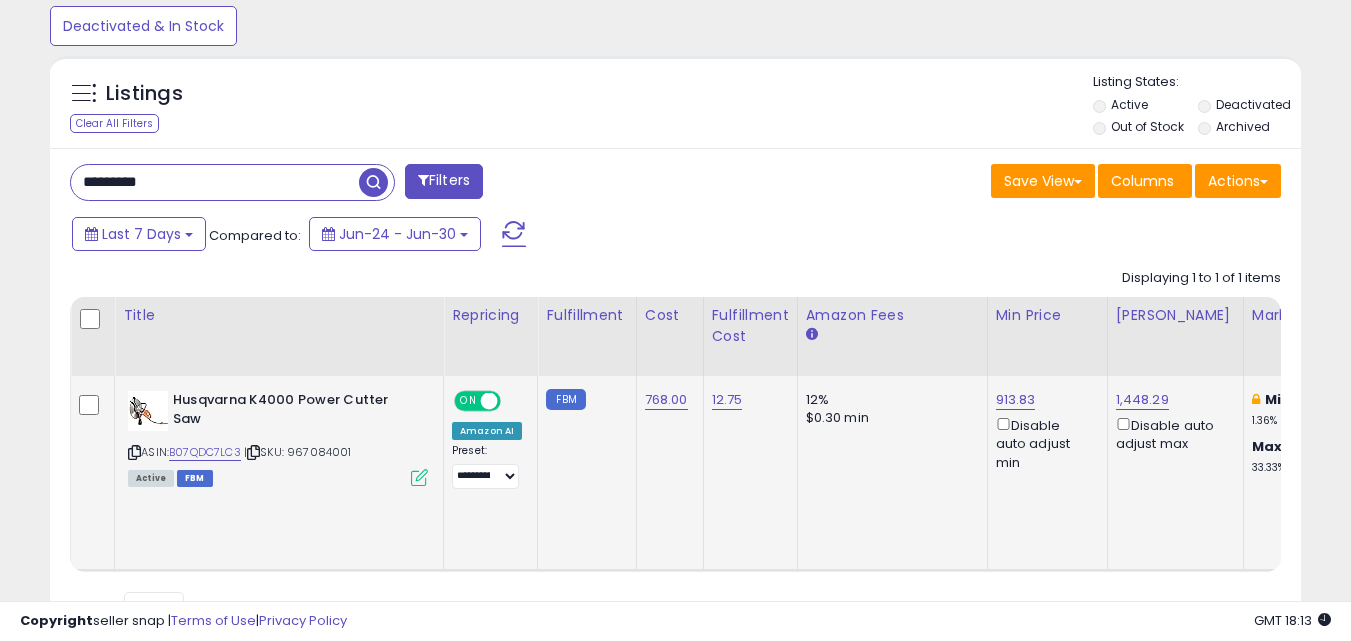 click on "*********" at bounding box center (215, 182) 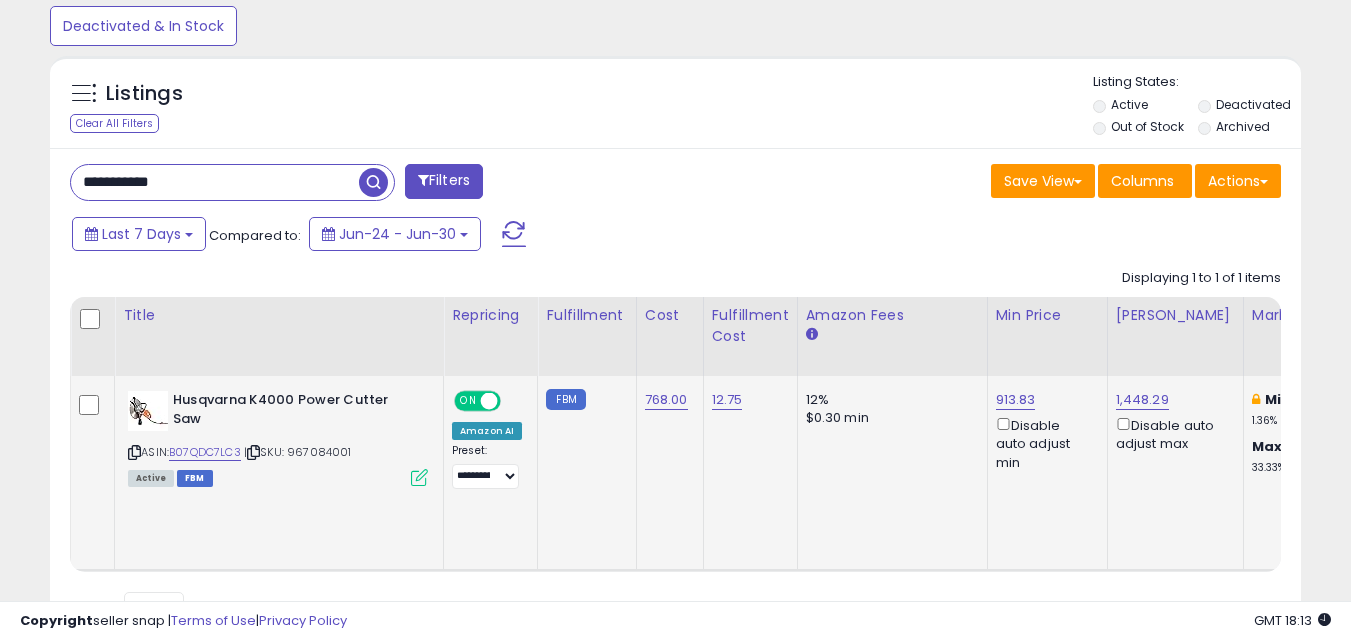 type on "**********" 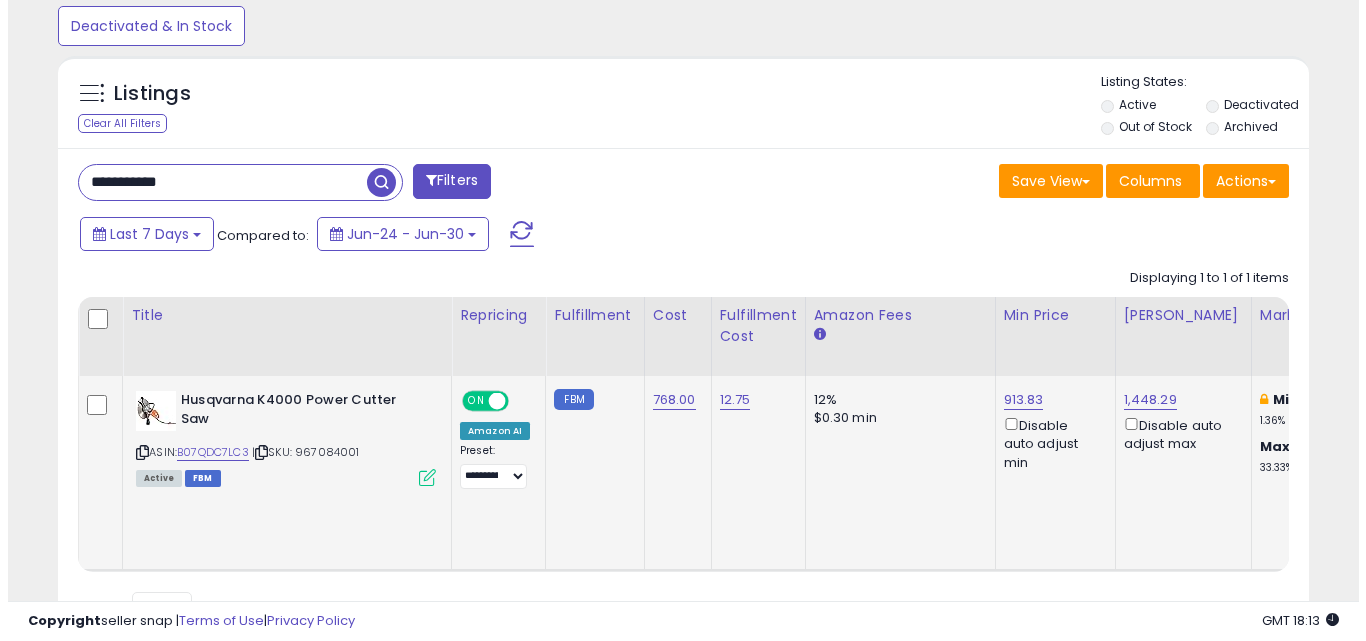 scroll, scrollTop: 579, scrollLeft: 0, axis: vertical 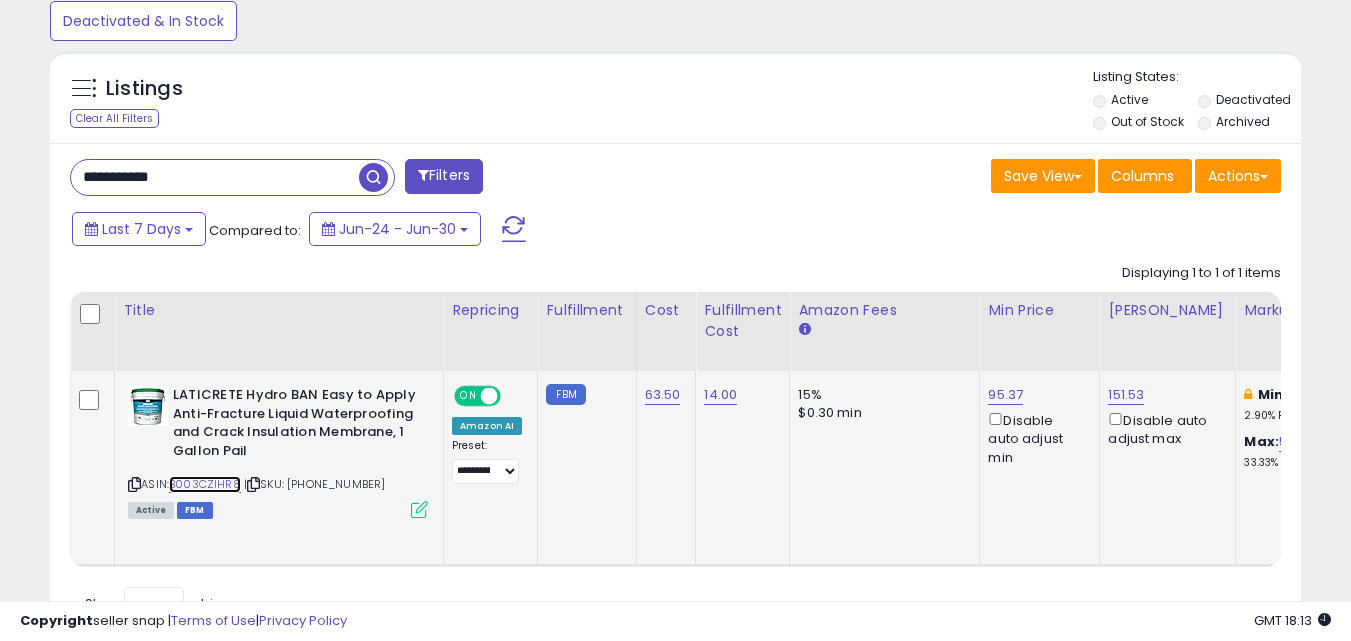 click on "B003CZIHR8" at bounding box center [205, 484] 